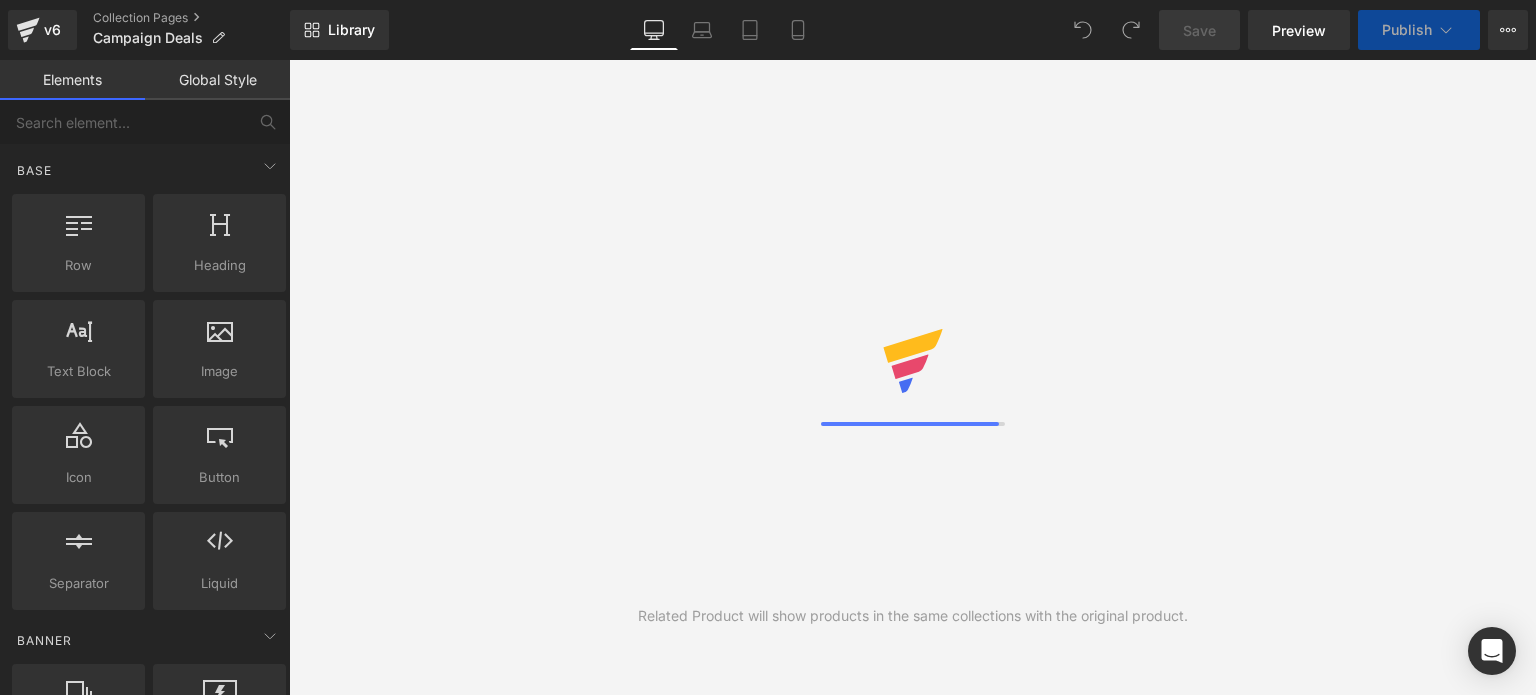 scroll, scrollTop: 0, scrollLeft: 0, axis: both 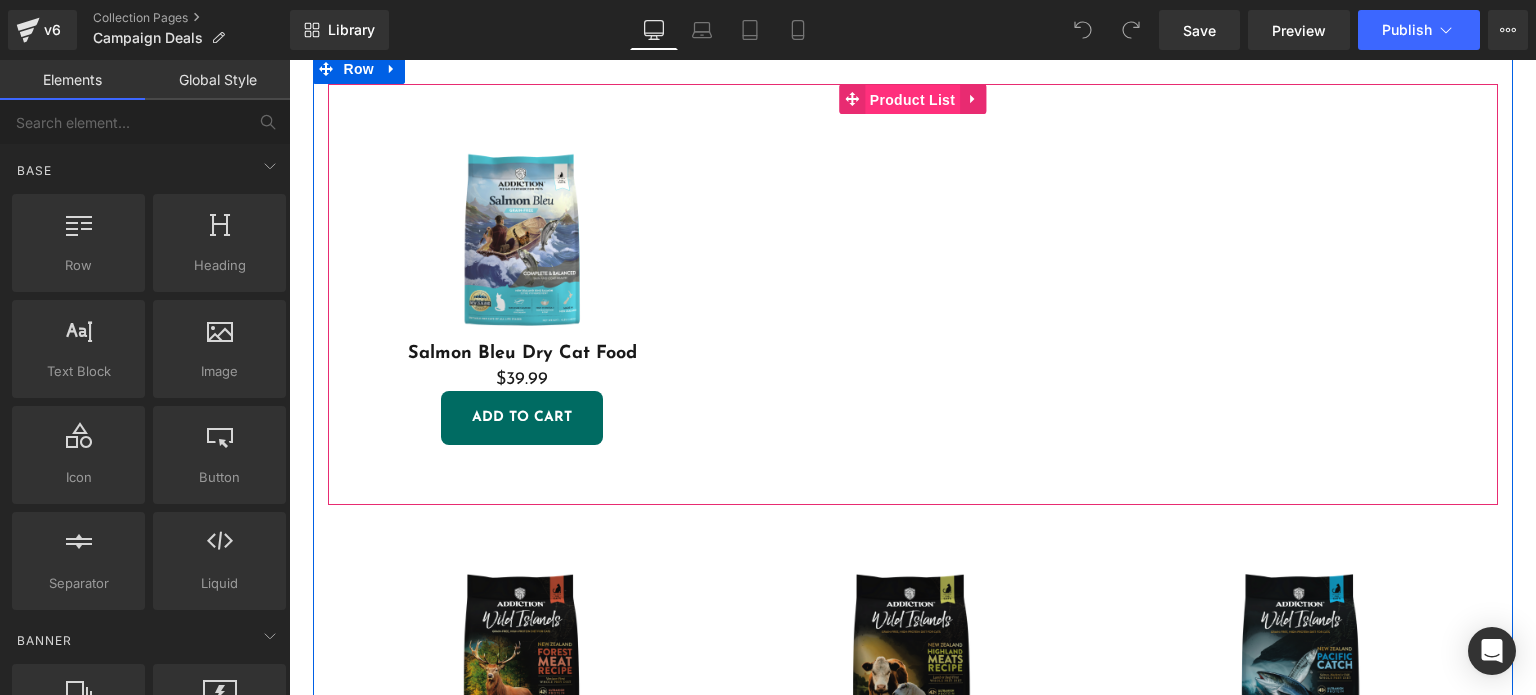click on "Product List" at bounding box center (912, 100) 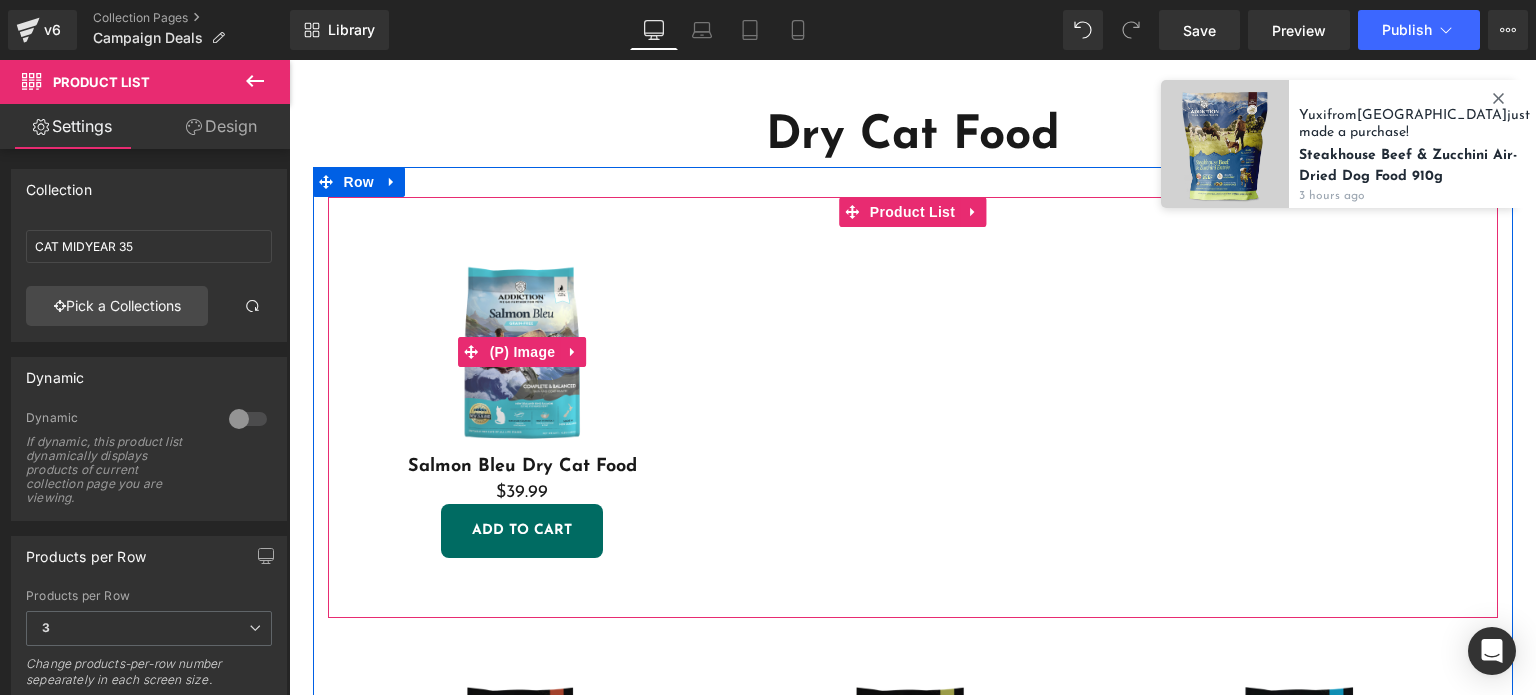 scroll, scrollTop: 2758, scrollLeft: 0, axis: vertical 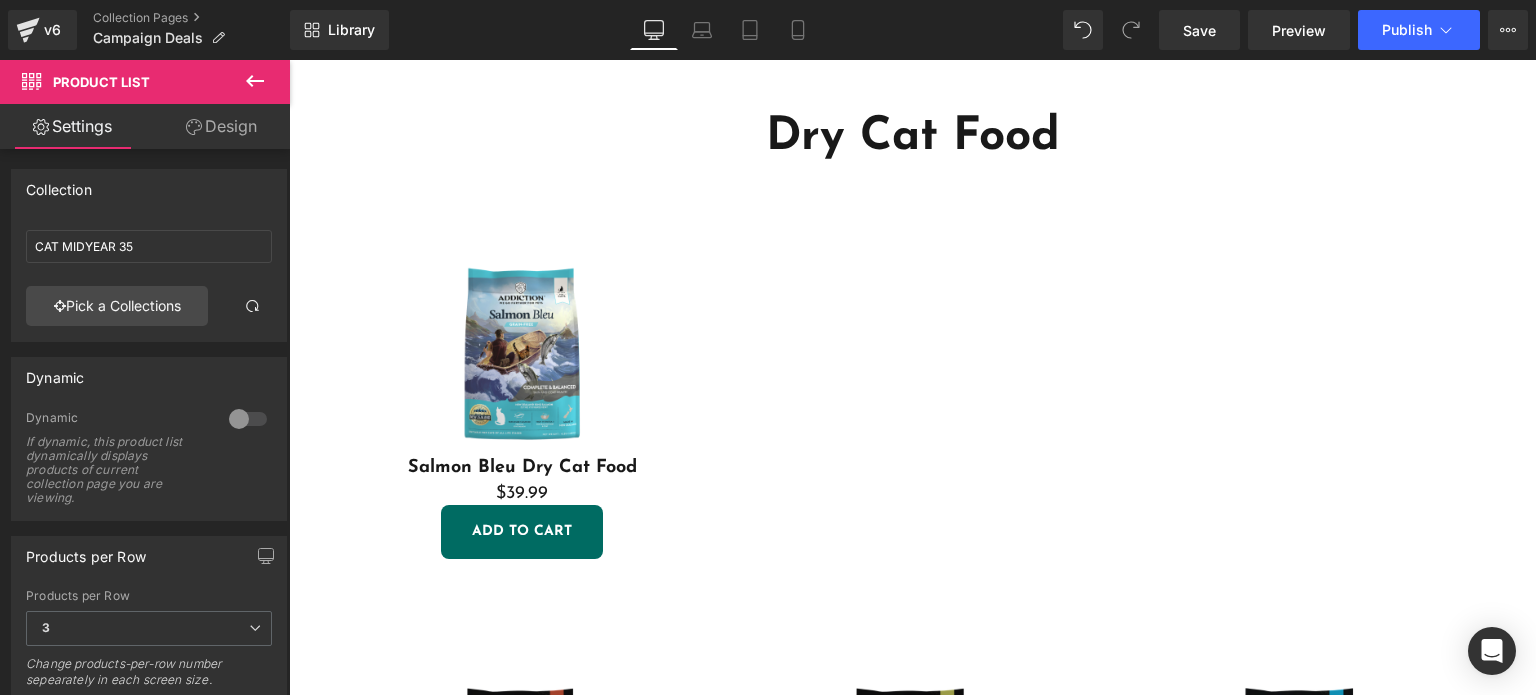 click 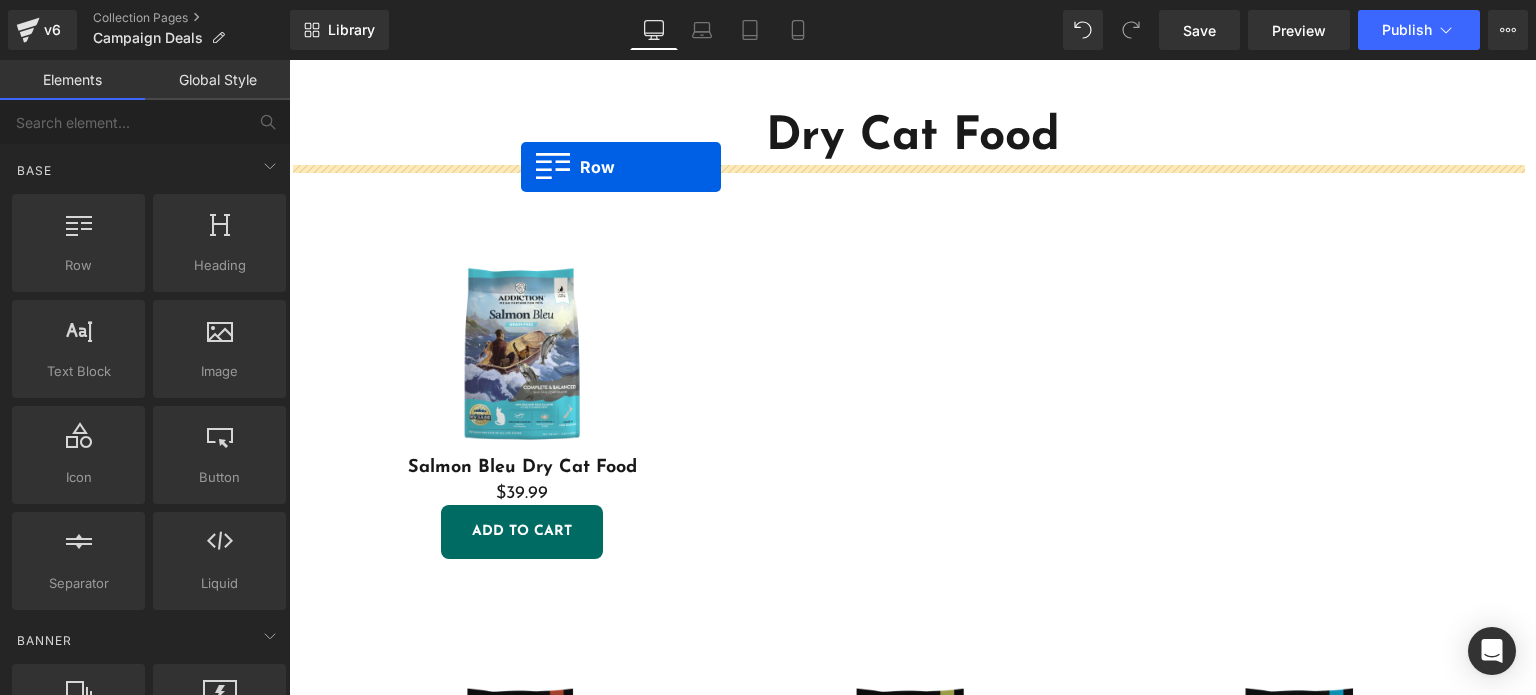 drag, startPoint x: 521, startPoint y: 288, endPoint x: 521, endPoint y: 167, distance: 121 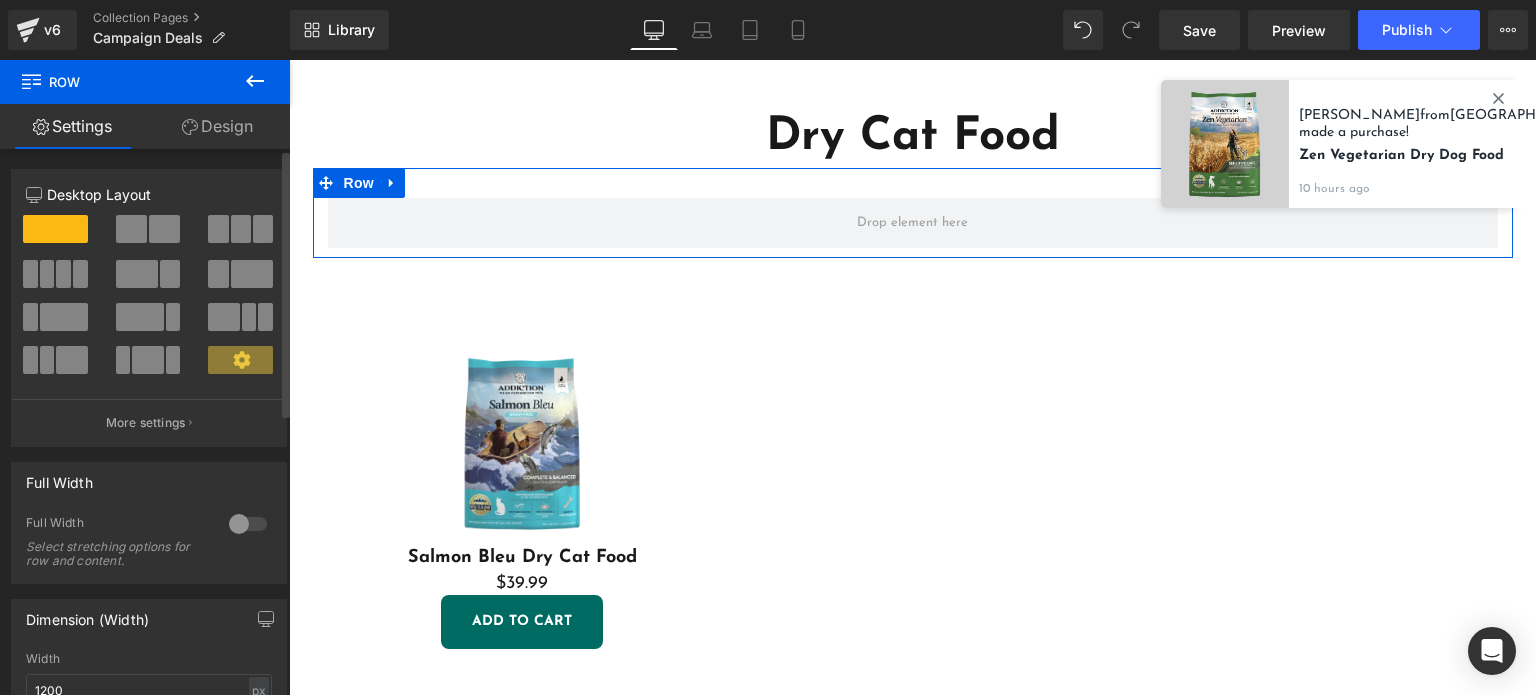 click at bounding box center (63, 274) 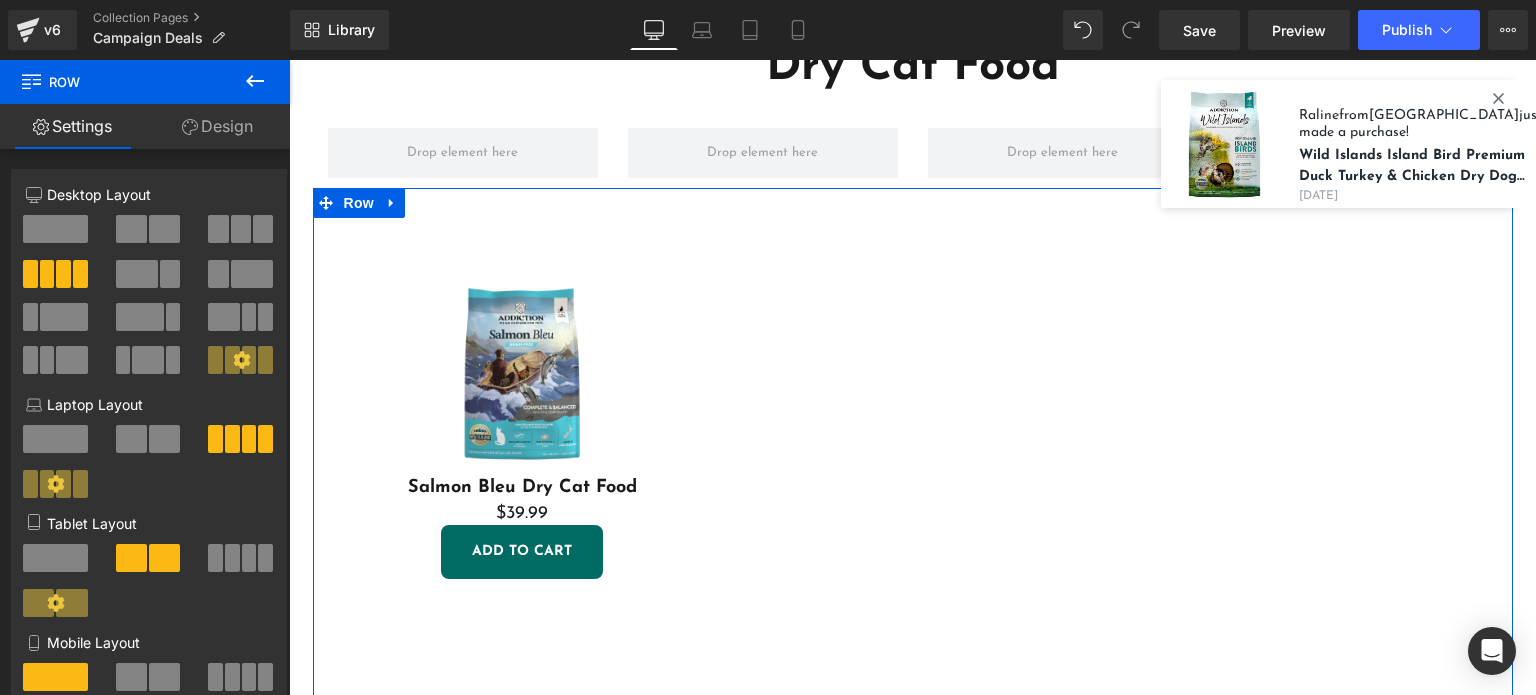 scroll, scrollTop: 2827, scrollLeft: 0, axis: vertical 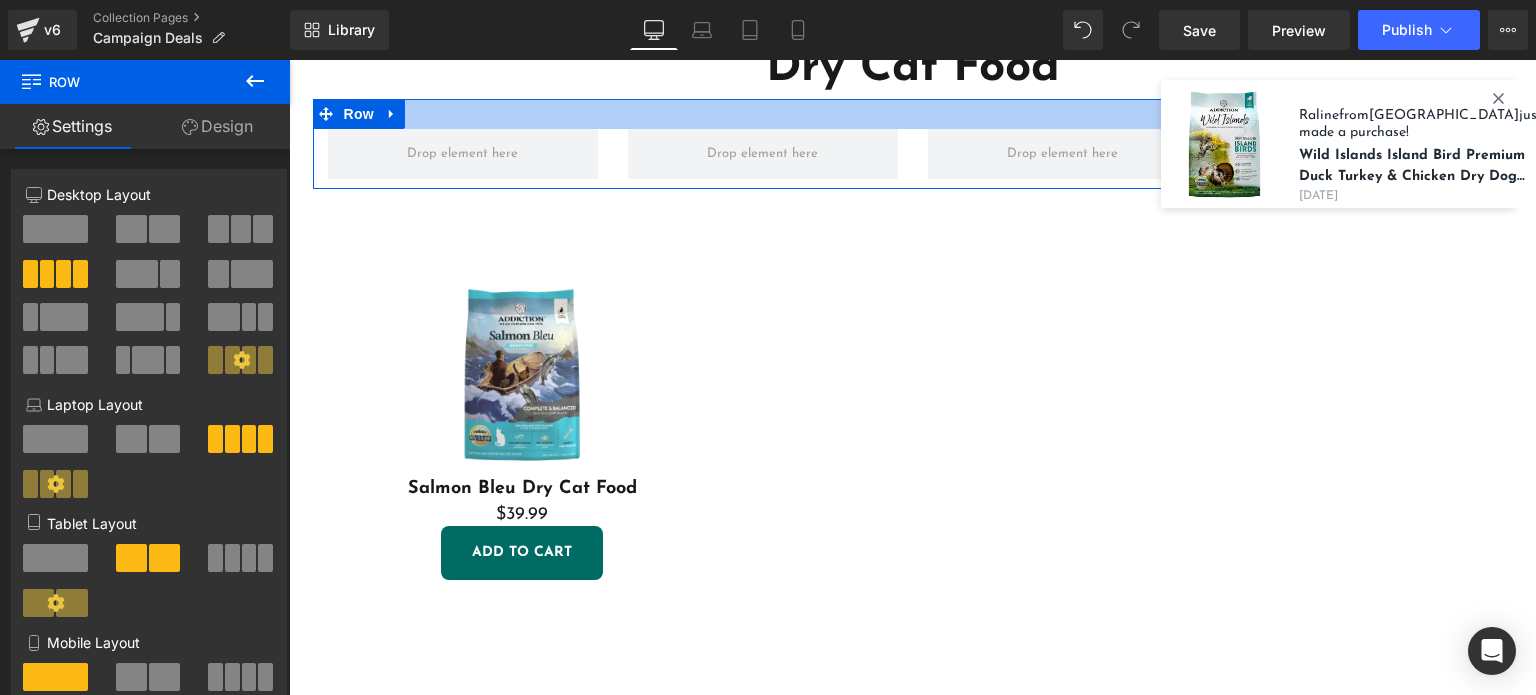 click at bounding box center (913, 114) 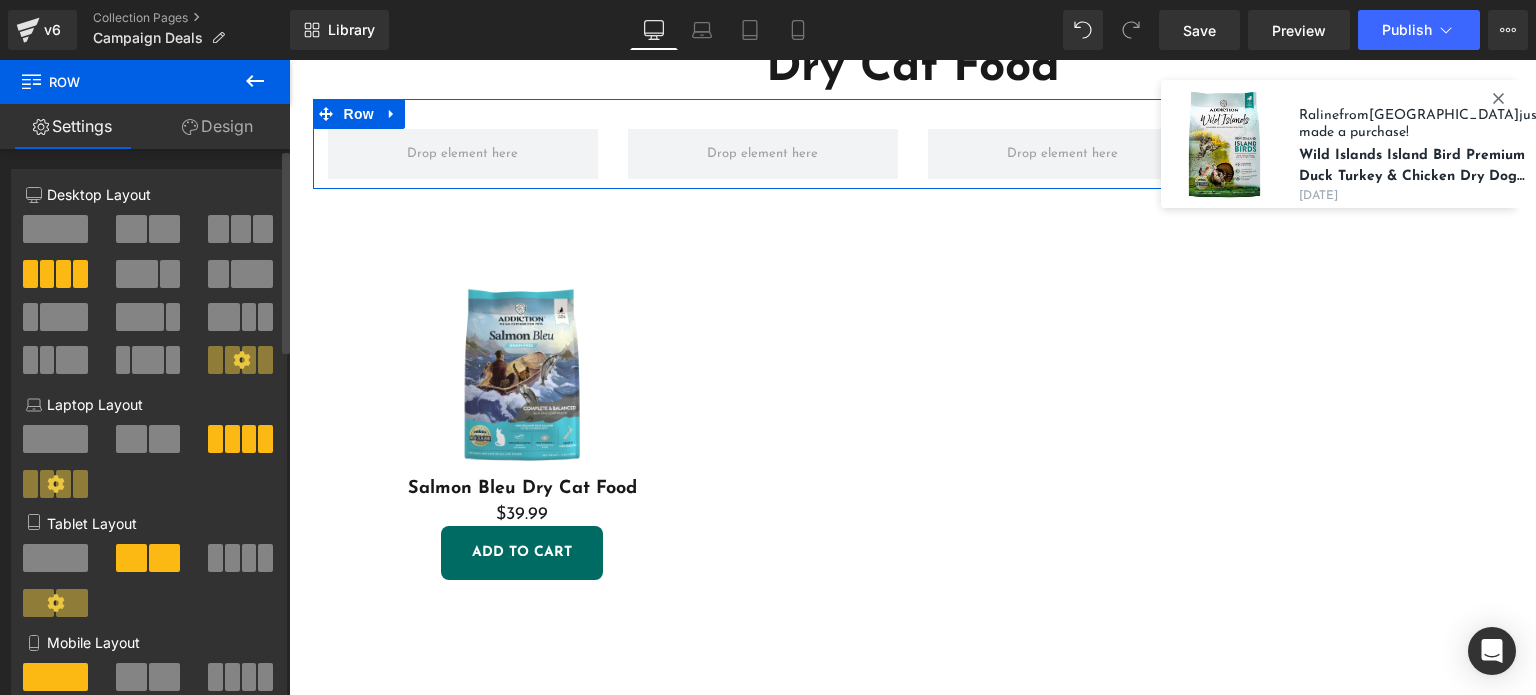 click at bounding box center (252, 274) 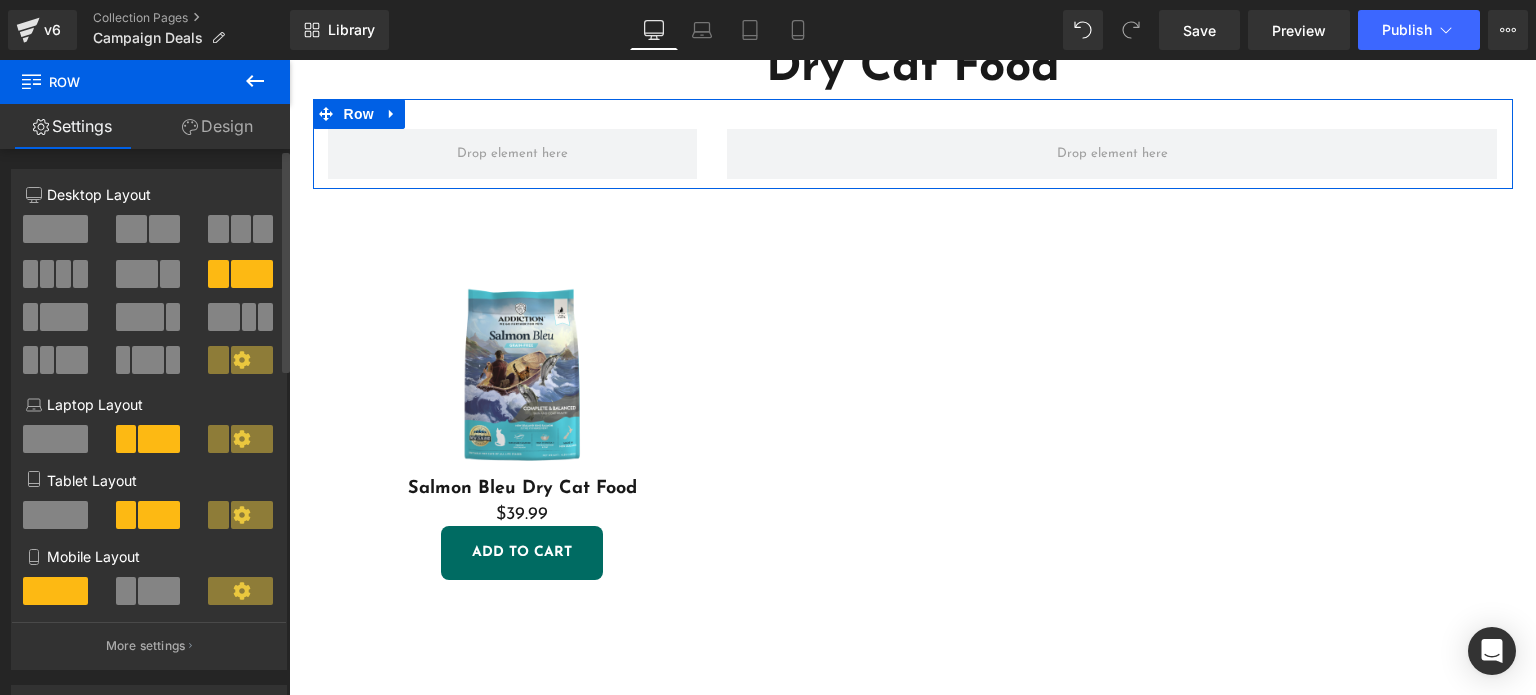click at bounding box center [64, 317] 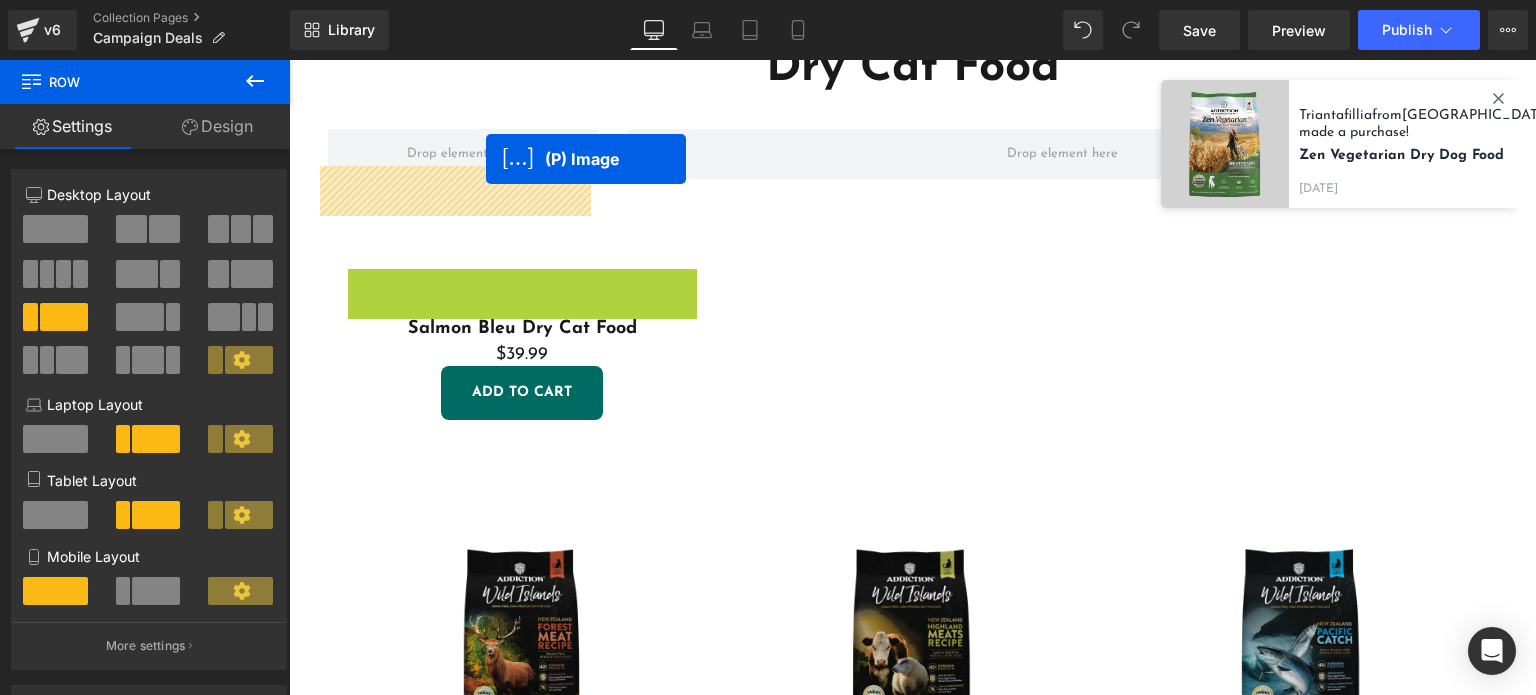 scroll, scrollTop: 2787, scrollLeft: 0, axis: vertical 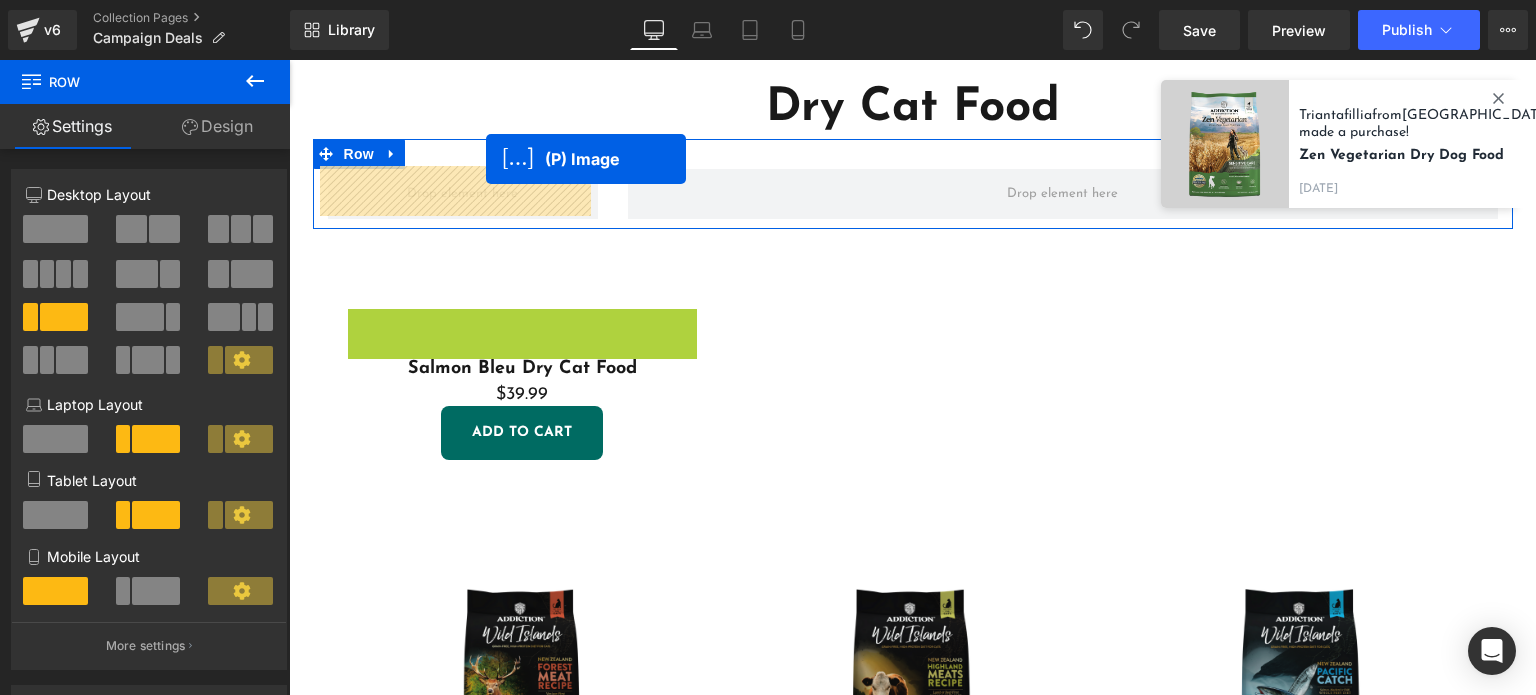 drag, startPoint x: 467, startPoint y: 369, endPoint x: 486, endPoint y: 139, distance: 230.78345 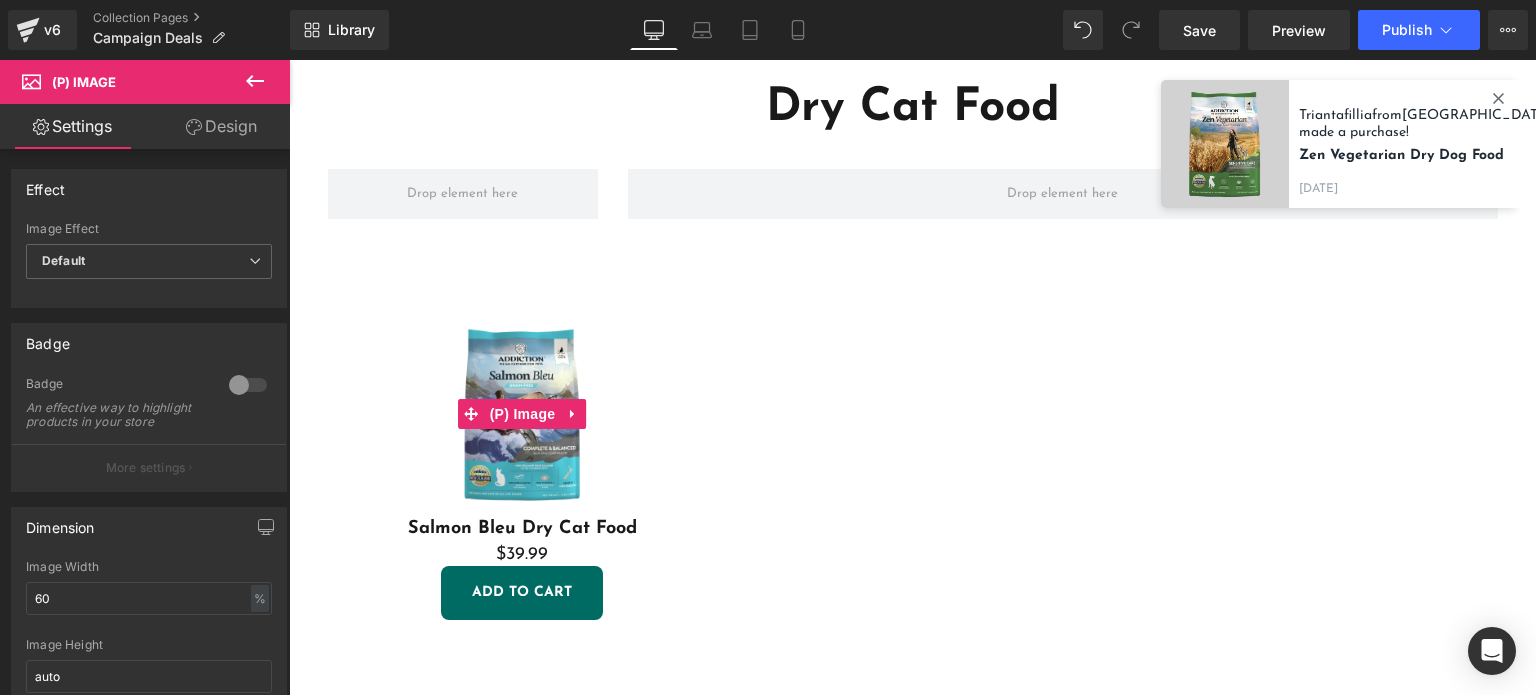 click 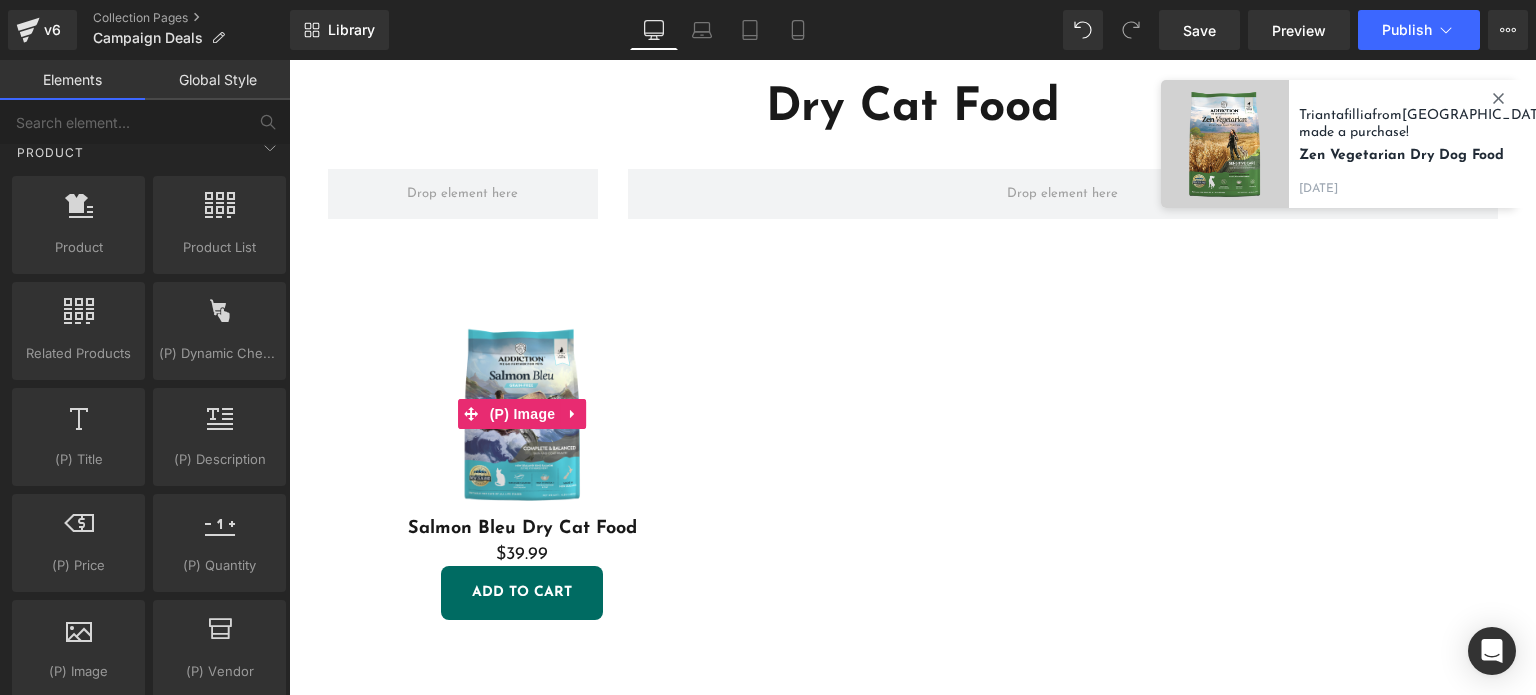 scroll, scrollTop: 1722, scrollLeft: 0, axis: vertical 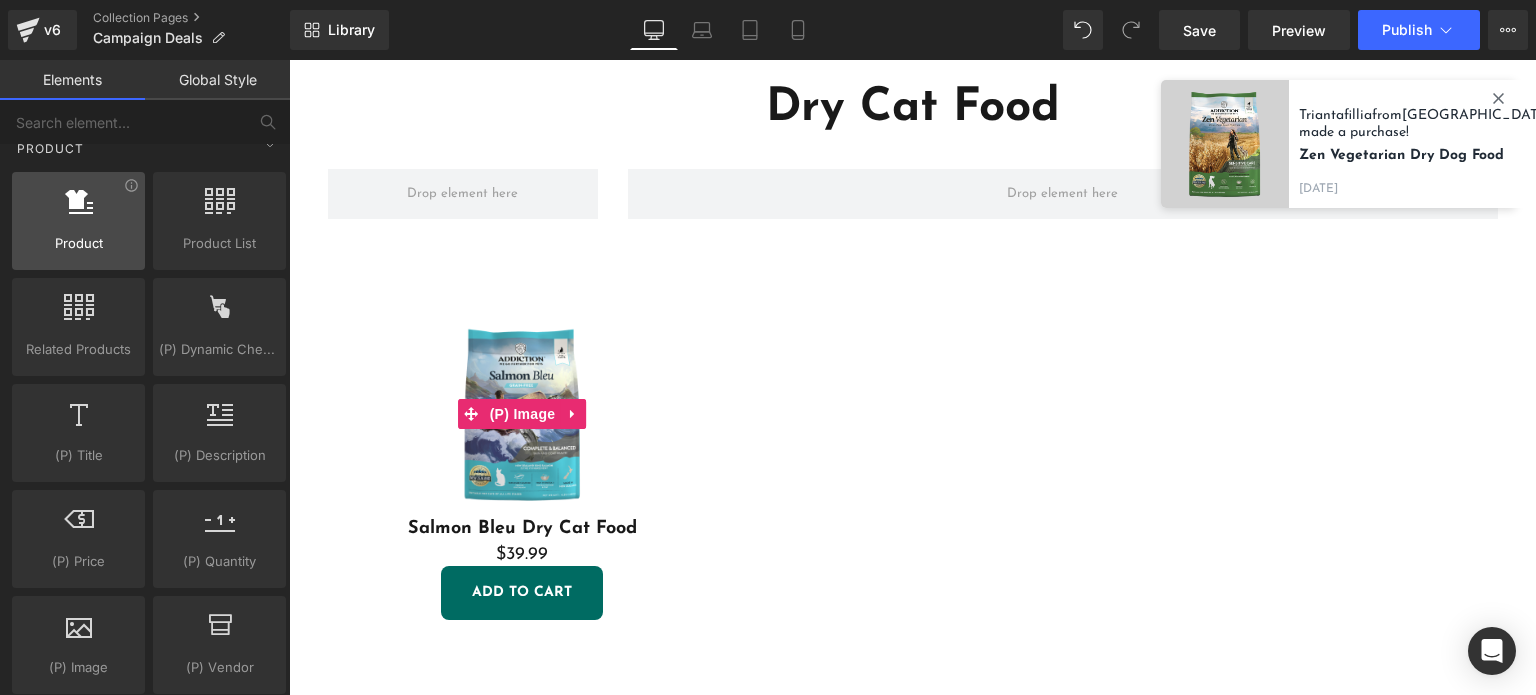 click on "Product" at bounding box center (78, 243) 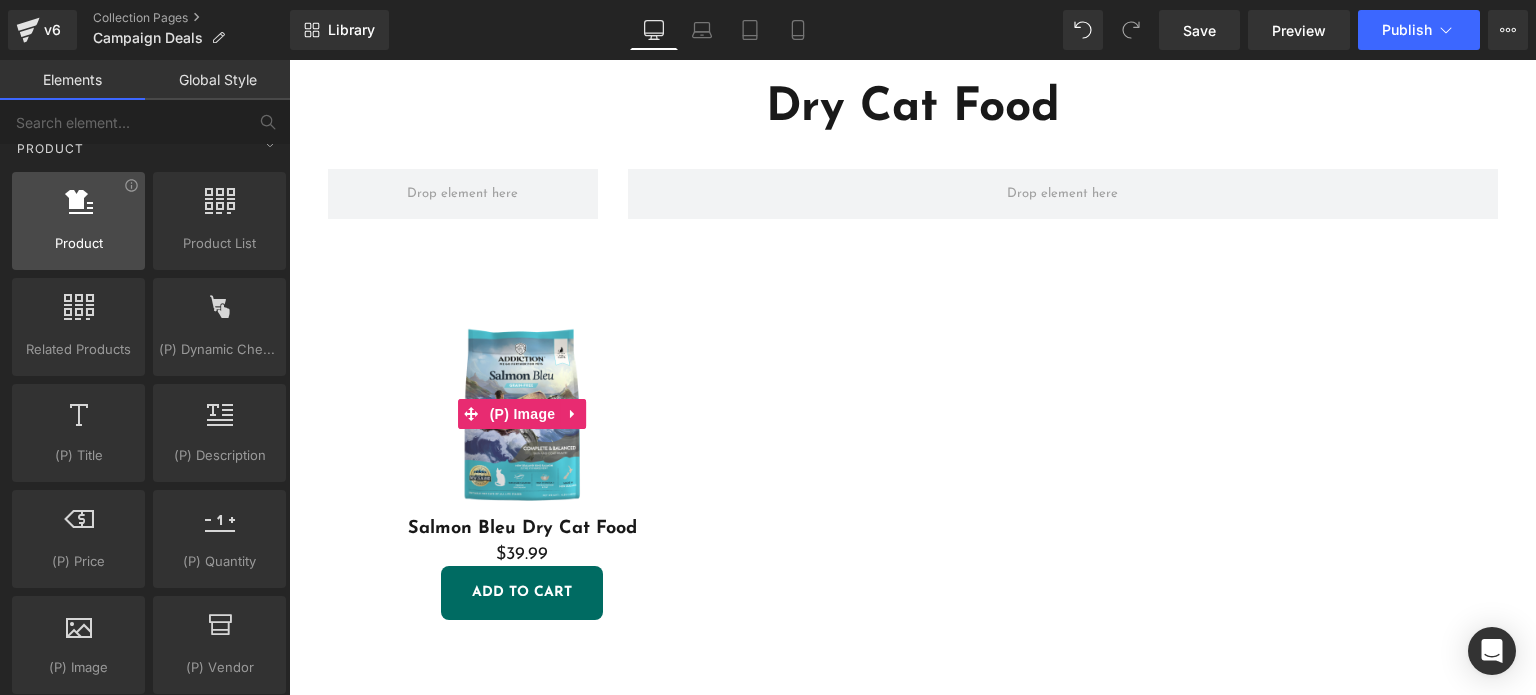 click on "Product" at bounding box center [78, 243] 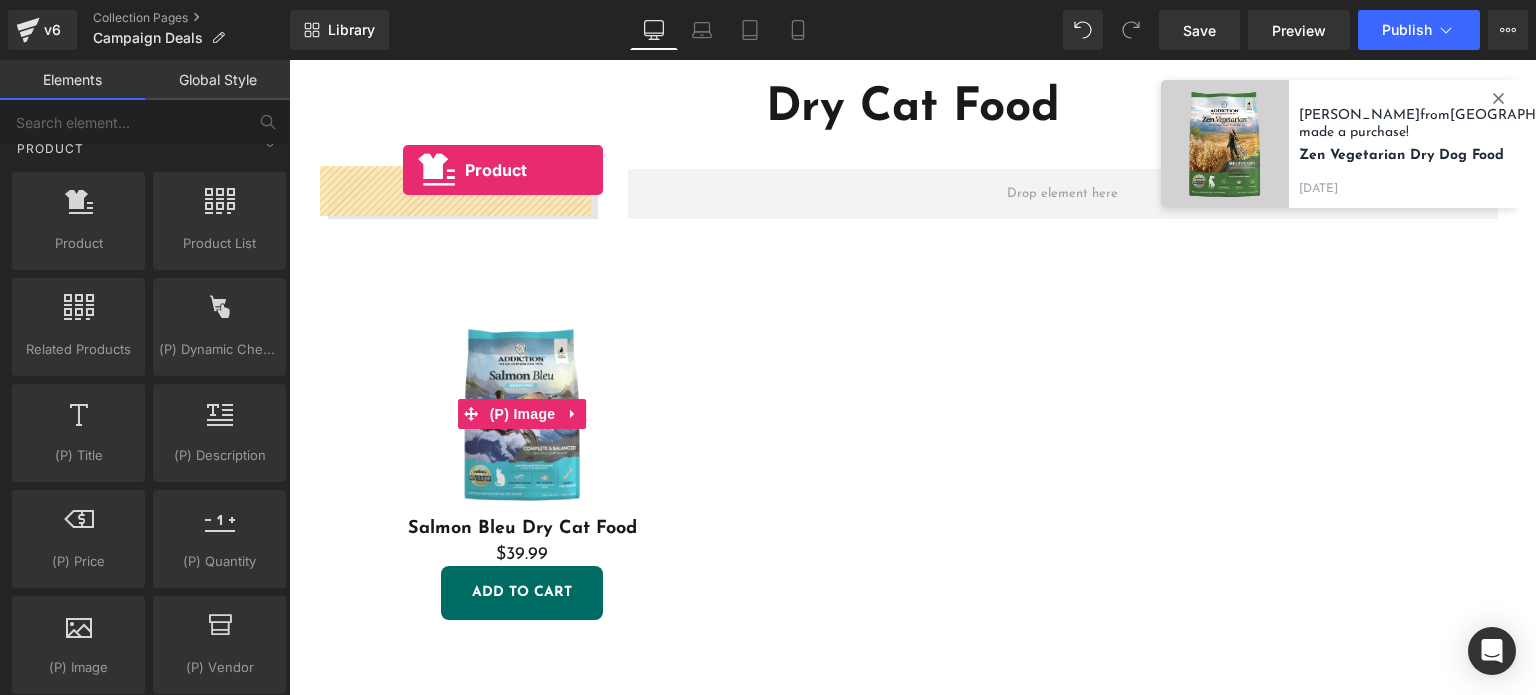 drag, startPoint x: 569, startPoint y: 255, endPoint x: 400, endPoint y: 170, distance: 189.17188 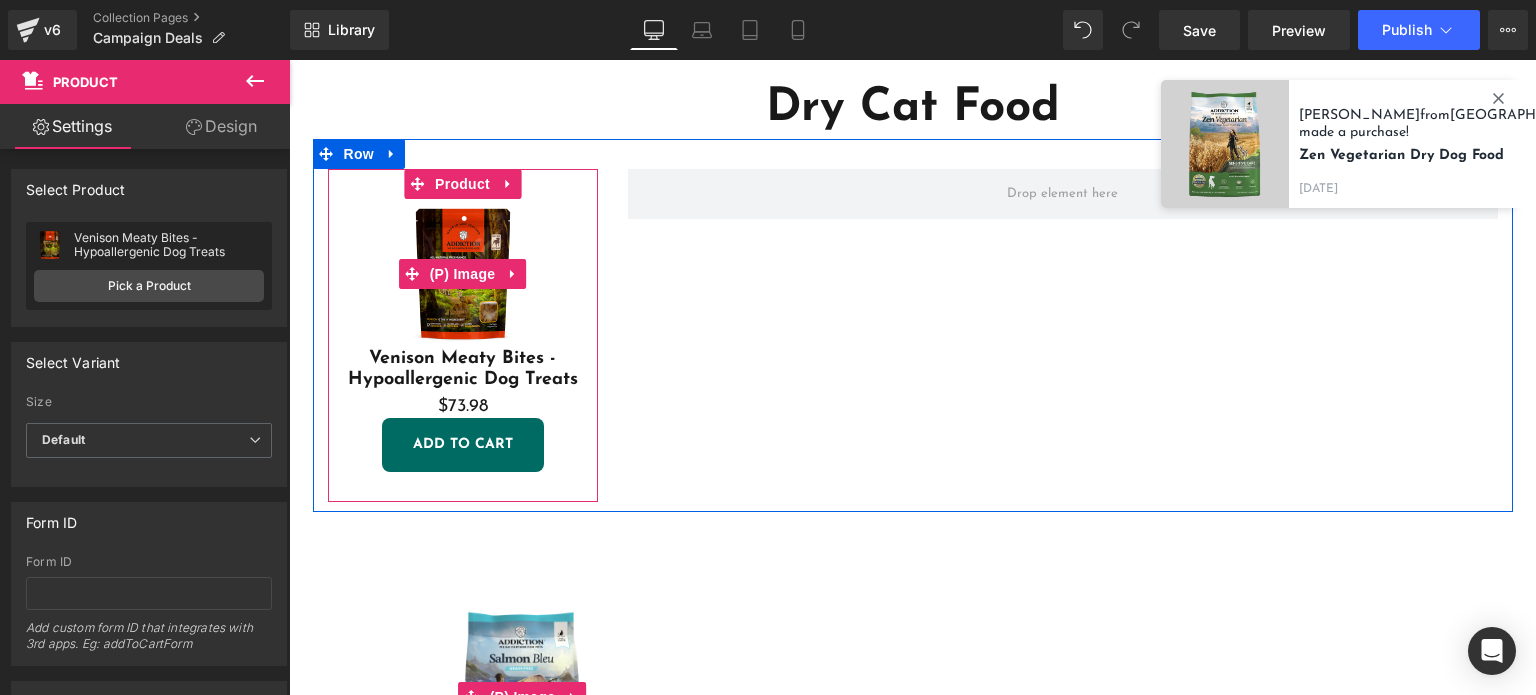 scroll, scrollTop: 2888, scrollLeft: 0, axis: vertical 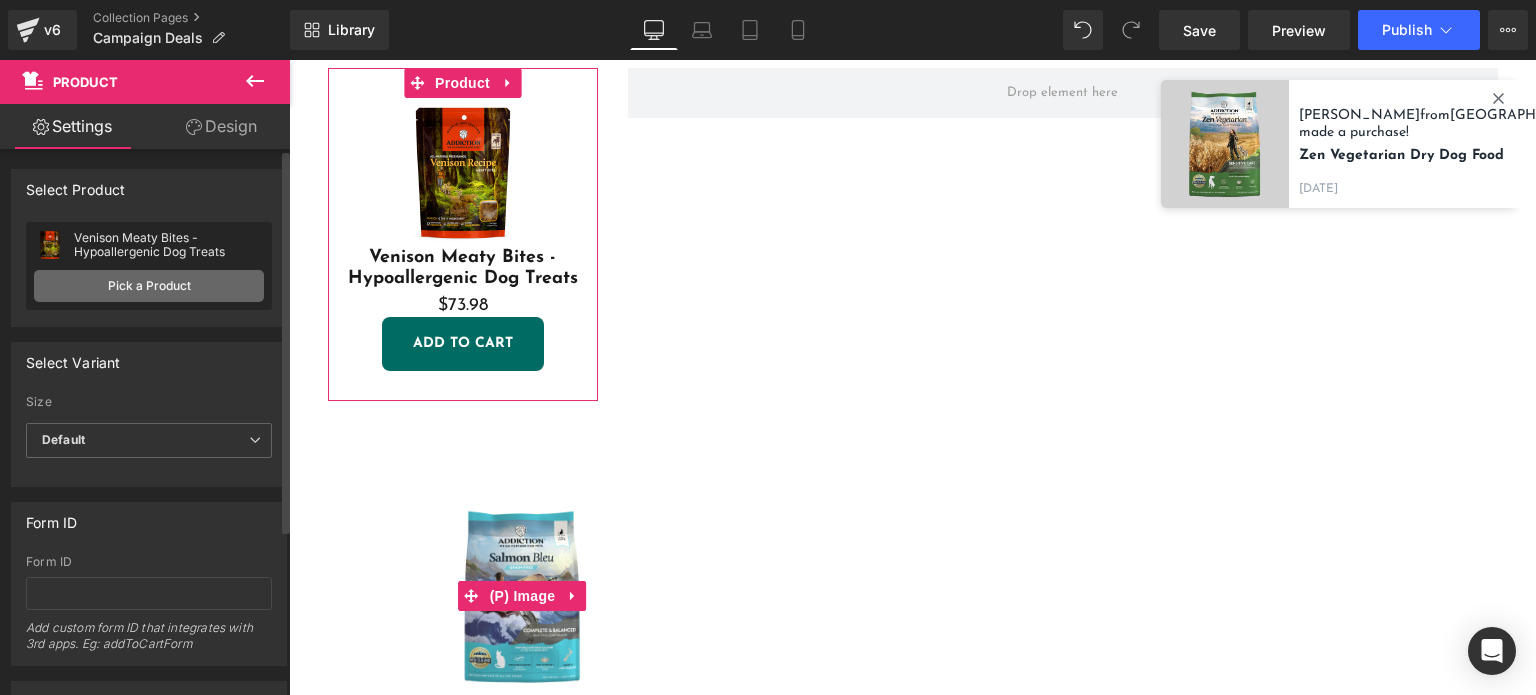 click on "Pick a Product" at bounding box center [149, 286] 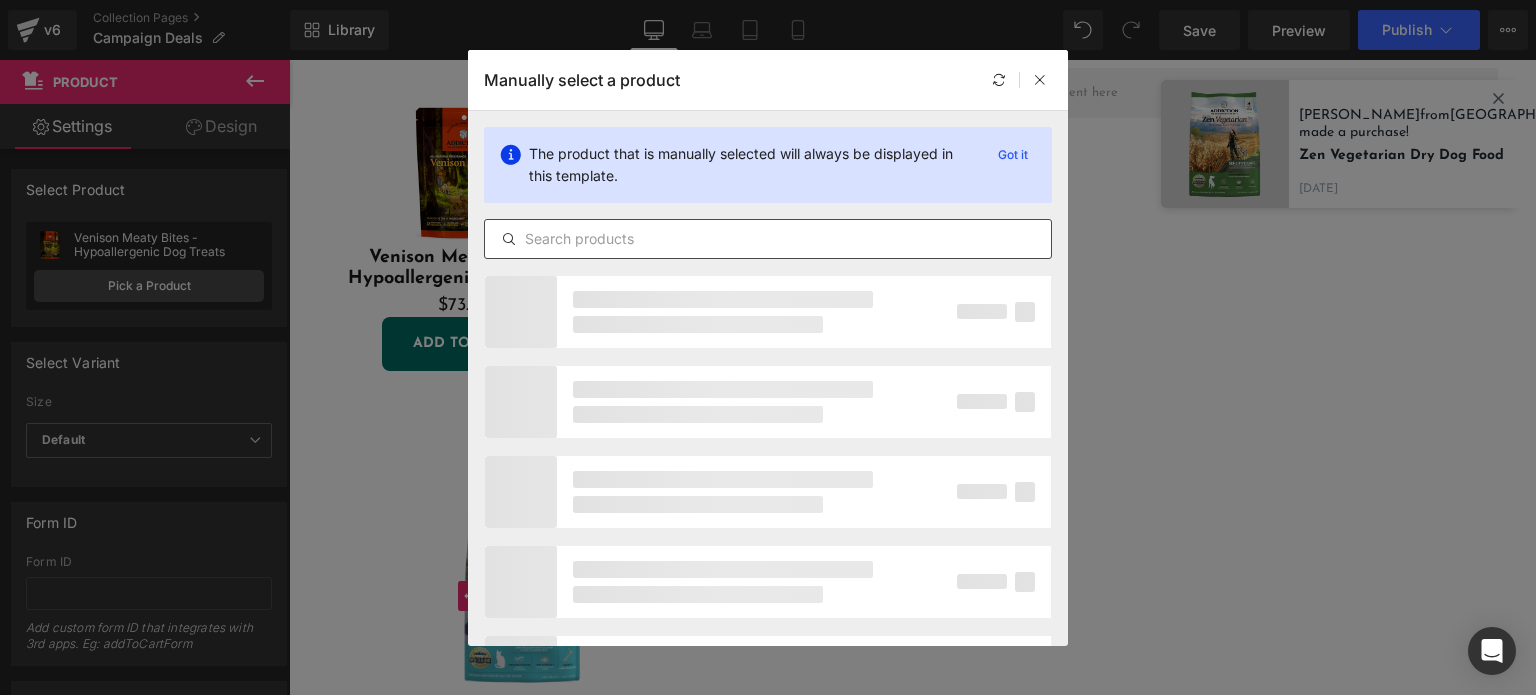 click at bounding box center (768, 239) 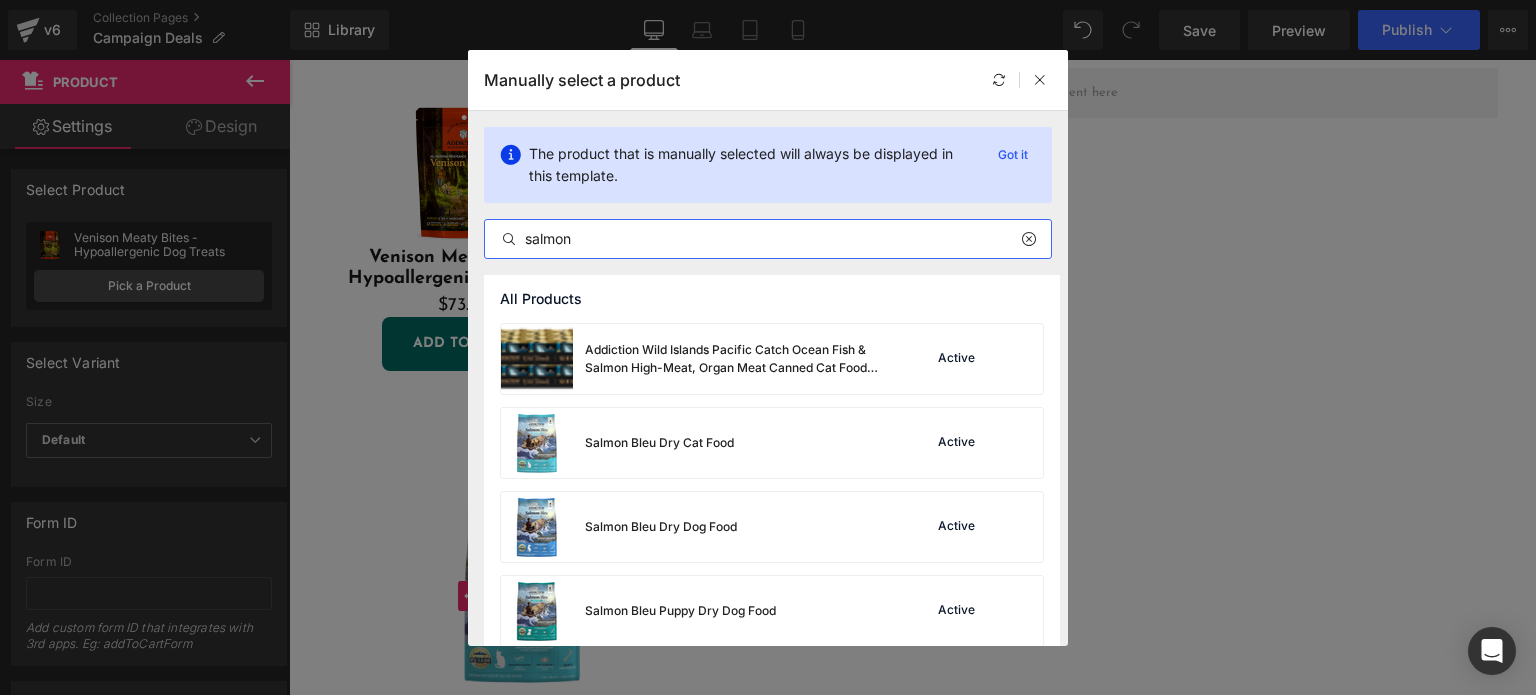 type on "salmon" 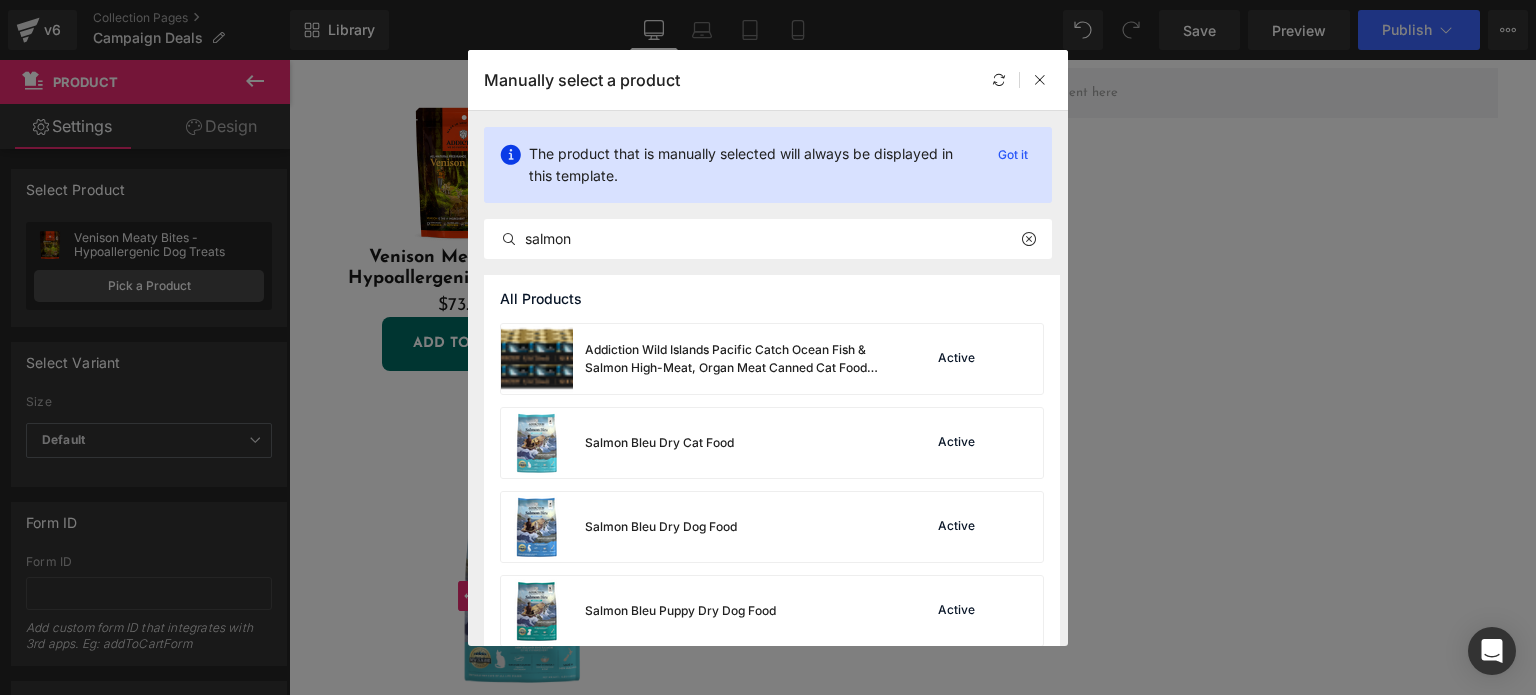 drag, startPoint x: 739, startPoint y: 80, endPoint x: 928, endPoint y: 107, distance: 190.91884 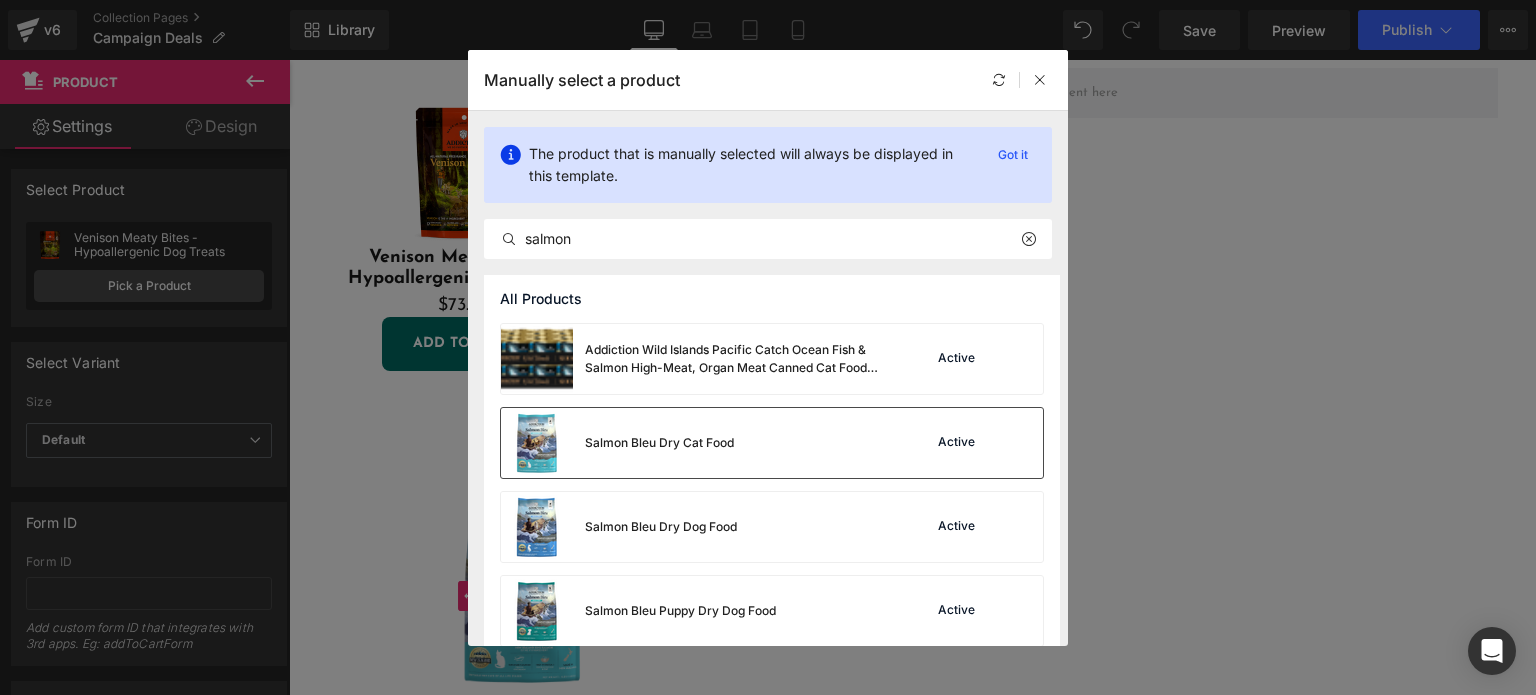 click on "Salmon Bleu Dry Cat Food" at bounding box center [659, 443] 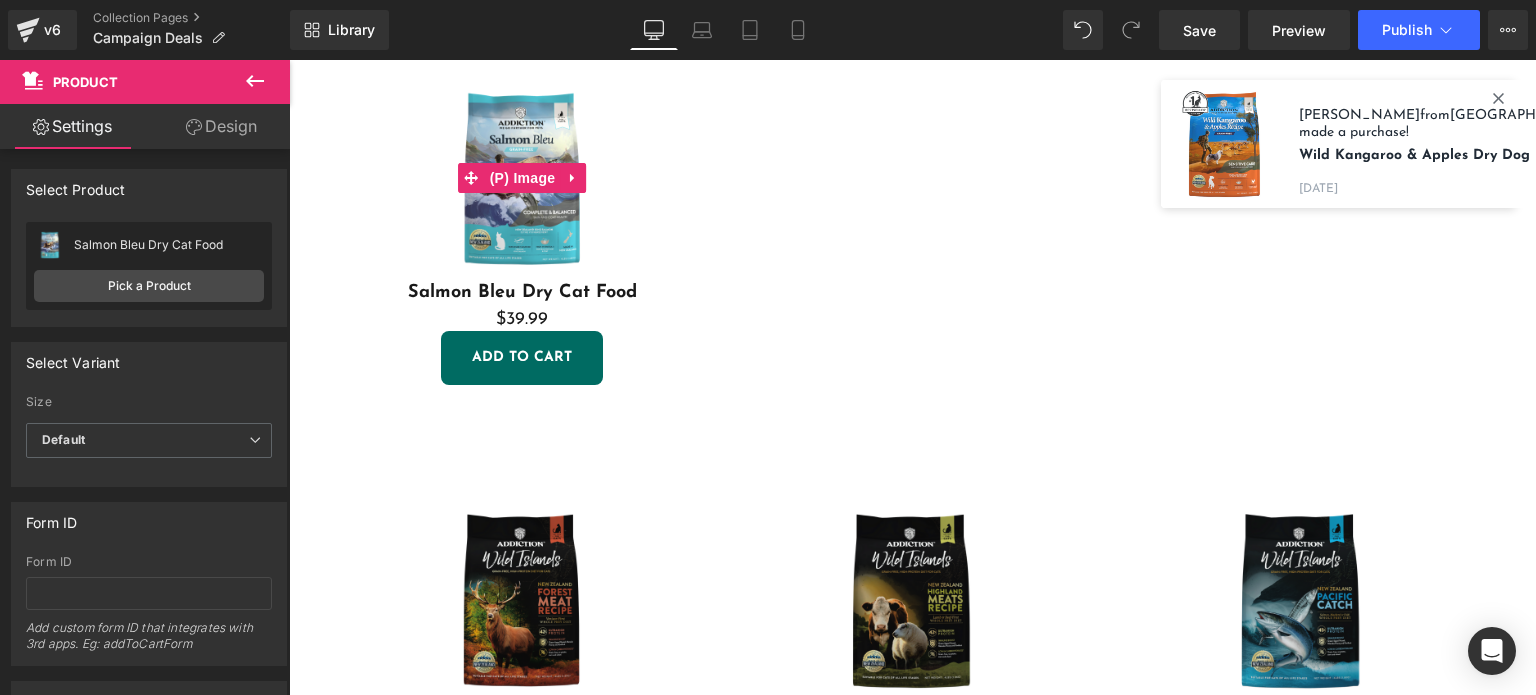 scroll, scrollTop: 3384, scrollLeft: 0, axis: vertical 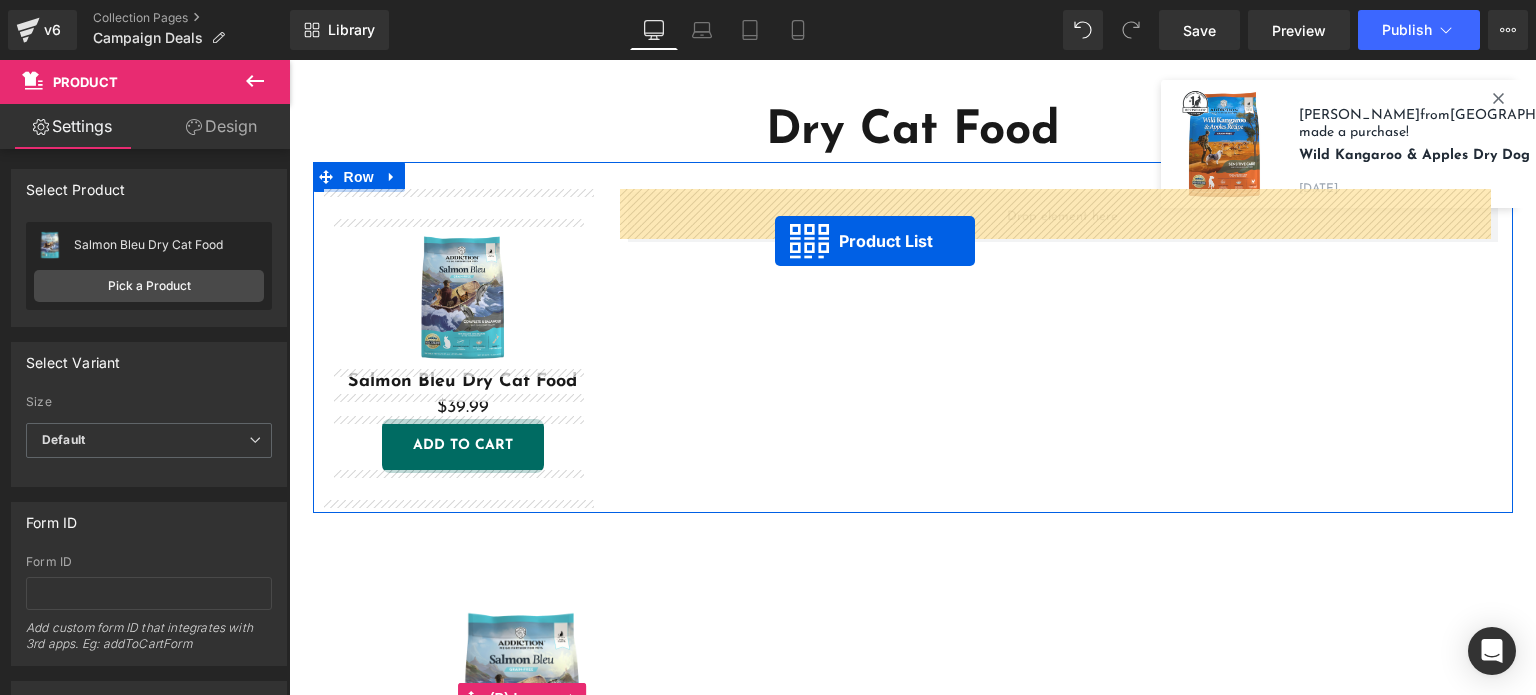 drag, startPoint x: 849, startPoint y: 363, endPoint x: 775, endPoint y: 241, distance: 142.68848 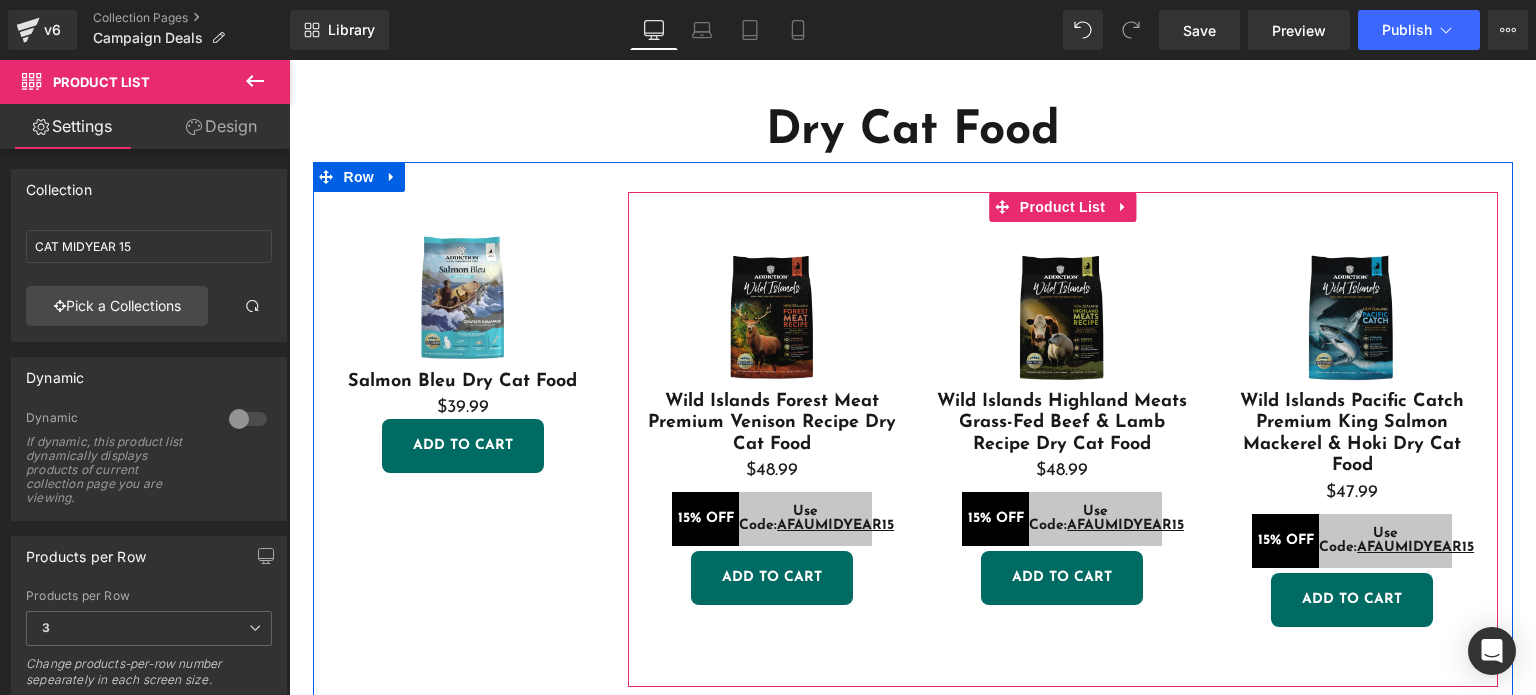 click on "Sale Off
(P) Image
Wild Islands Highland Meats Grass-Fed Beef & Lamb Recipe Dry Cat Food
(P) Title
$0
$48.99
(P) Price 15% OFF Text Block         Use Code:  AFAUMIDYEAR15 Text Block         Row
Add To Cart
(P) Cart Button
Product" at bounding box center [1062, 424] 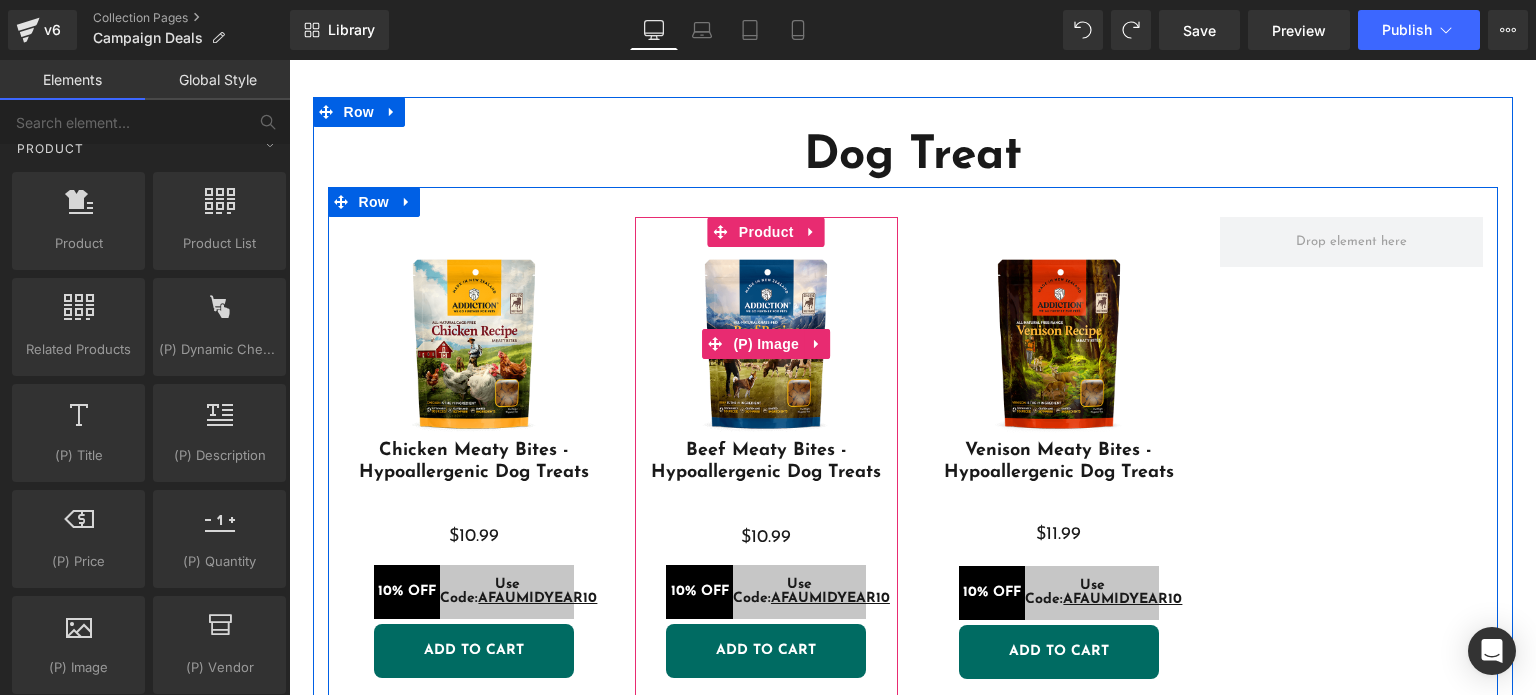 scroll, scrollTop: 2080, scrollLeft: 0, axis: vertical 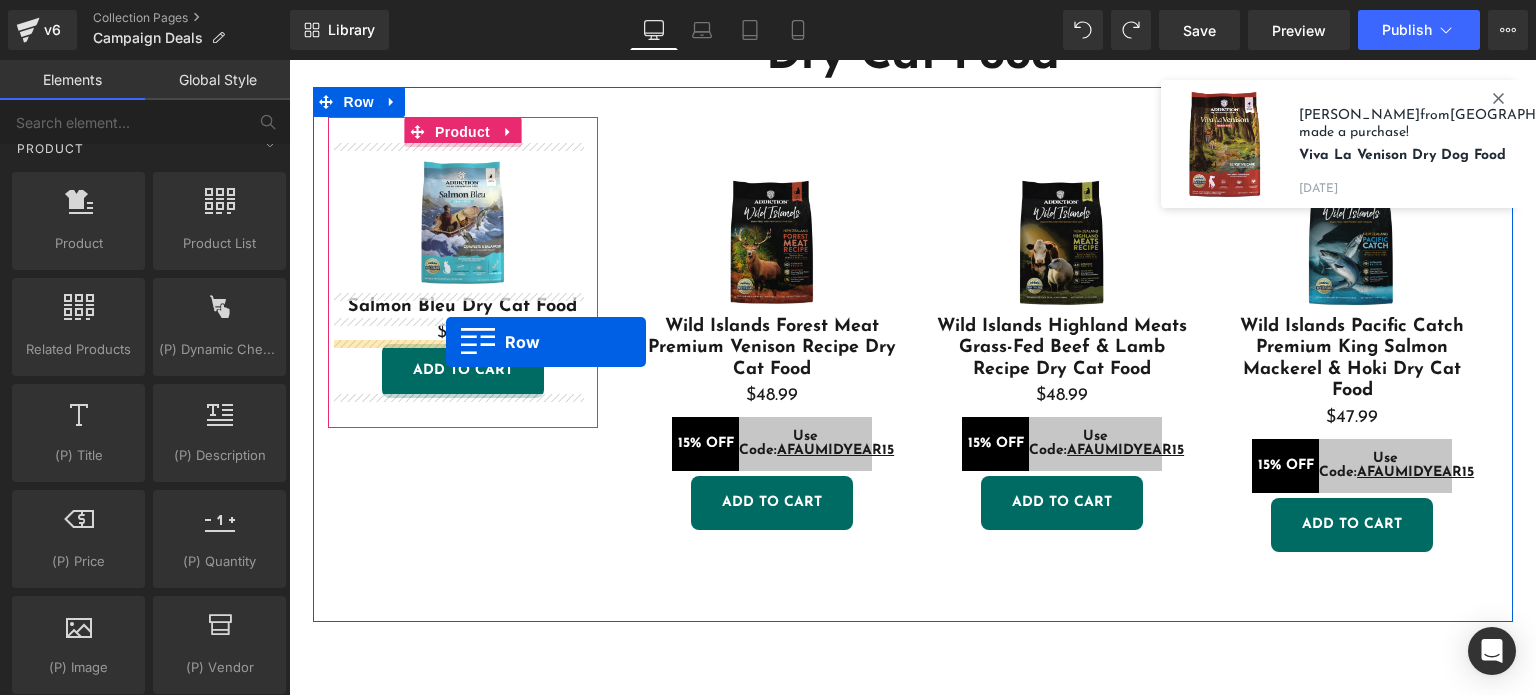 drag, startPoint x: 376, startPoint y: 156, endPoint x: 445, endPoint y: 340, distance: 196.51208 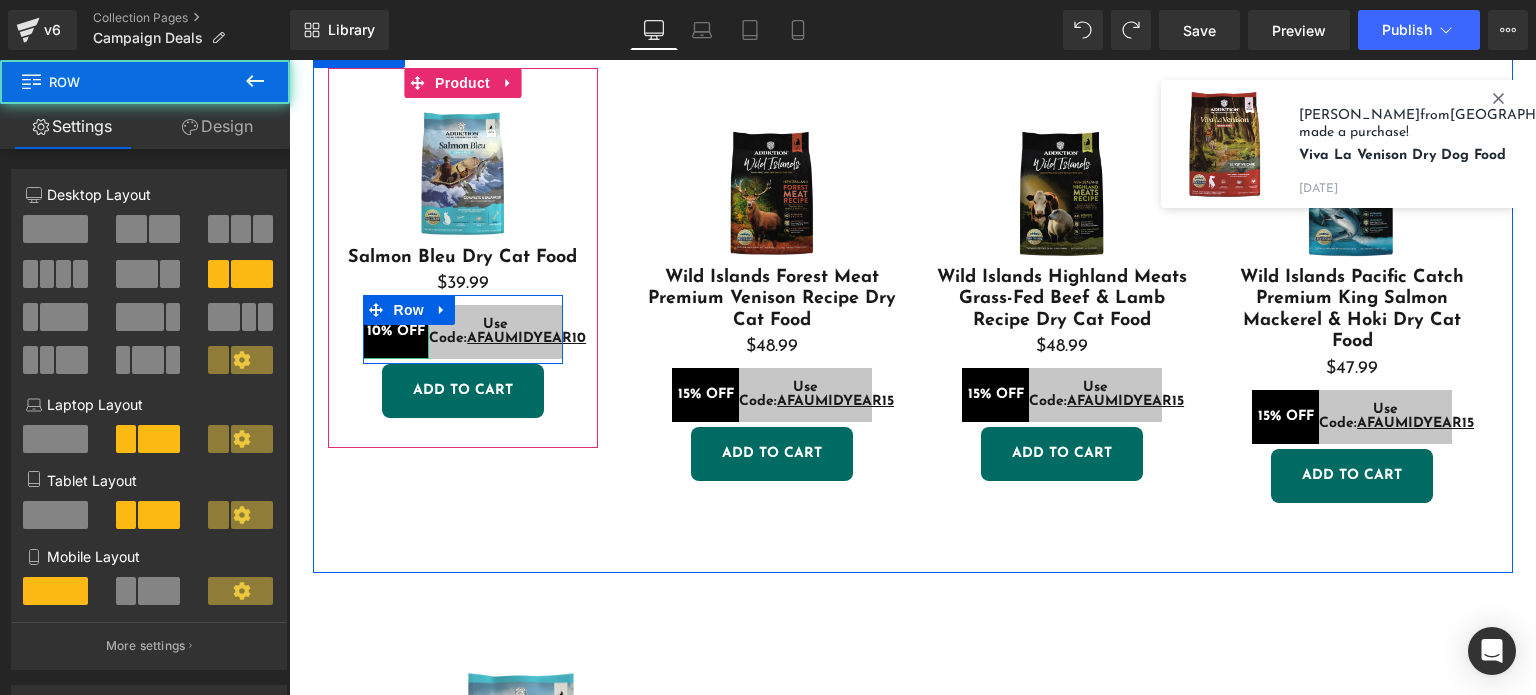 scroll, scrollTop: 2839, scrollLeft: 0, axis: vertical 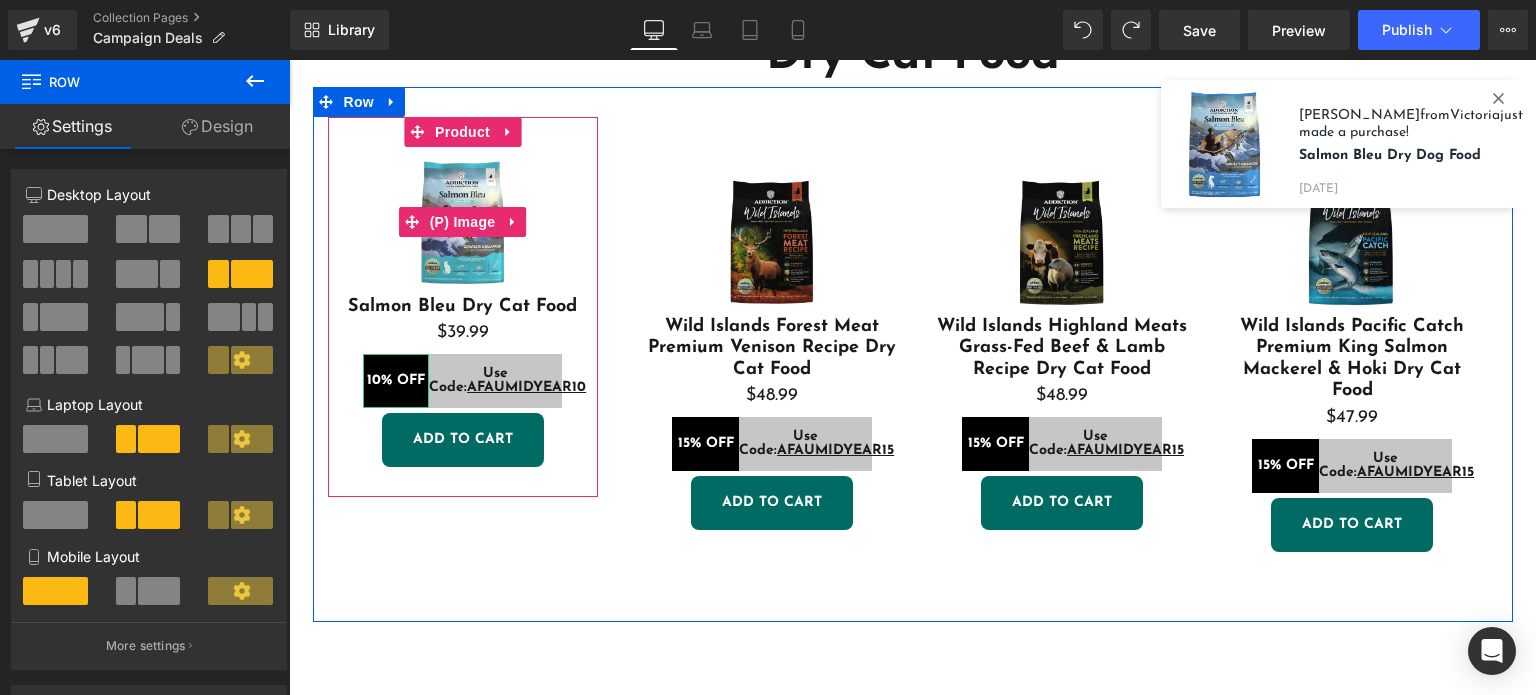 click at bounding box center [463, 222] 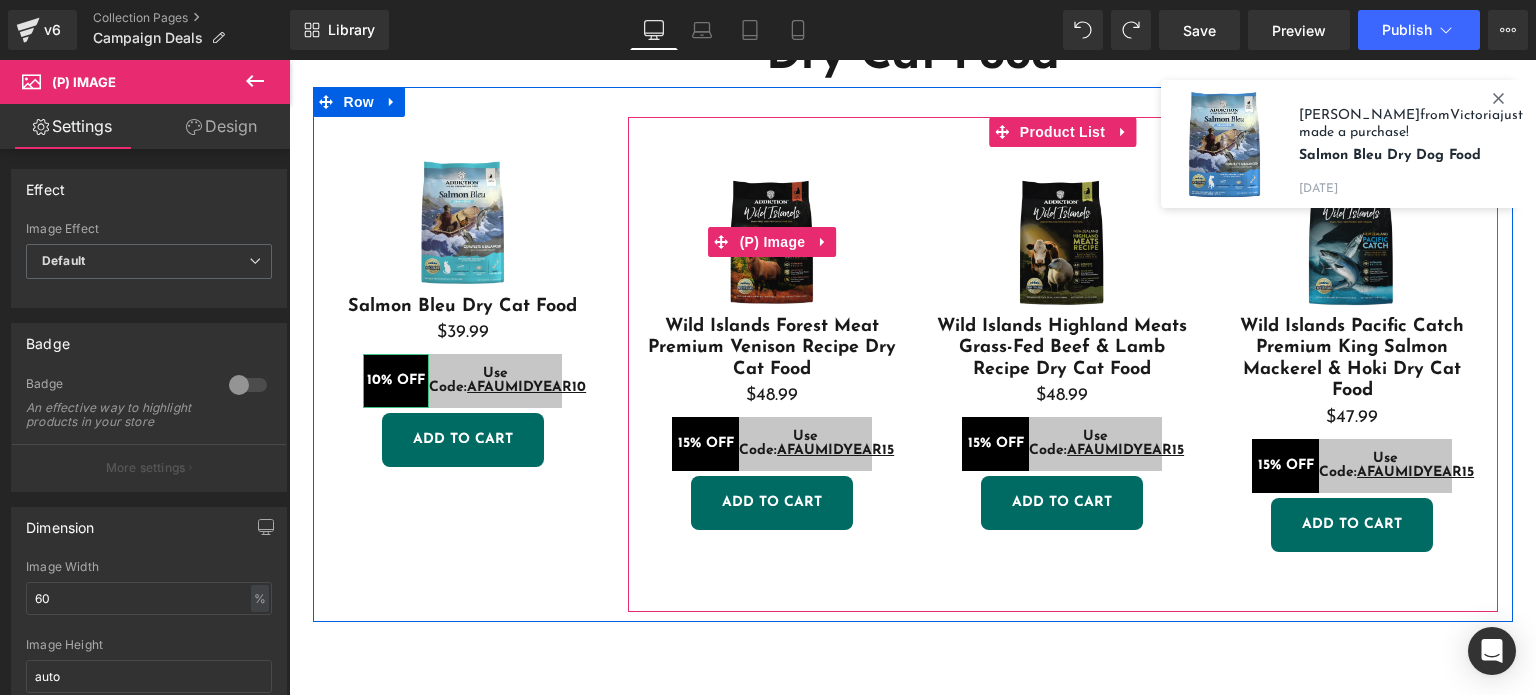 click at bounding box center (773, 242) 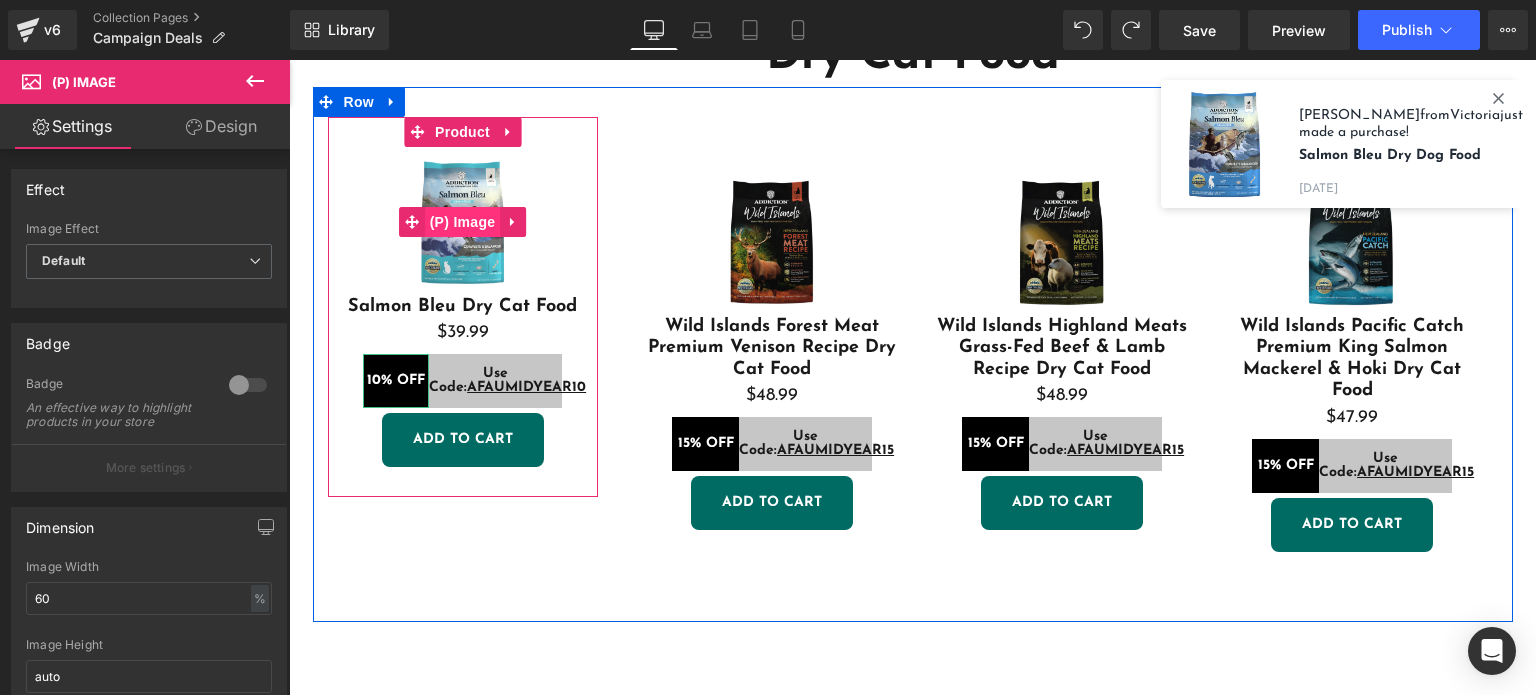 click on "(P) Image" at bounding box center [450, 222] 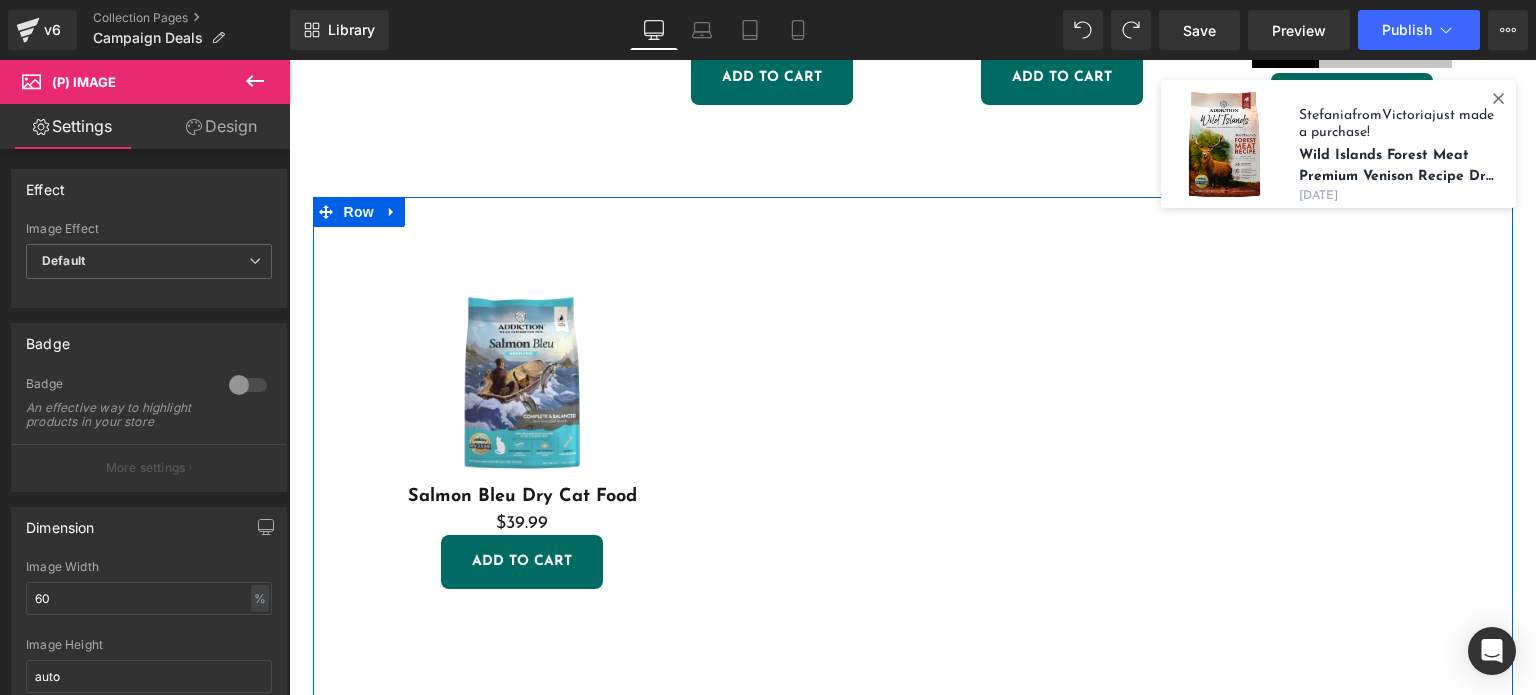 scroll, scrollTop: 3260, scrollLeft: 0, axis: vertical 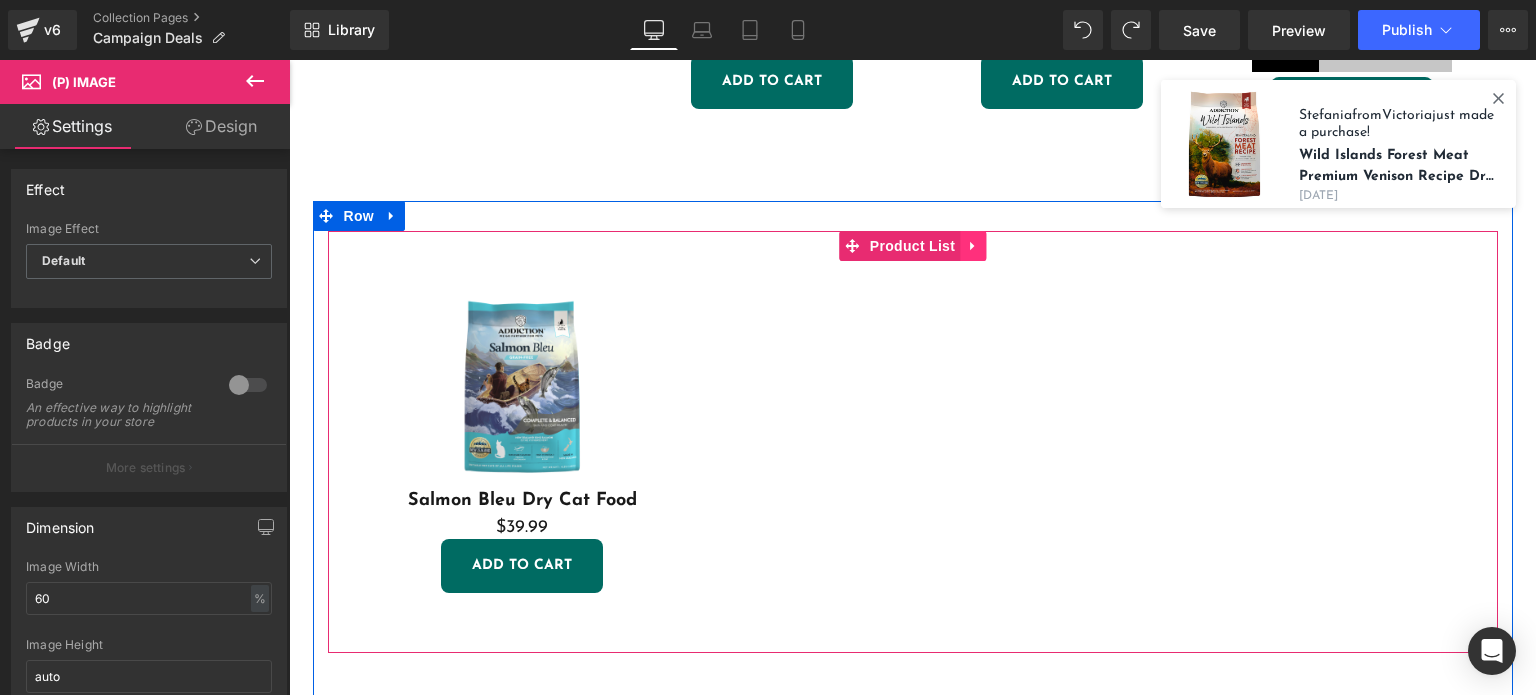 click 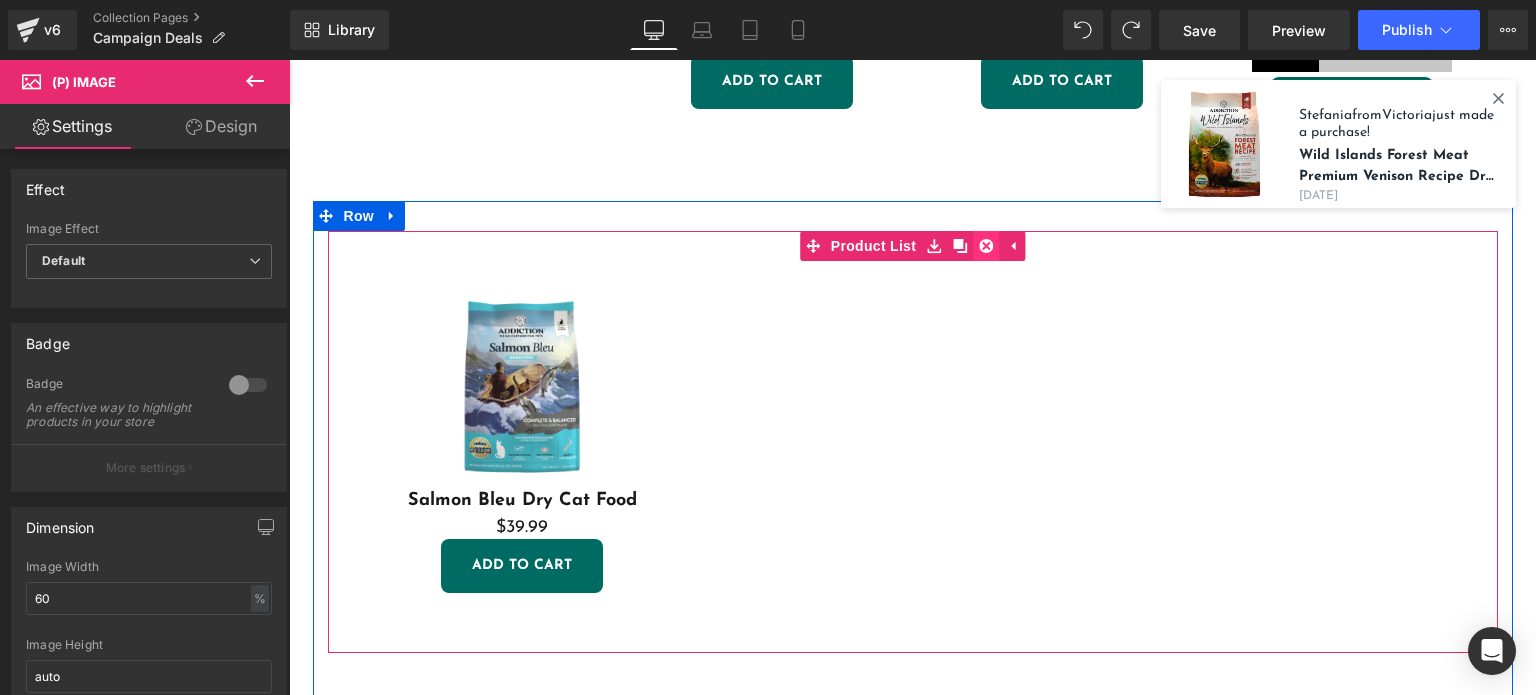 click 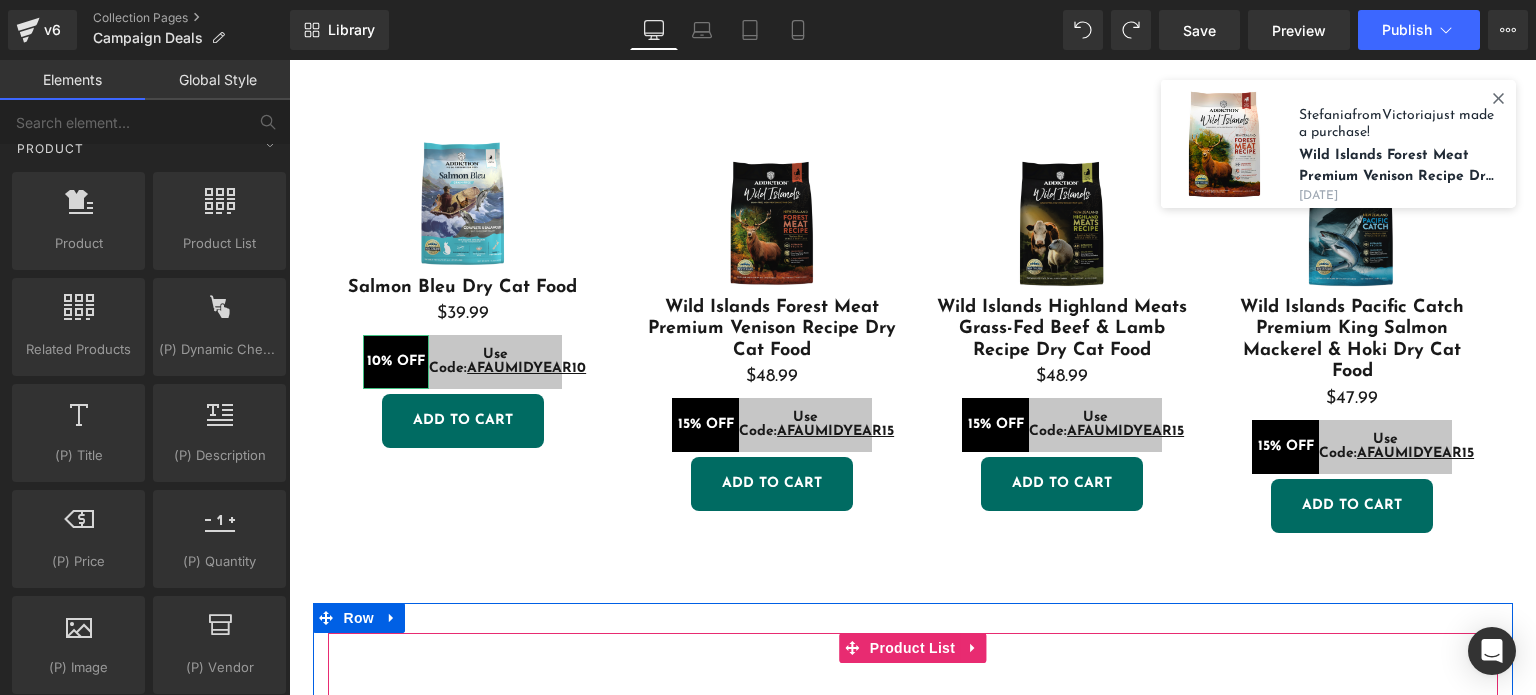 scroll, scrollTop: 2787, scrollLeft: 0, axis: vertical 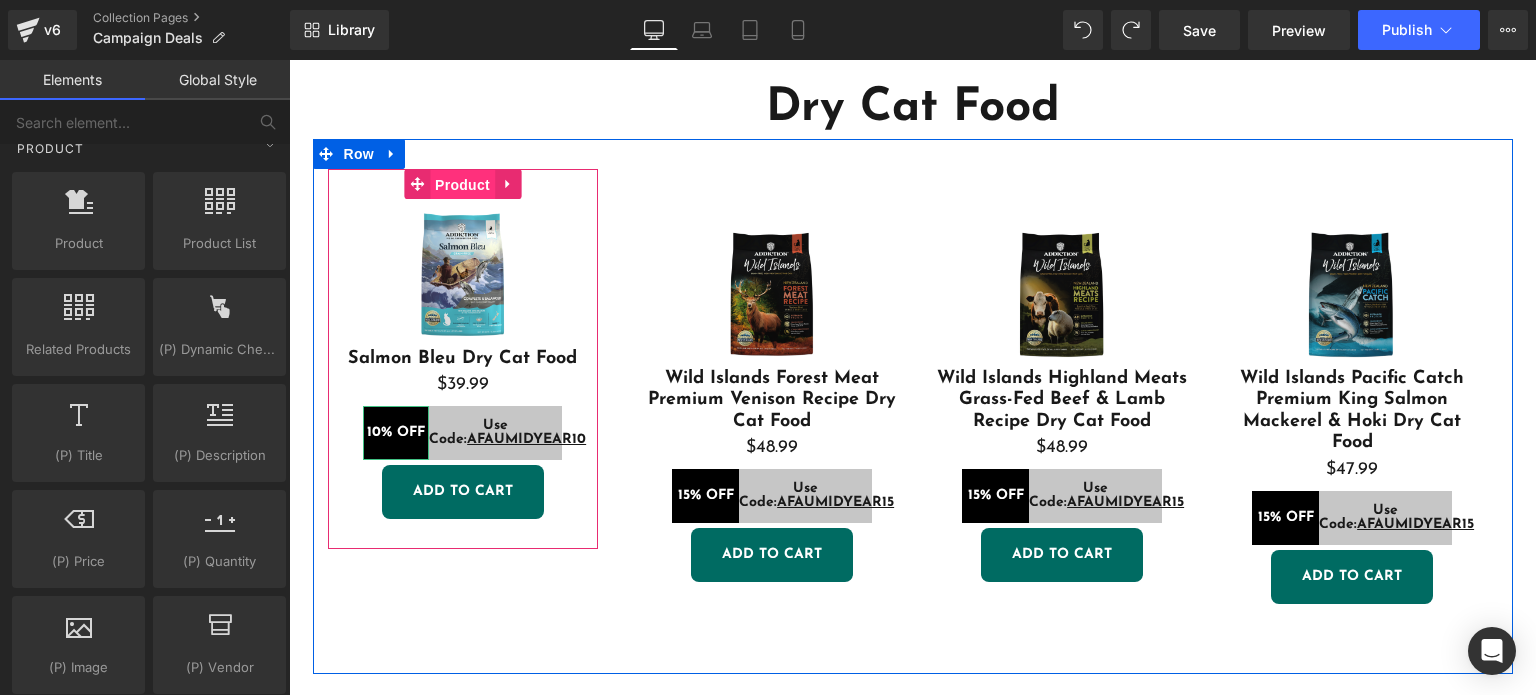 click on "Product" at bounding box center (462, 185) 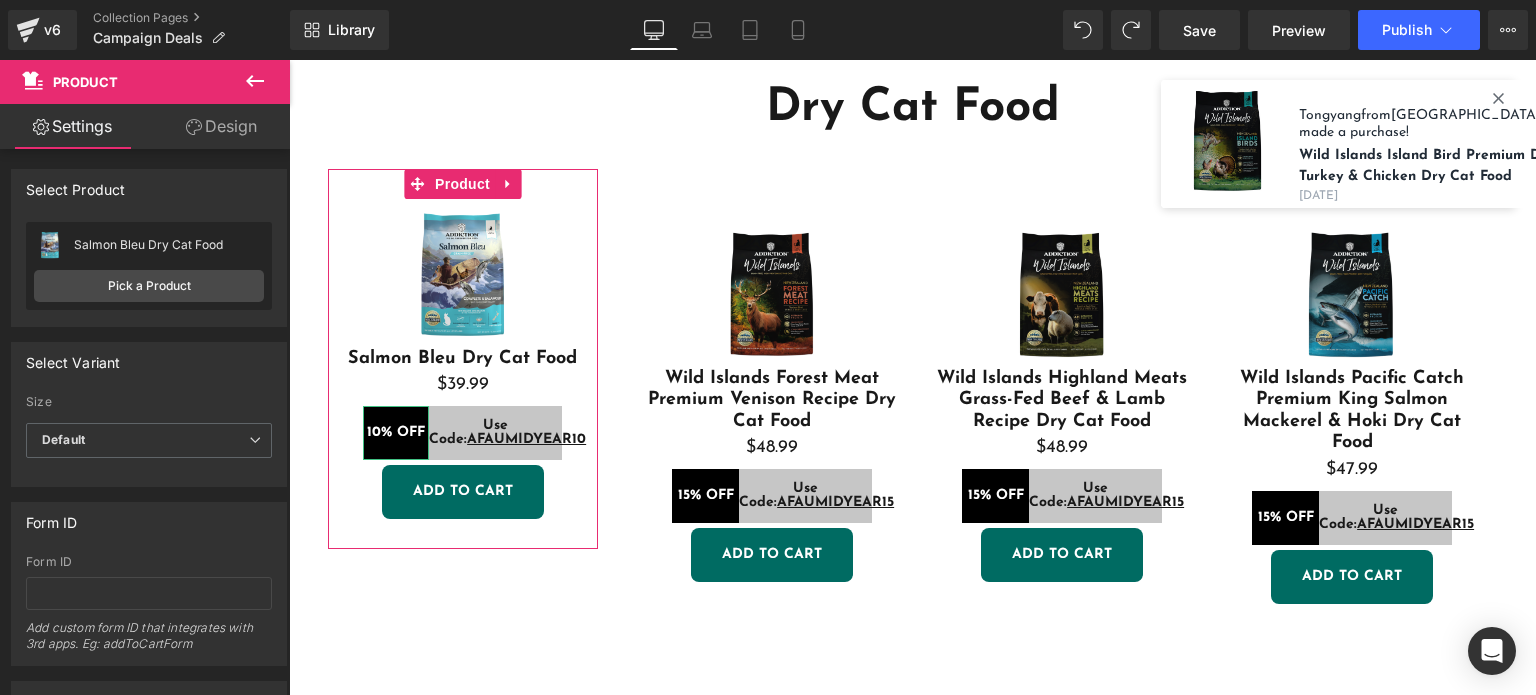 click on "Design" at bounding box center [221, 126] 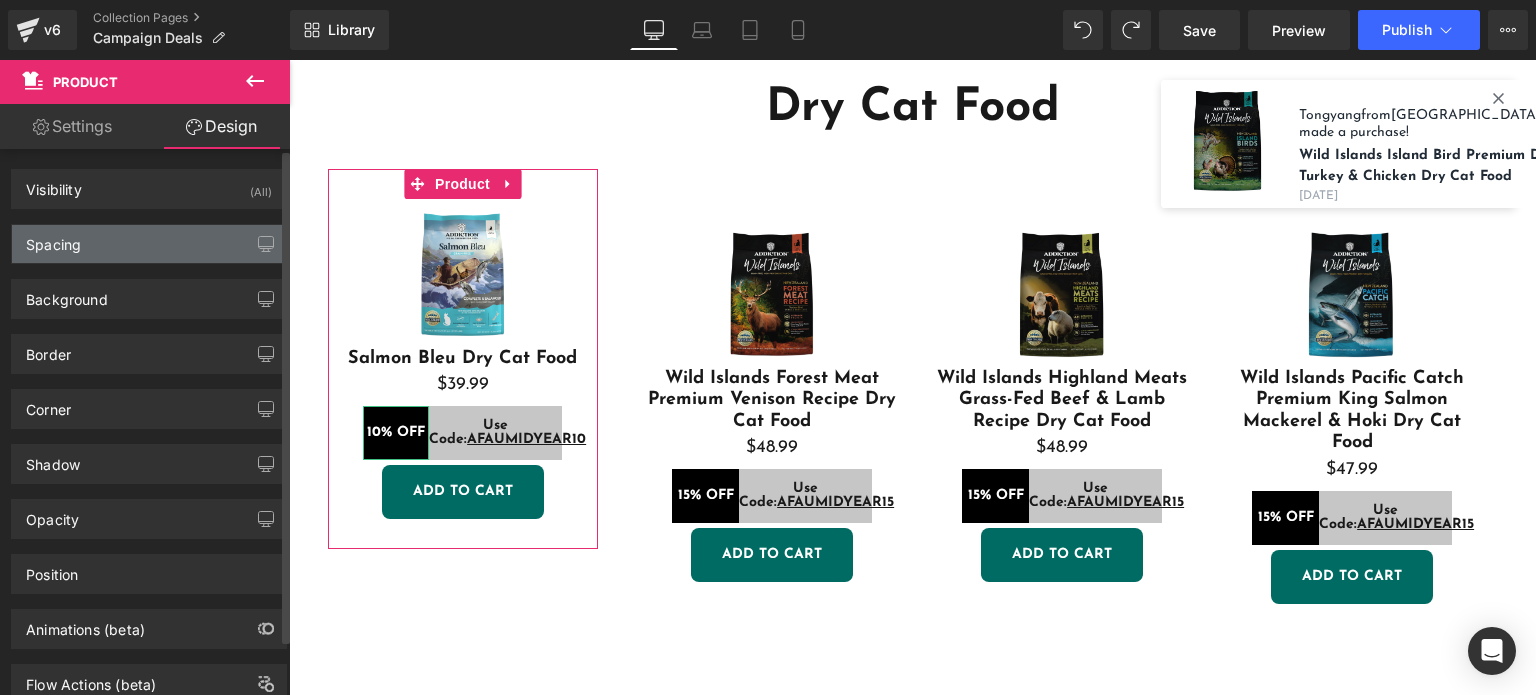click on "Spacing" at bounding box center (149, 244) 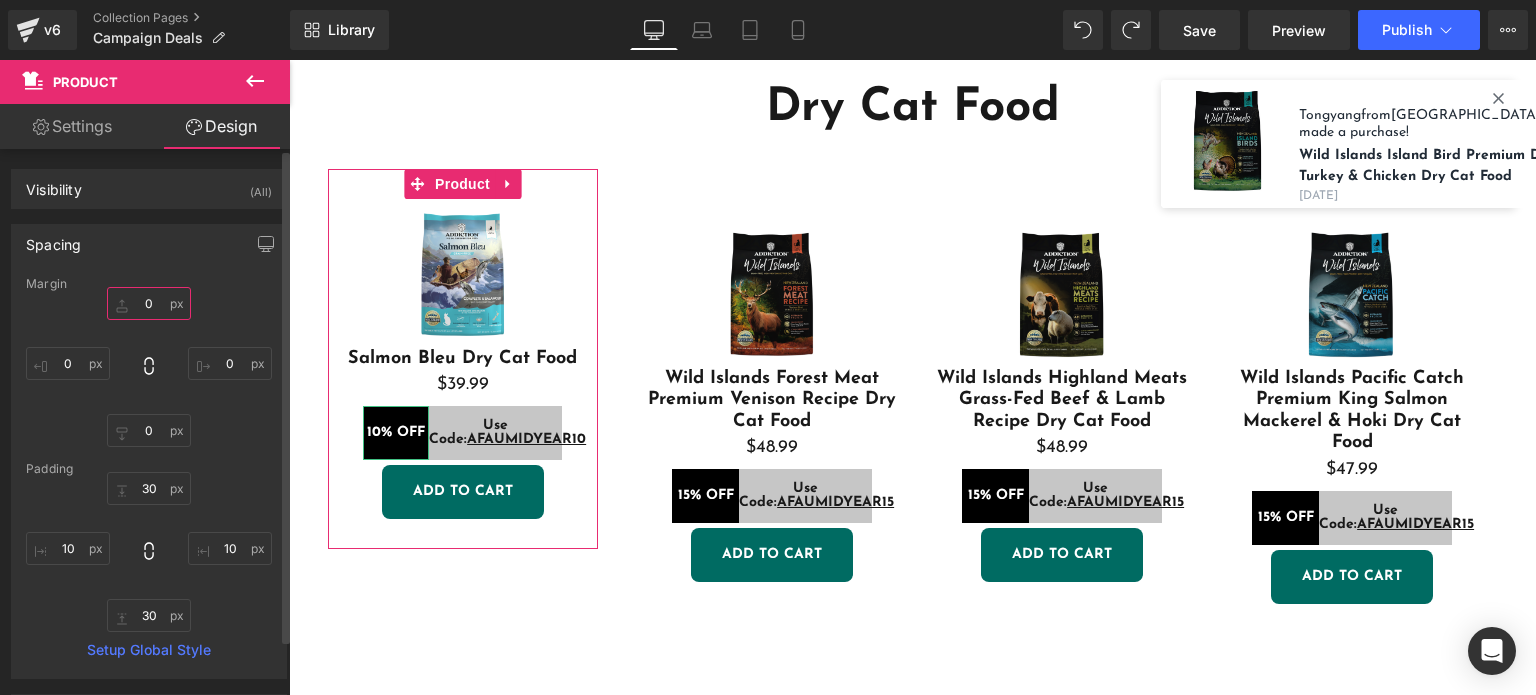 click at bounding box center (149, 303) 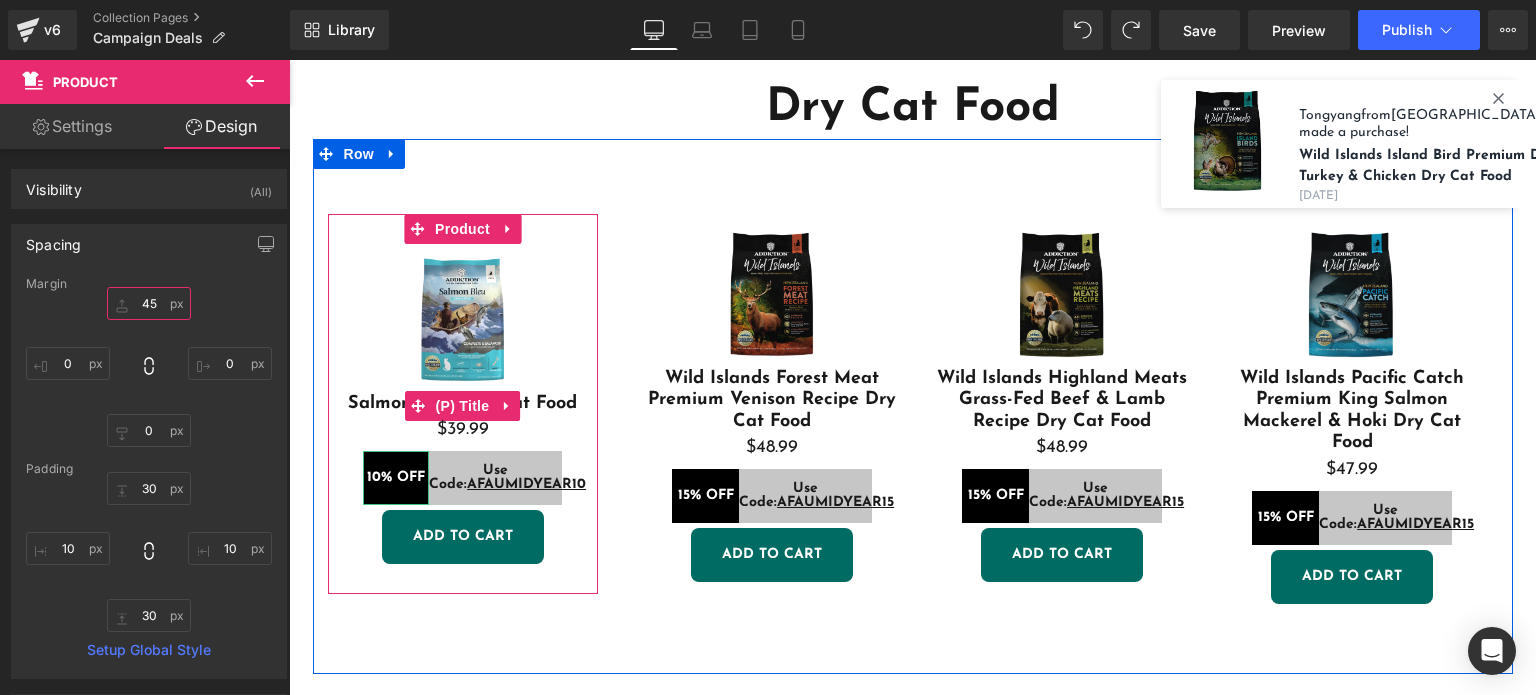 type on "4" 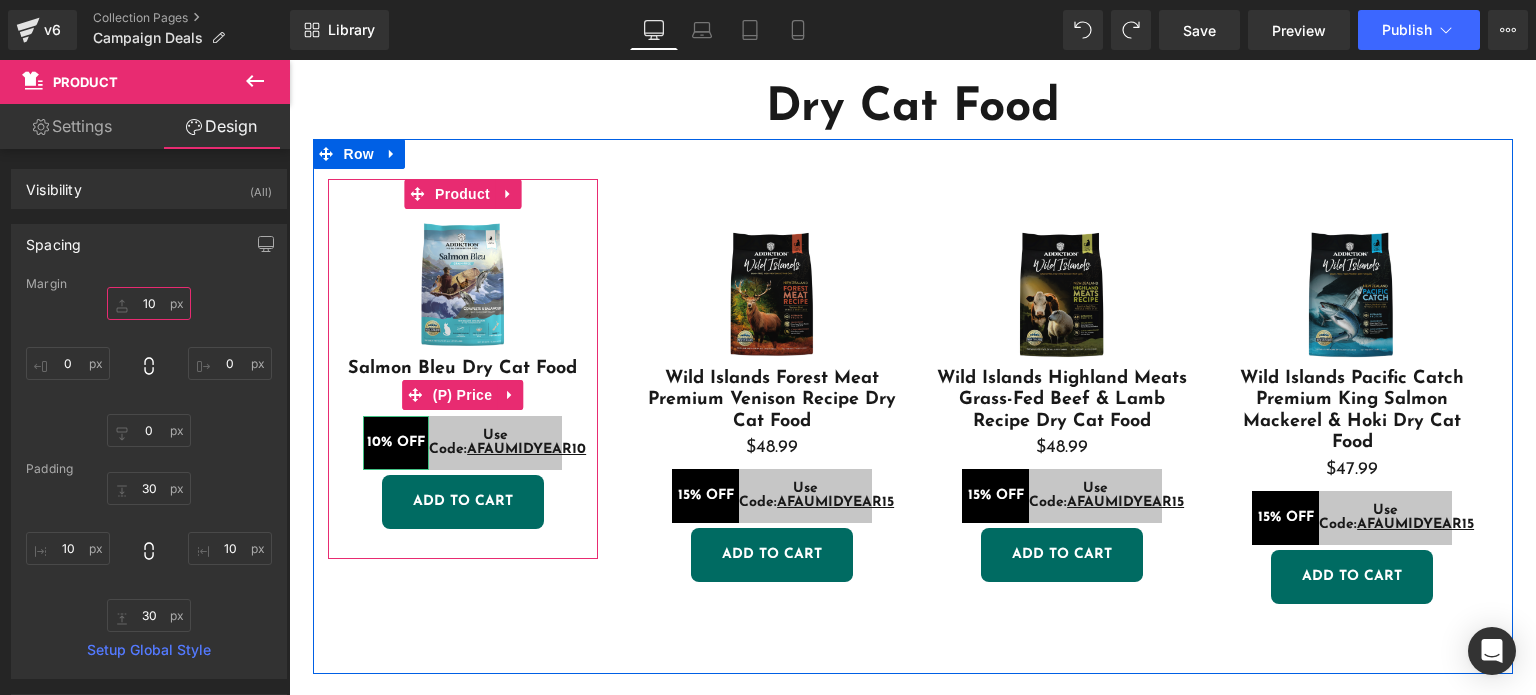 type on "1" 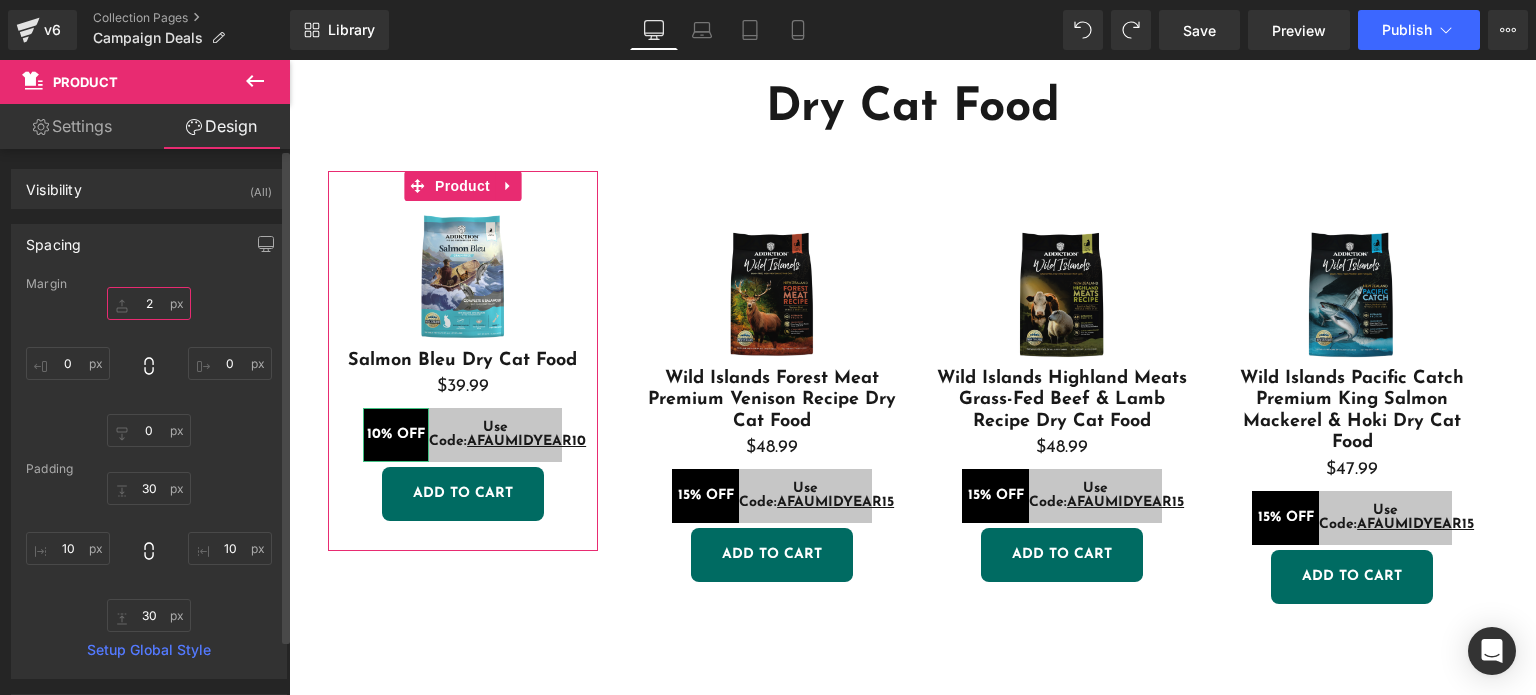 type on "22" 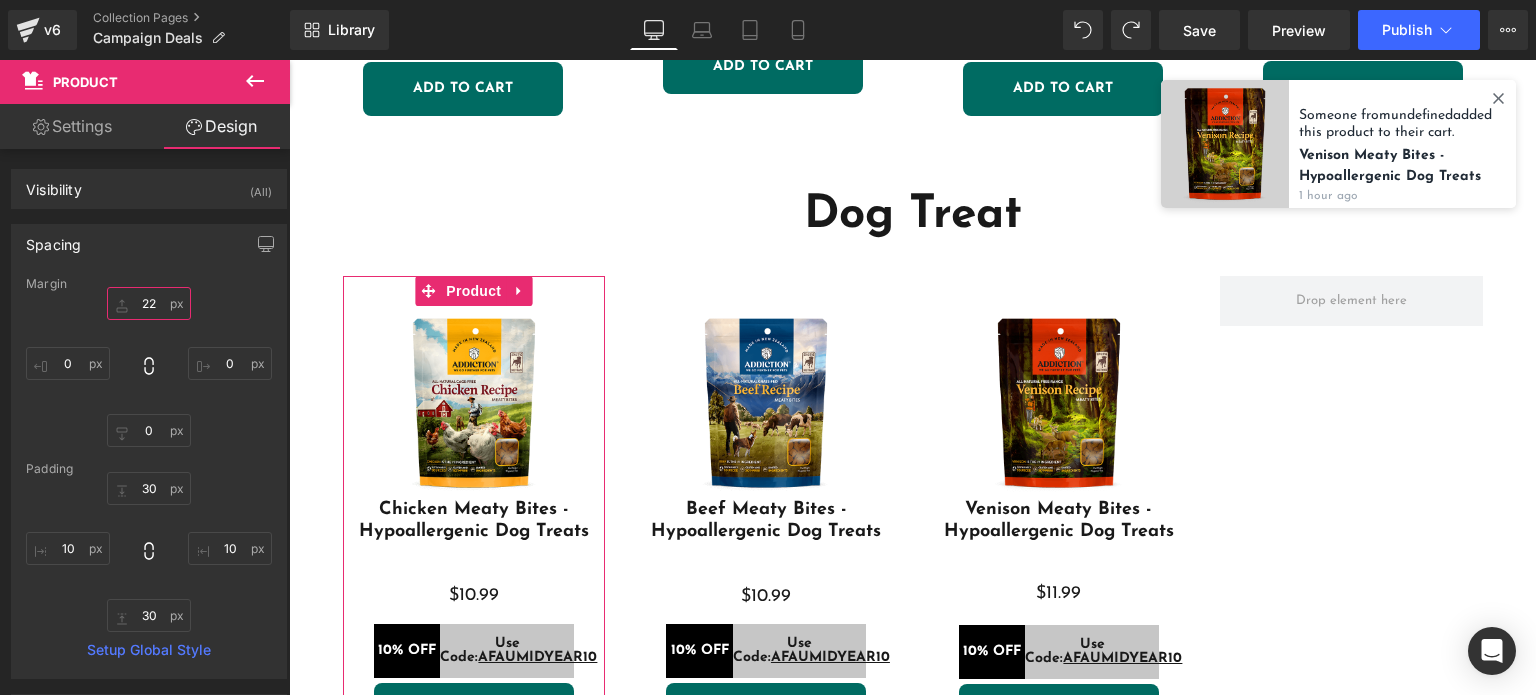 scroll, scrollTop: 2027, scrollLeft: 0, axis: vertical 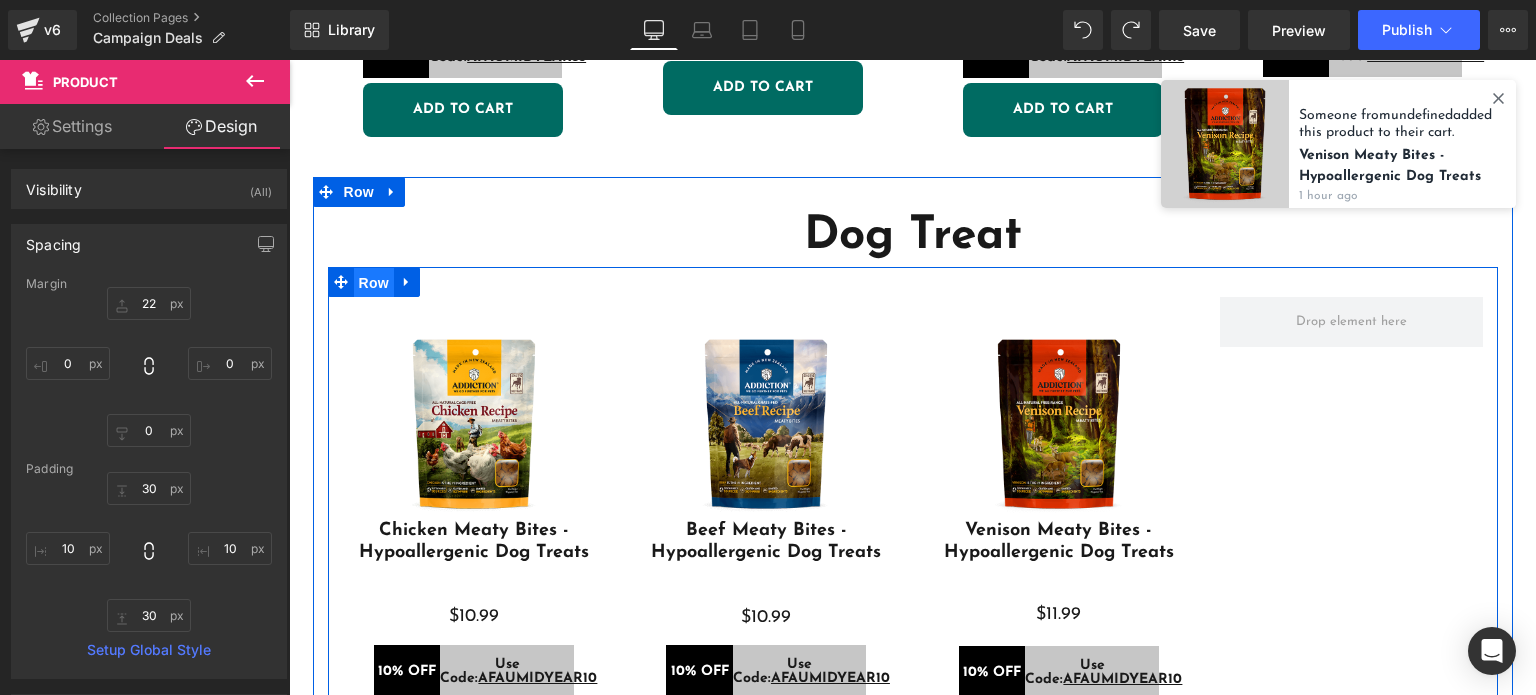 click on "Row" at bounding box center (374, 283) 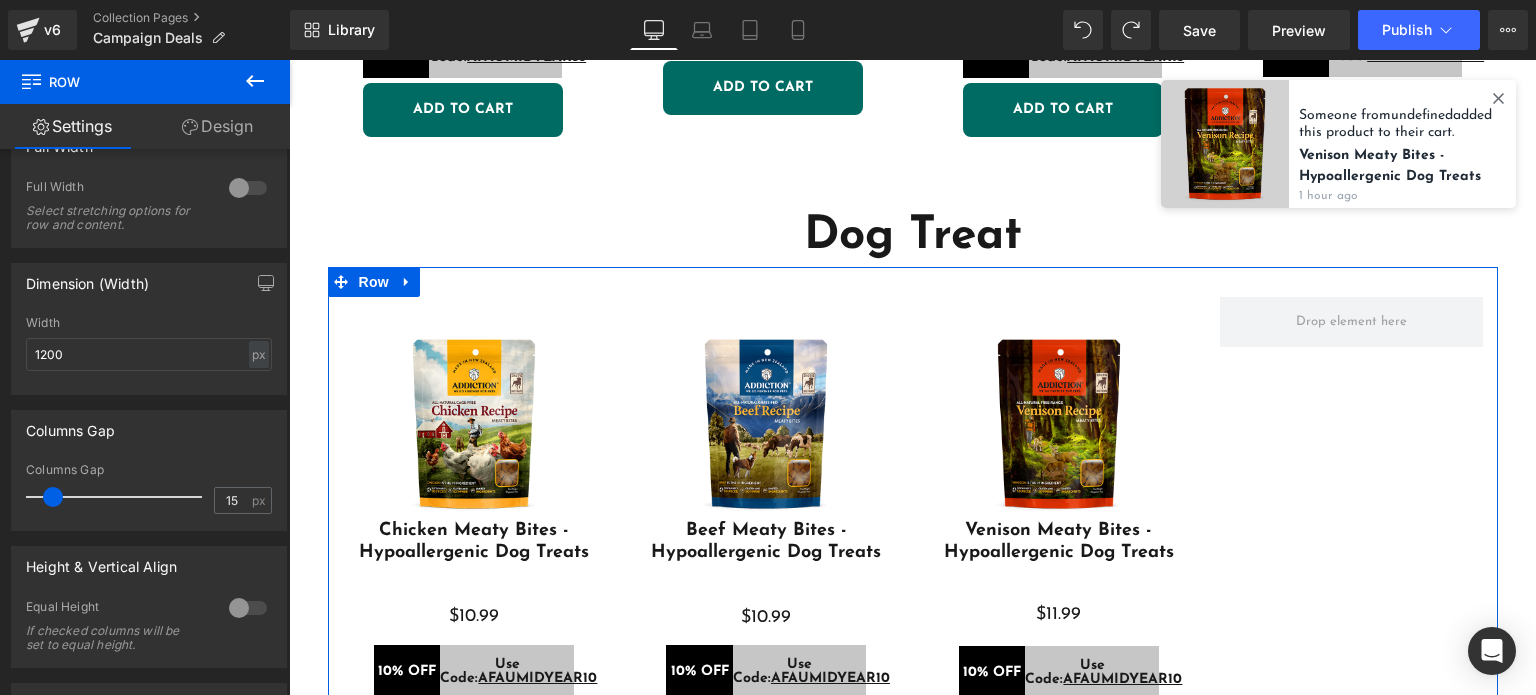 scroll, scrollTop: 735, scrollLeft: 0, axis: vertical 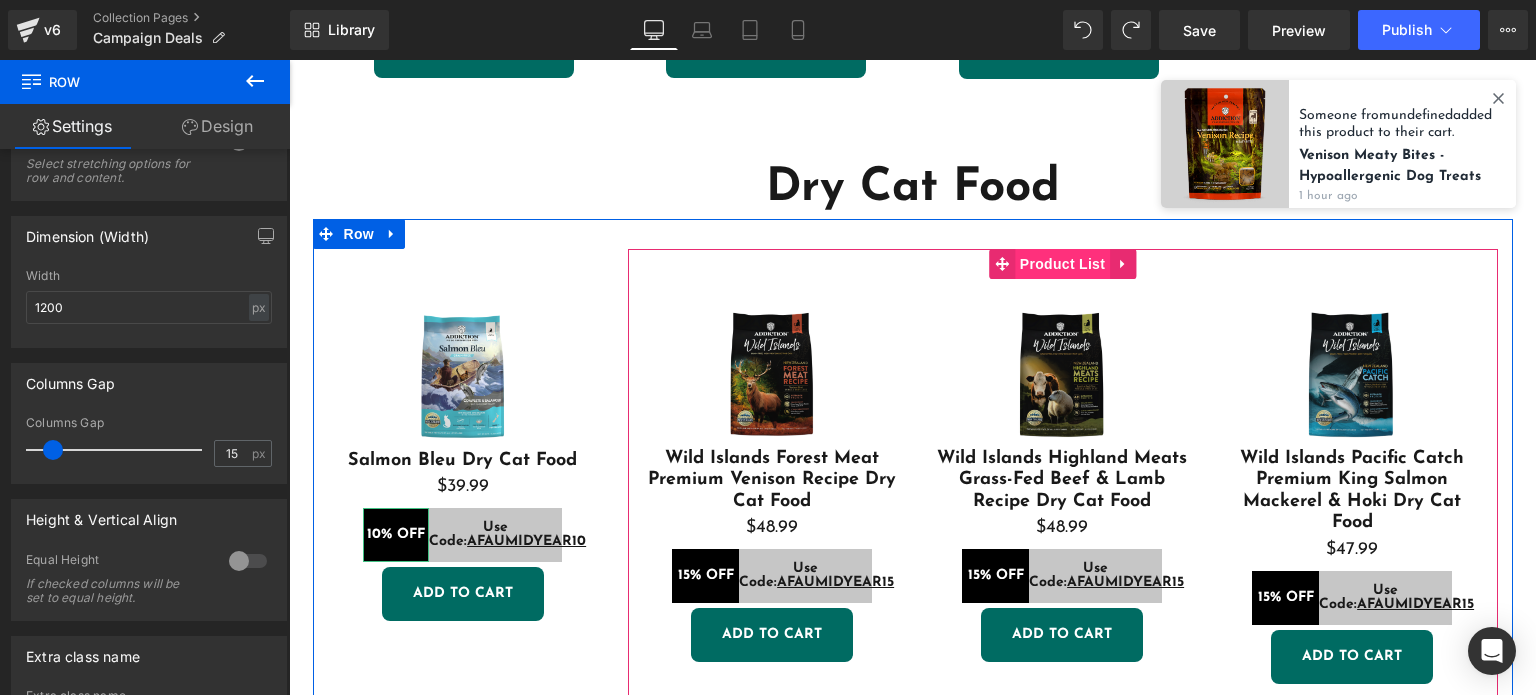 click on "Product List" at bounding box center [1062, 264] 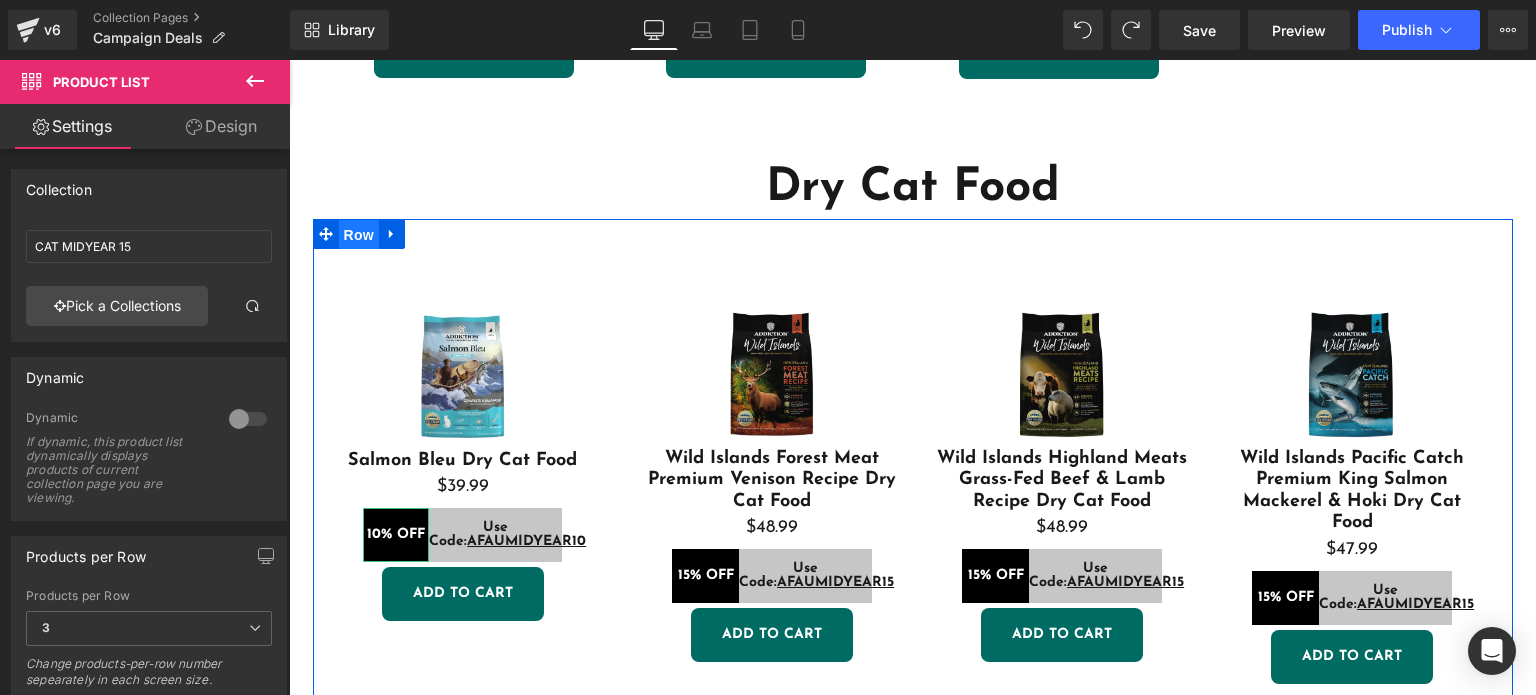 click on "Row" at bounding box center [359, 235] 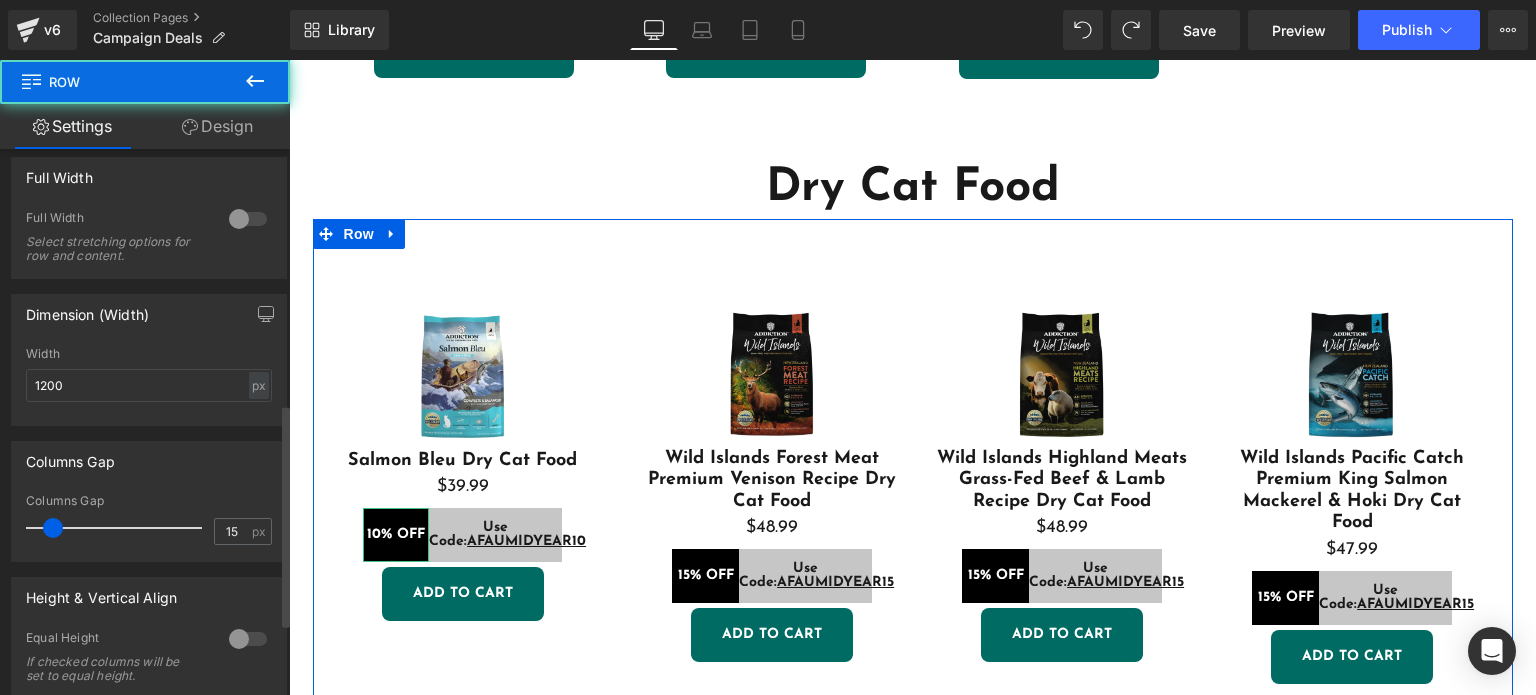 scroll, scrollTop: 660, scrollLeft: 0, axis: vertical 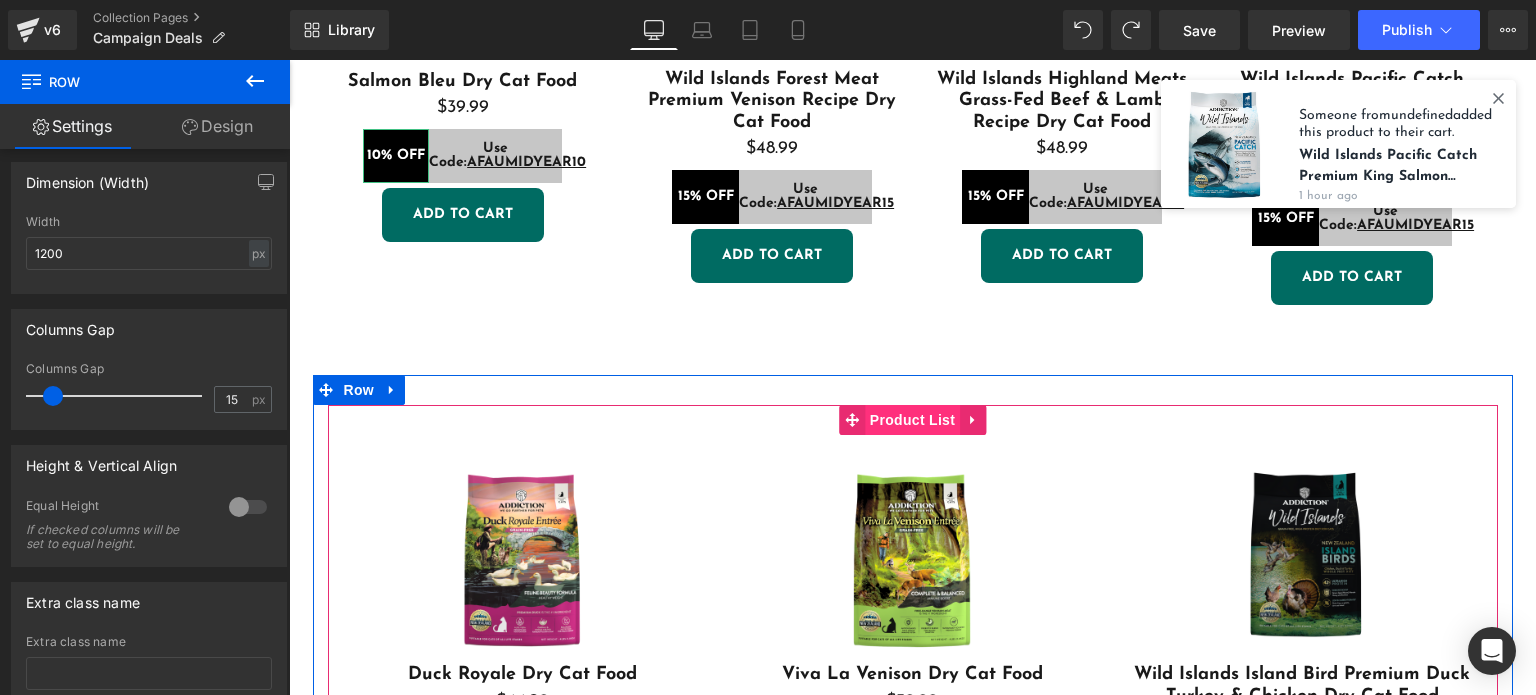 click on "Product List" at bounding box center (912, 420) 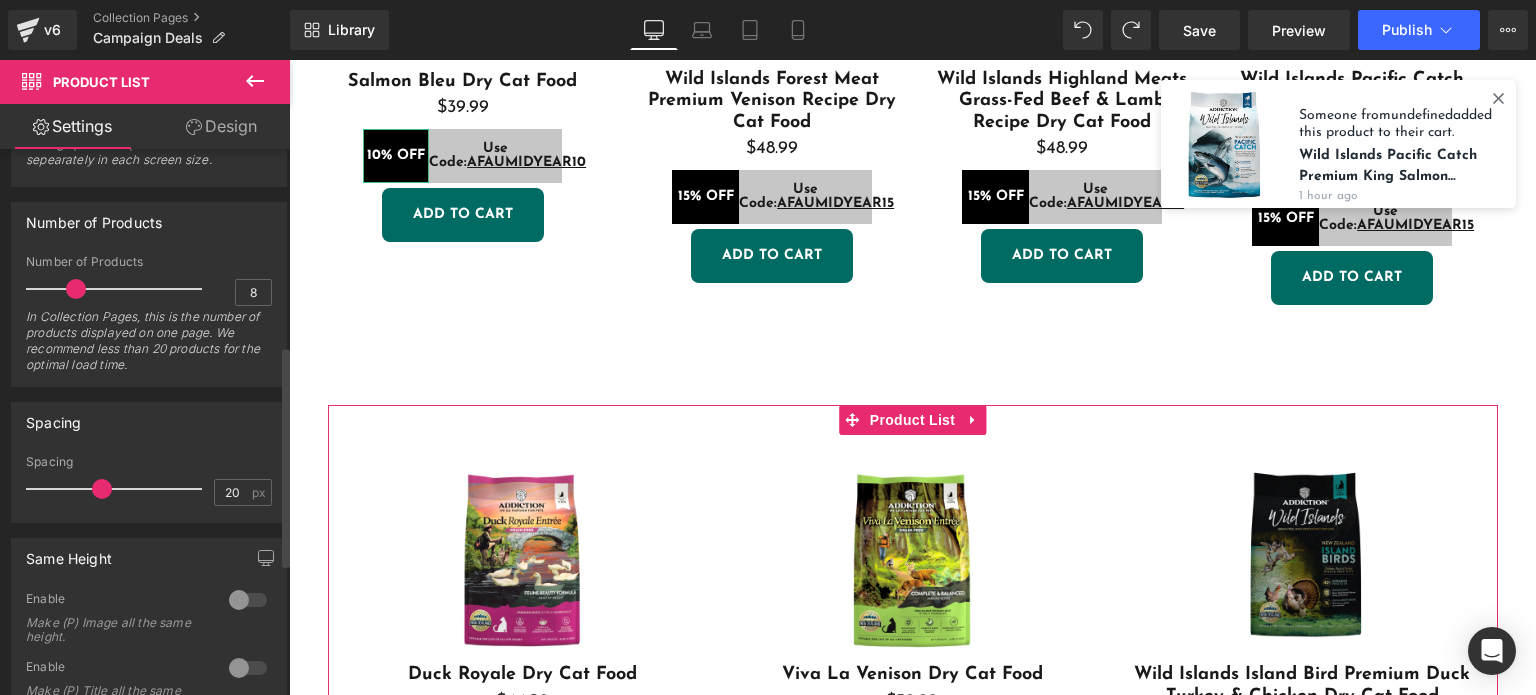 scroll, scrollTop: 536, scrollLeft: 0, axis: vertical 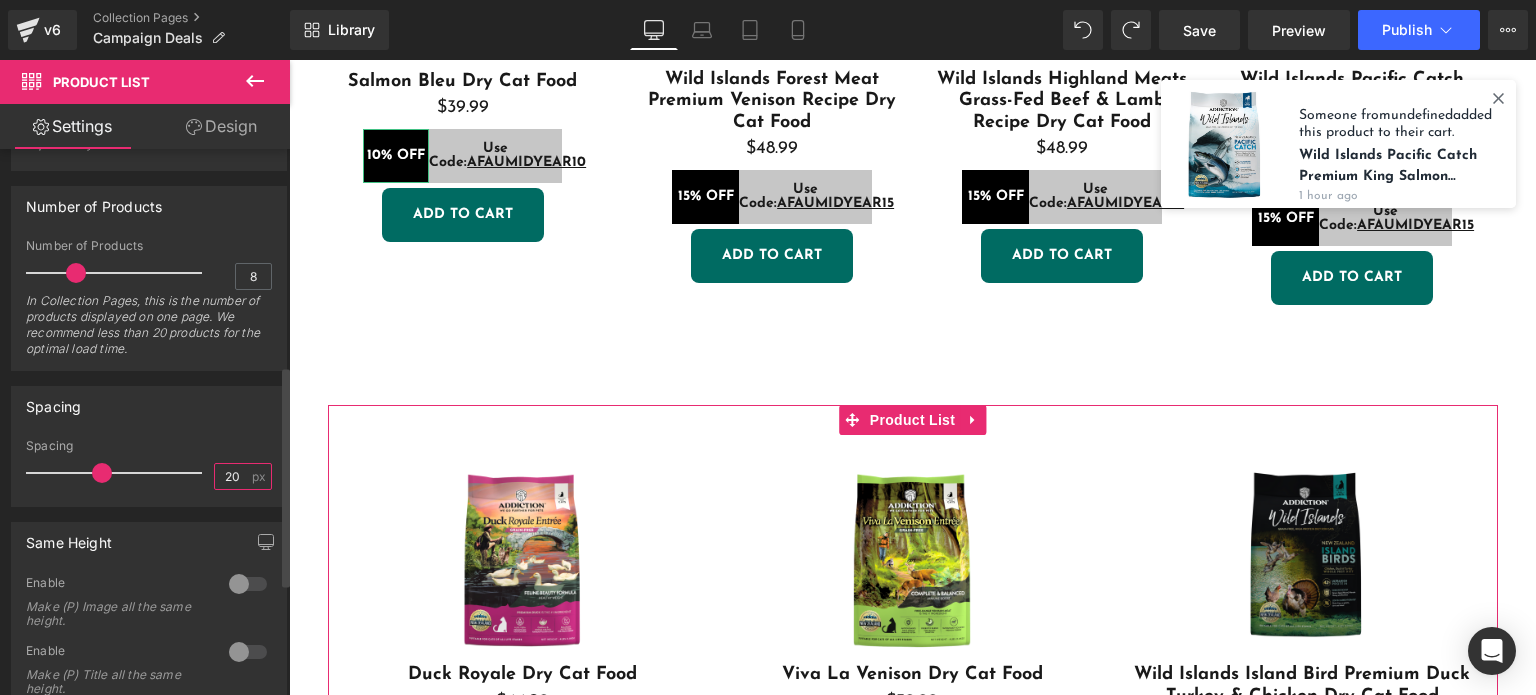 drag, startPoint x: 228, startPoint y: 479, endPoint x: 177, endPoint y: 475, distance: 51.156624 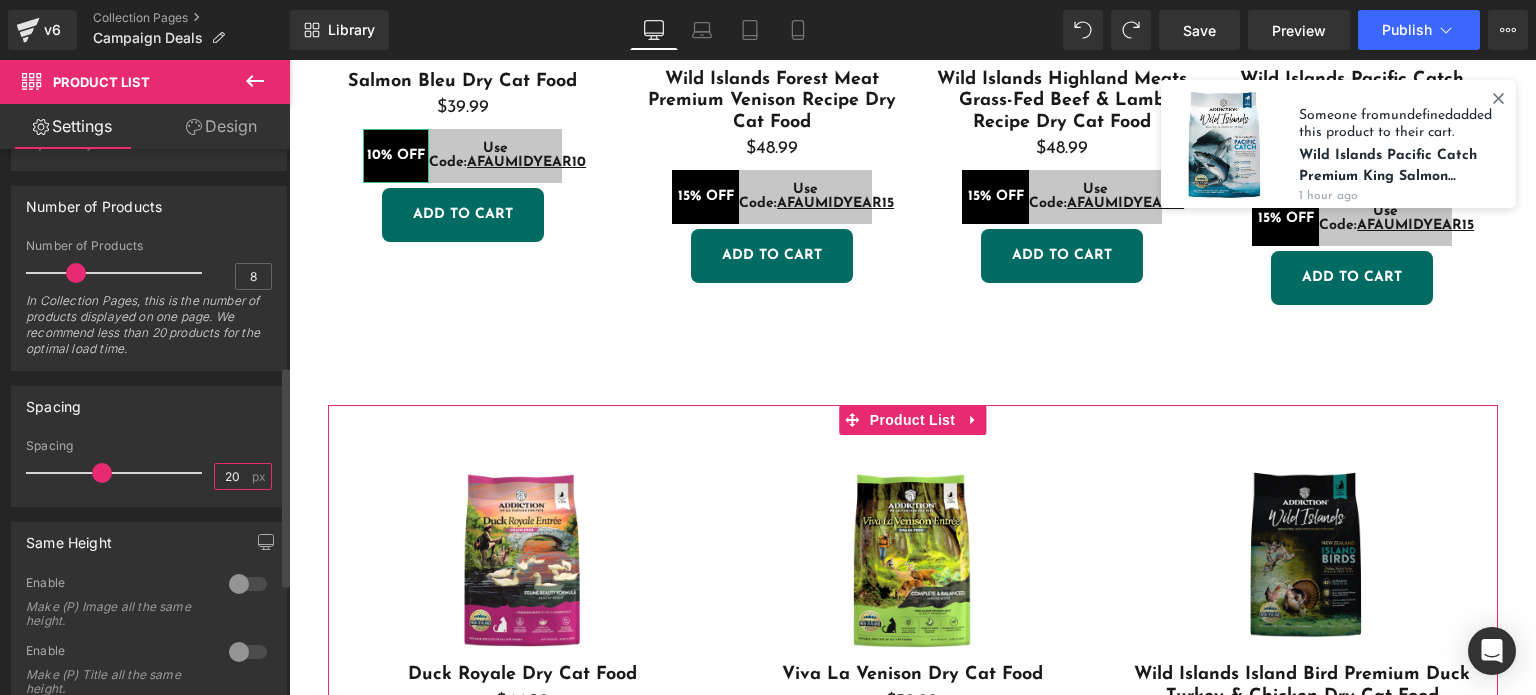 click on "Spacing 20 px" at bounding box center (149, 472) 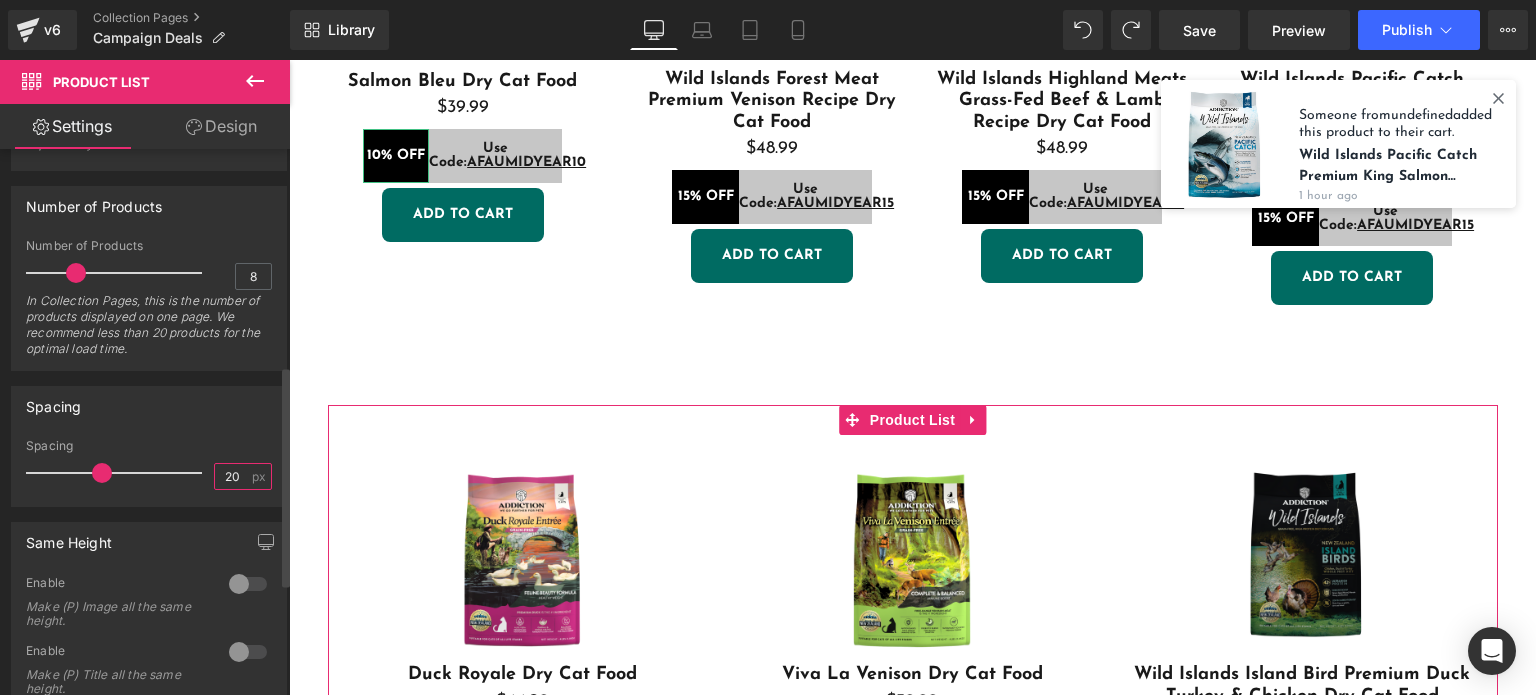 type on "2" 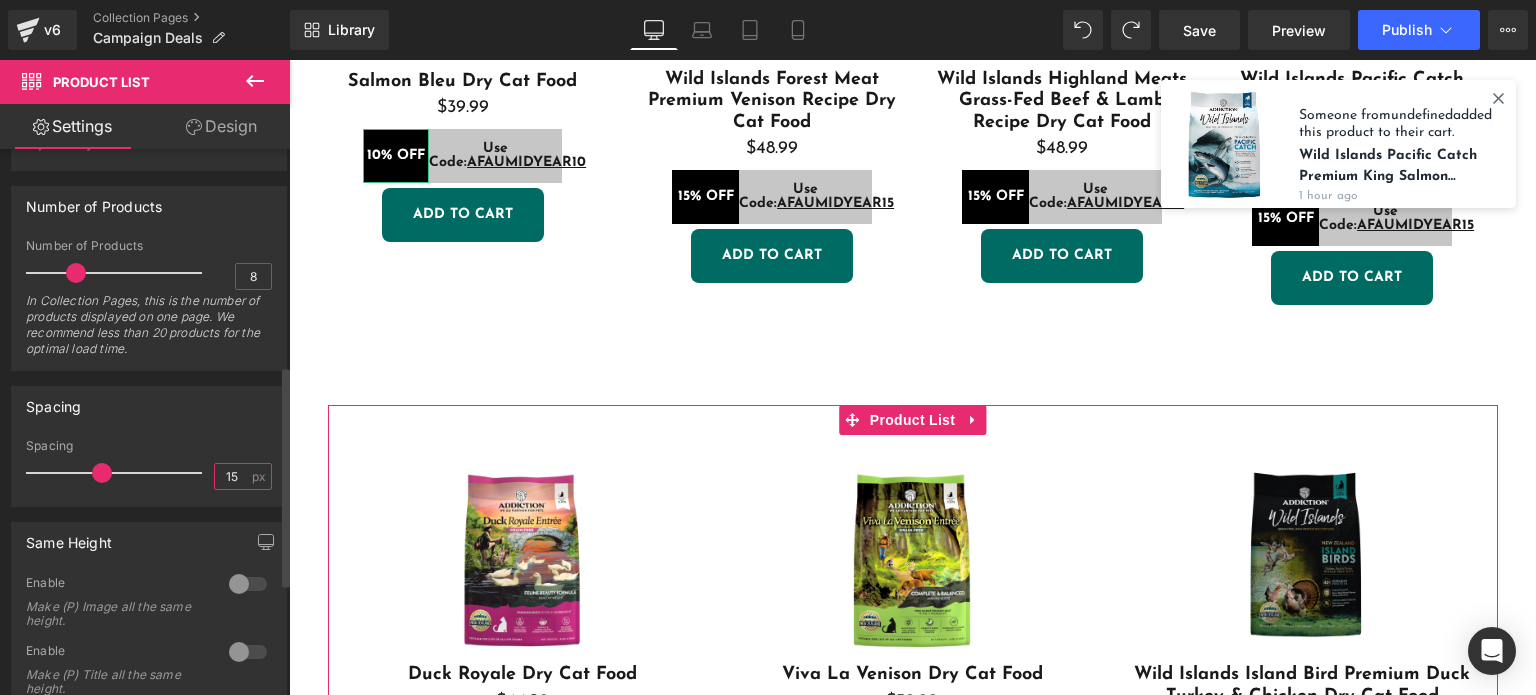 type on "15" 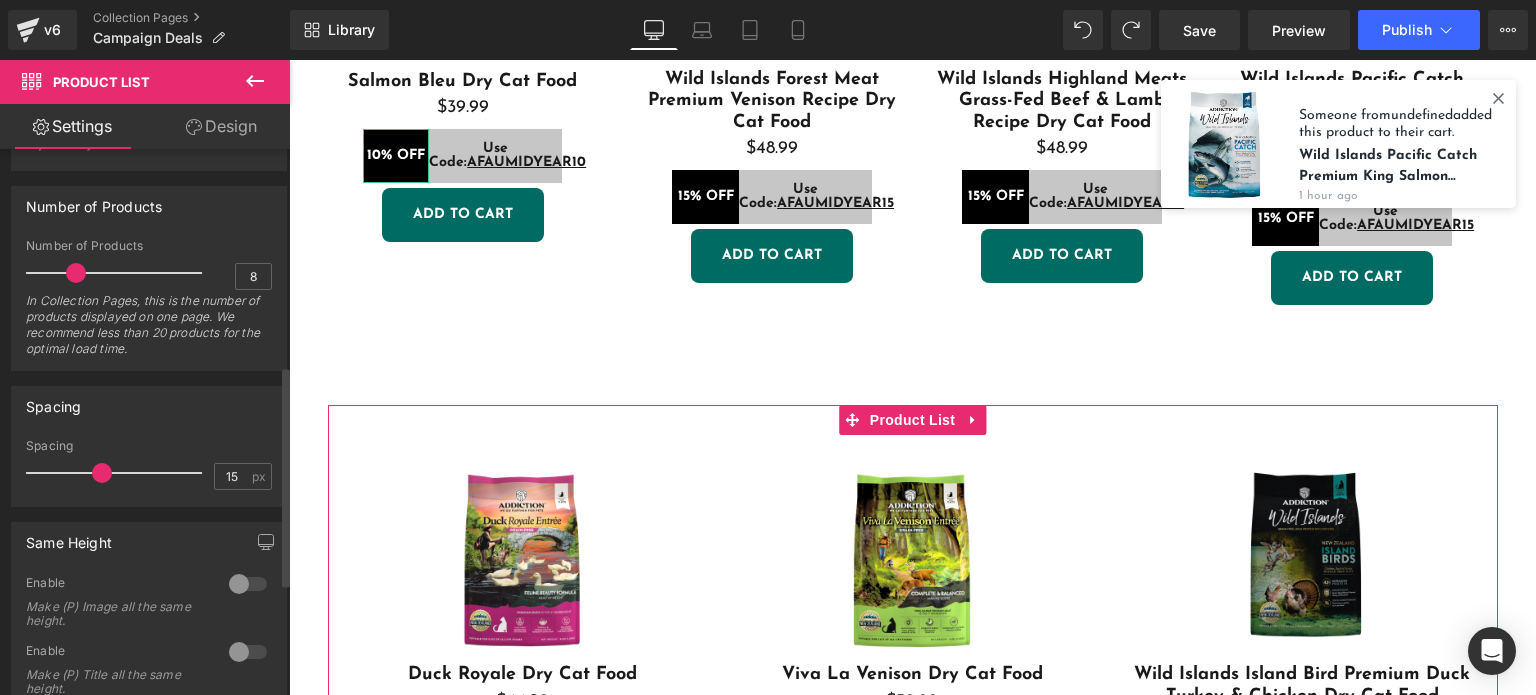 click on "Spacing" at bounding box center [149, 406] 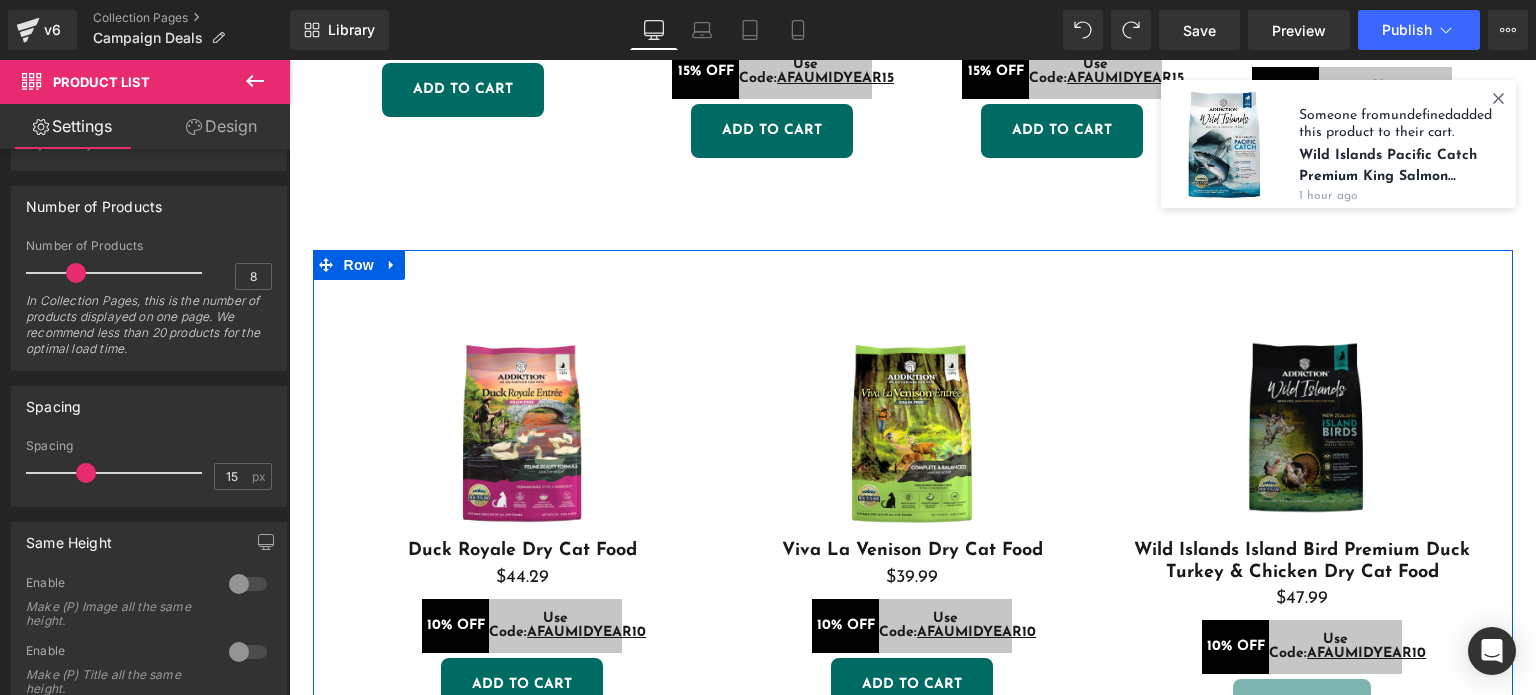 scroll, scrollTop: 3215, scrollLeft: 0, axis: vertical 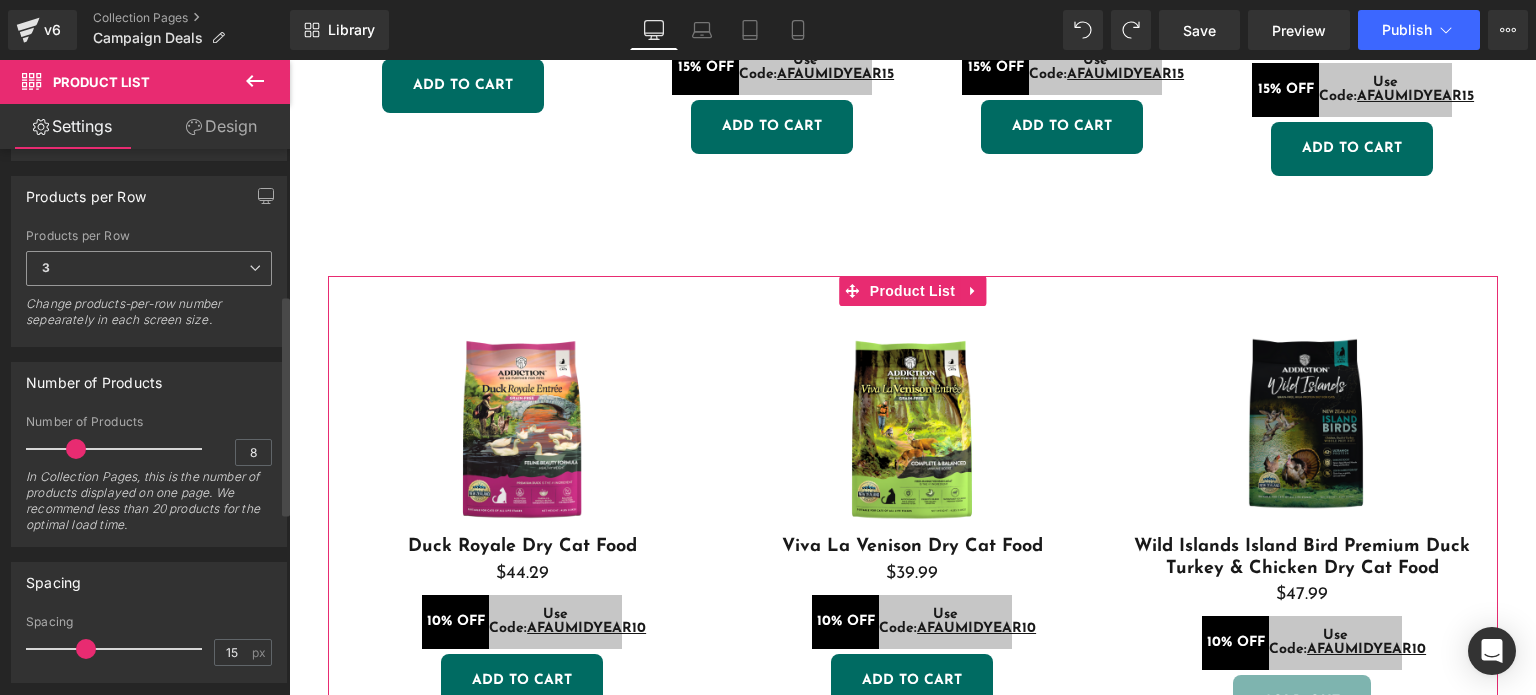 click on "3" at bounding box center (149, 268) 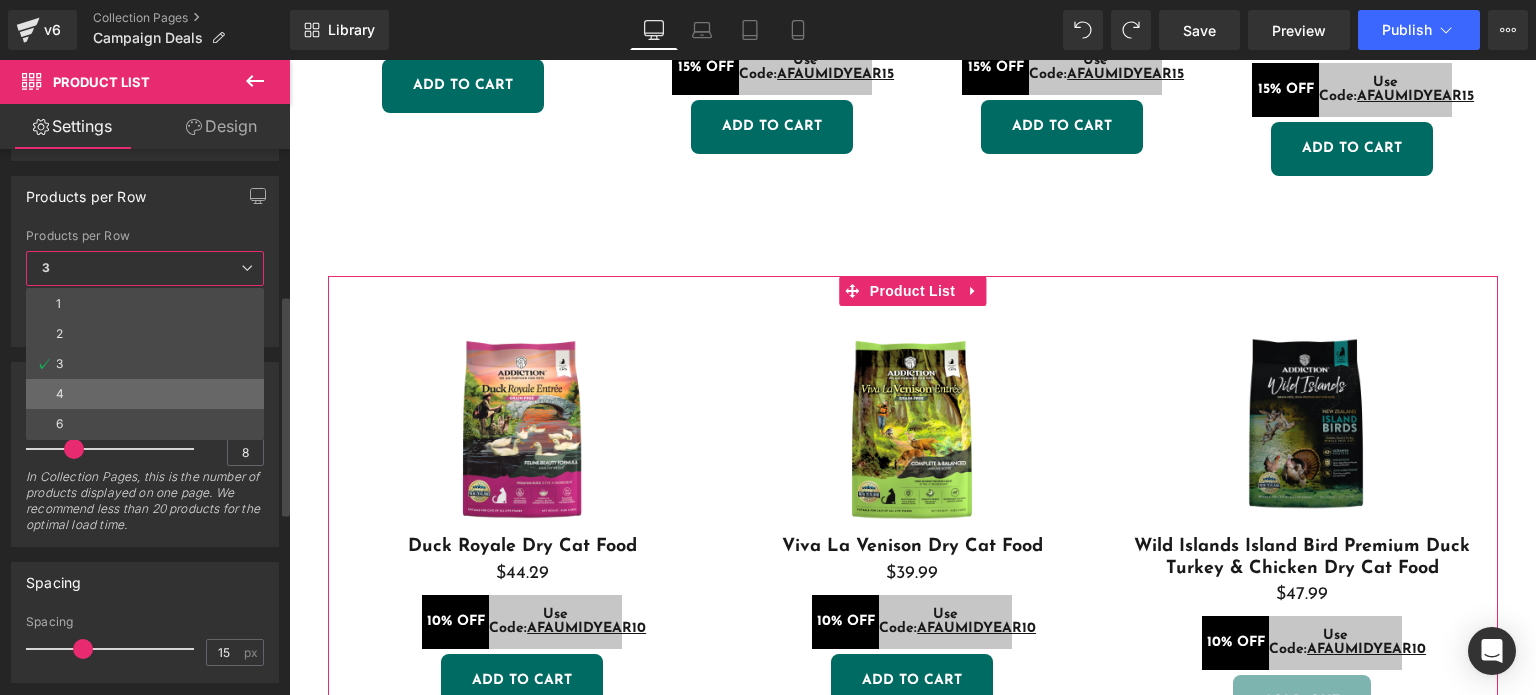 click on "4" at bounding box center [145, 394] 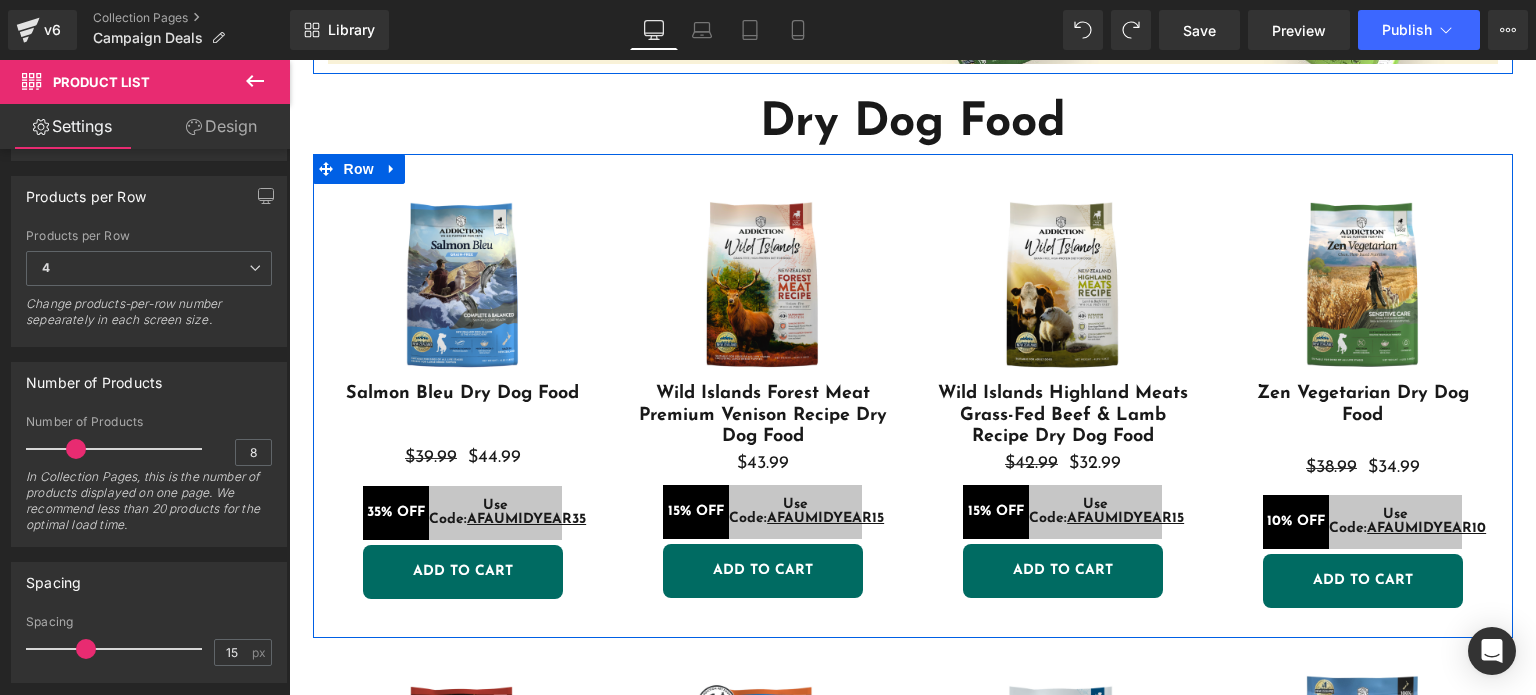 scroll, scrollTop: 444, scrollLeft: 0, axis: vertical 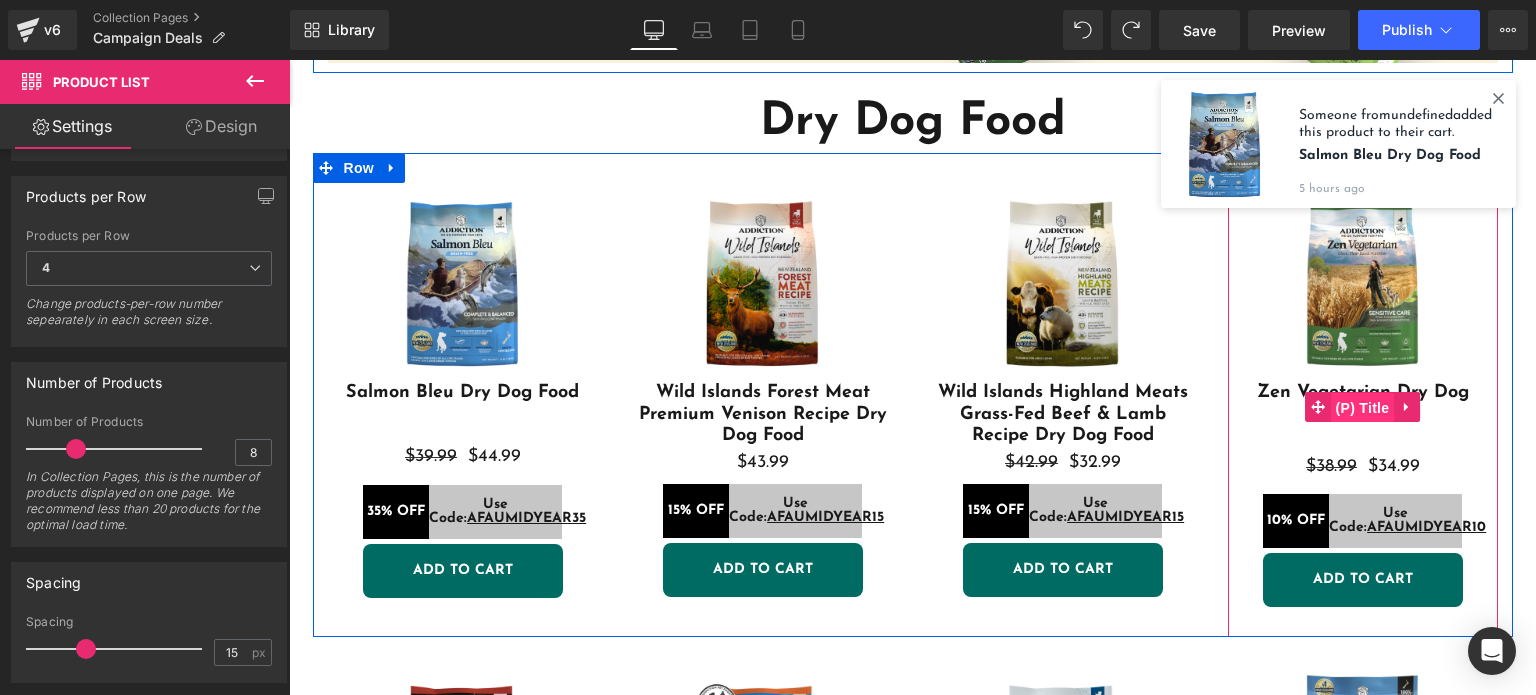 click on "(P) Title" at bounding box center [1363, 408] 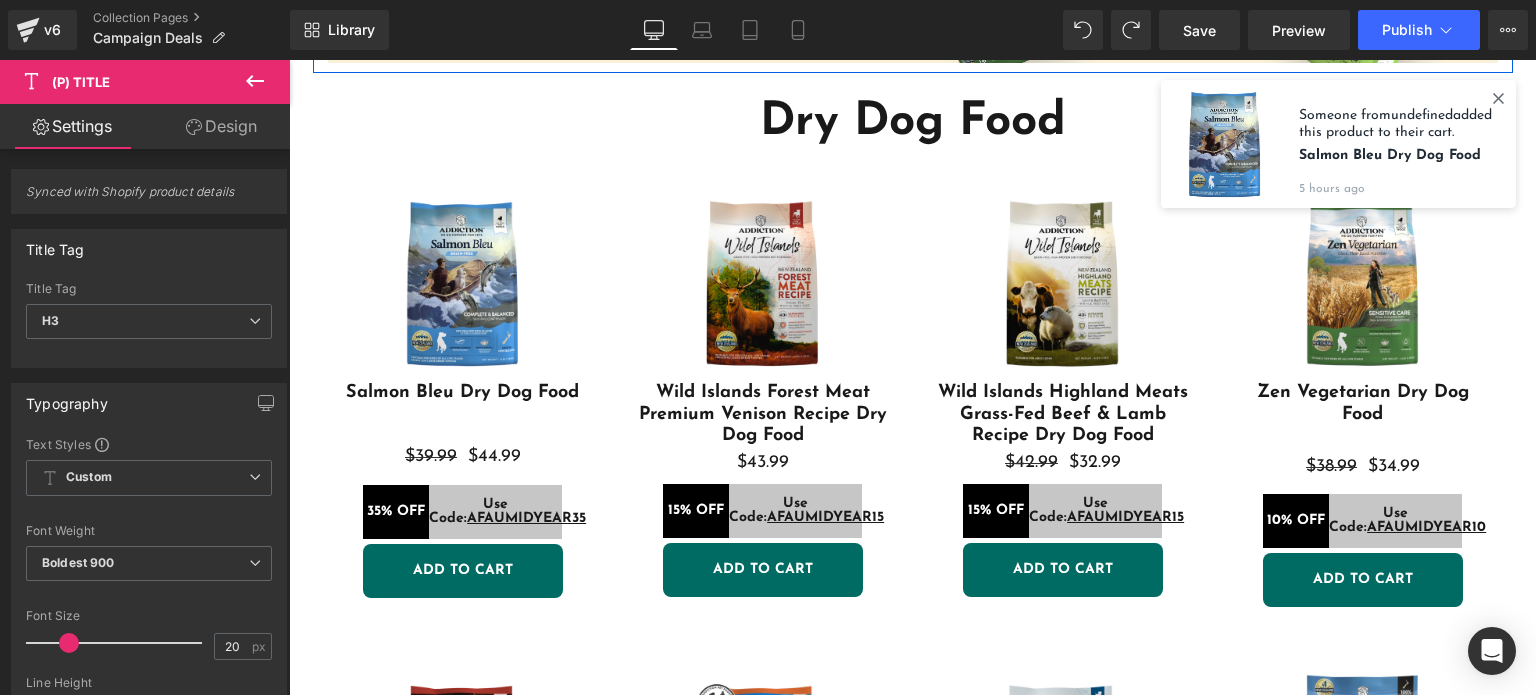 click on "Design" at bounding box center (221, 126) 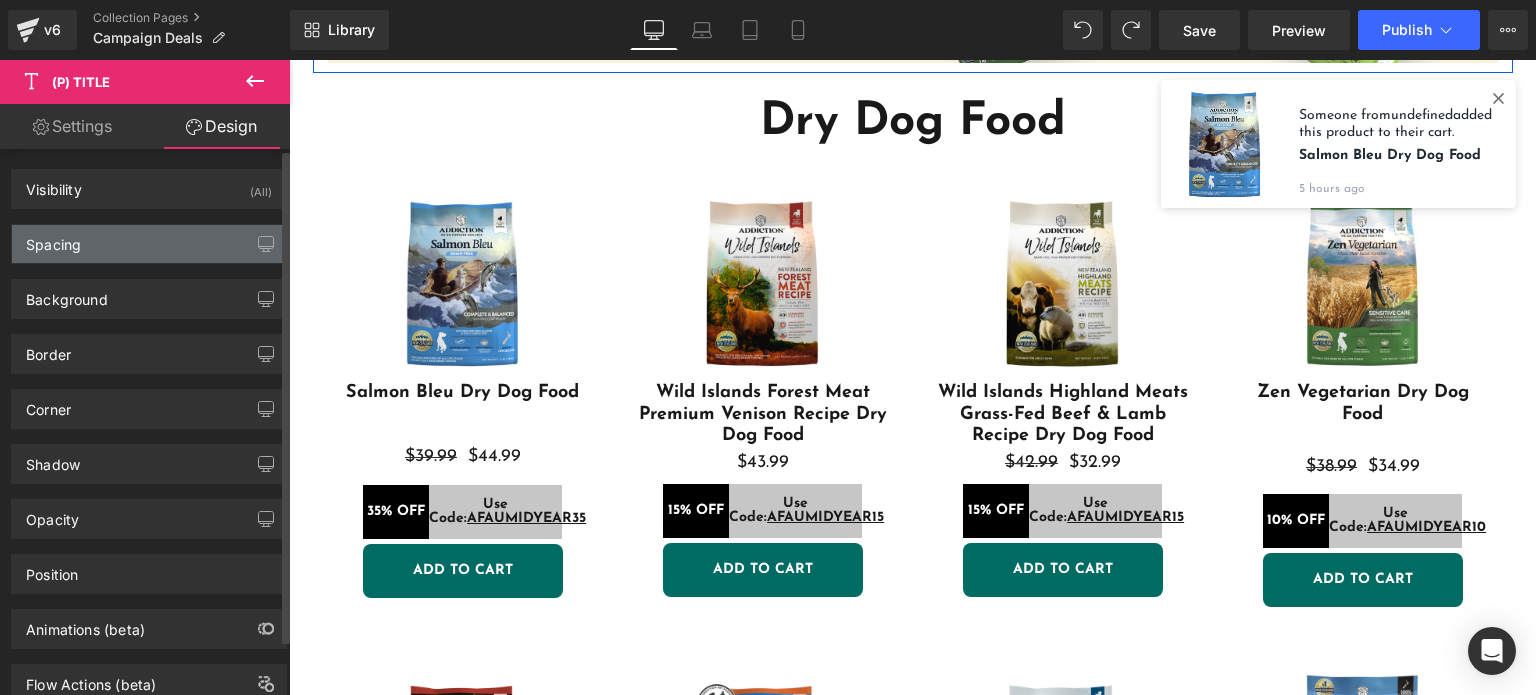 click on "Spacing" at bounding box center [149, 244] 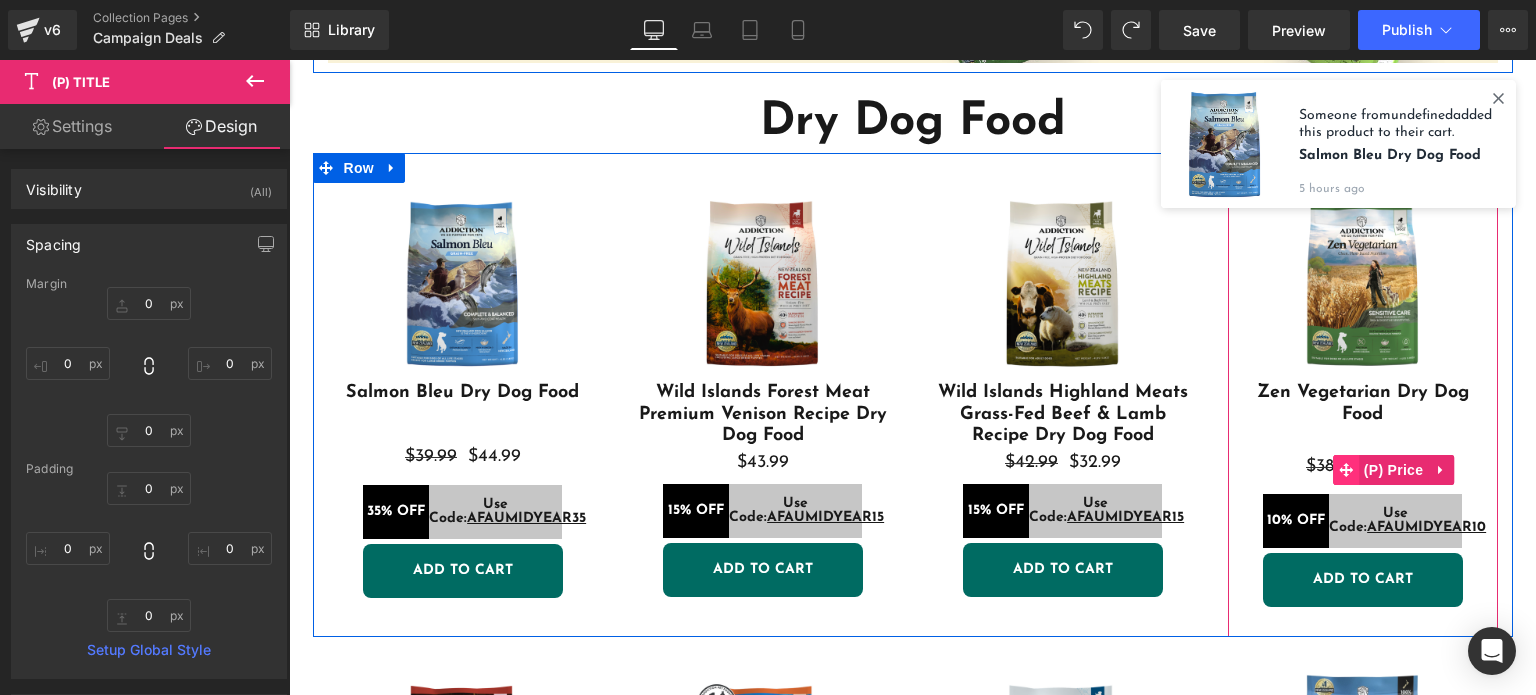 click at bounding box center (1346, 470) 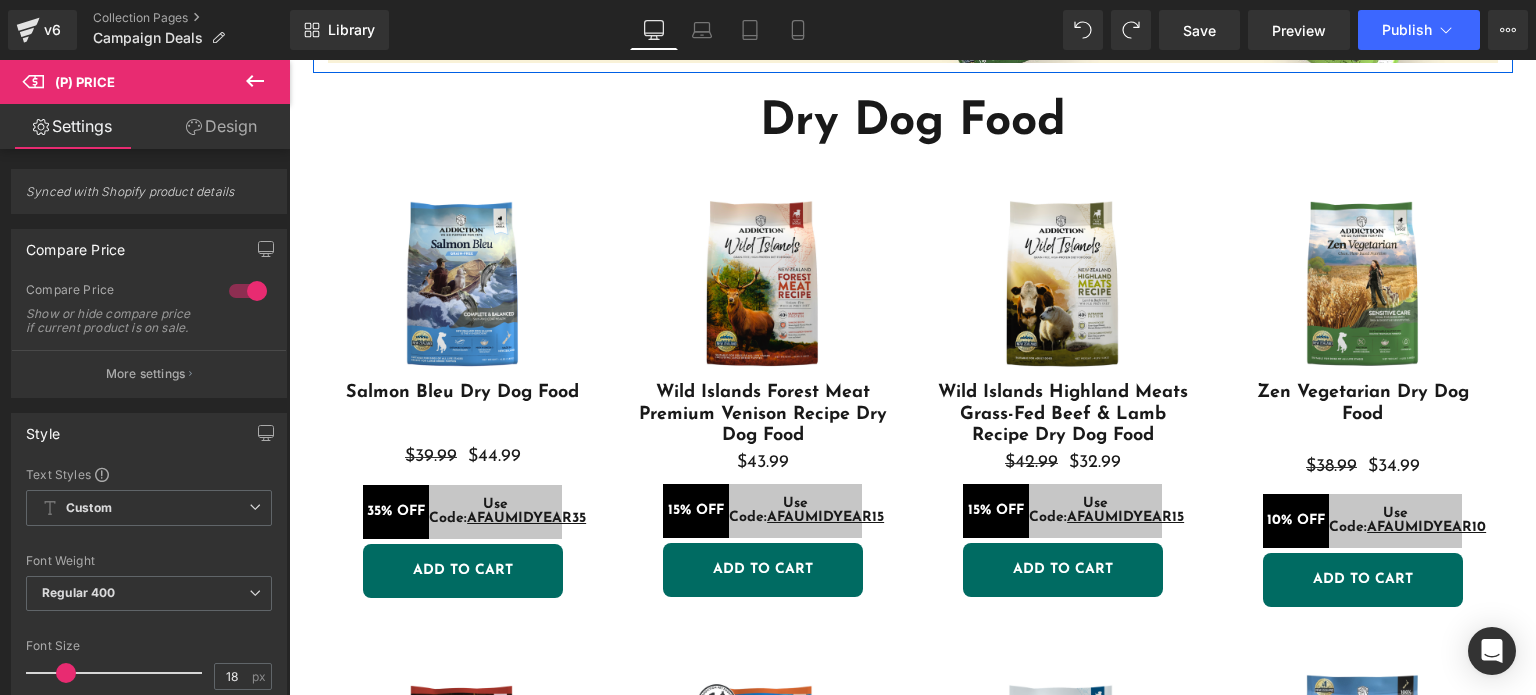 click on "Design" at bounding box center (221, 126) 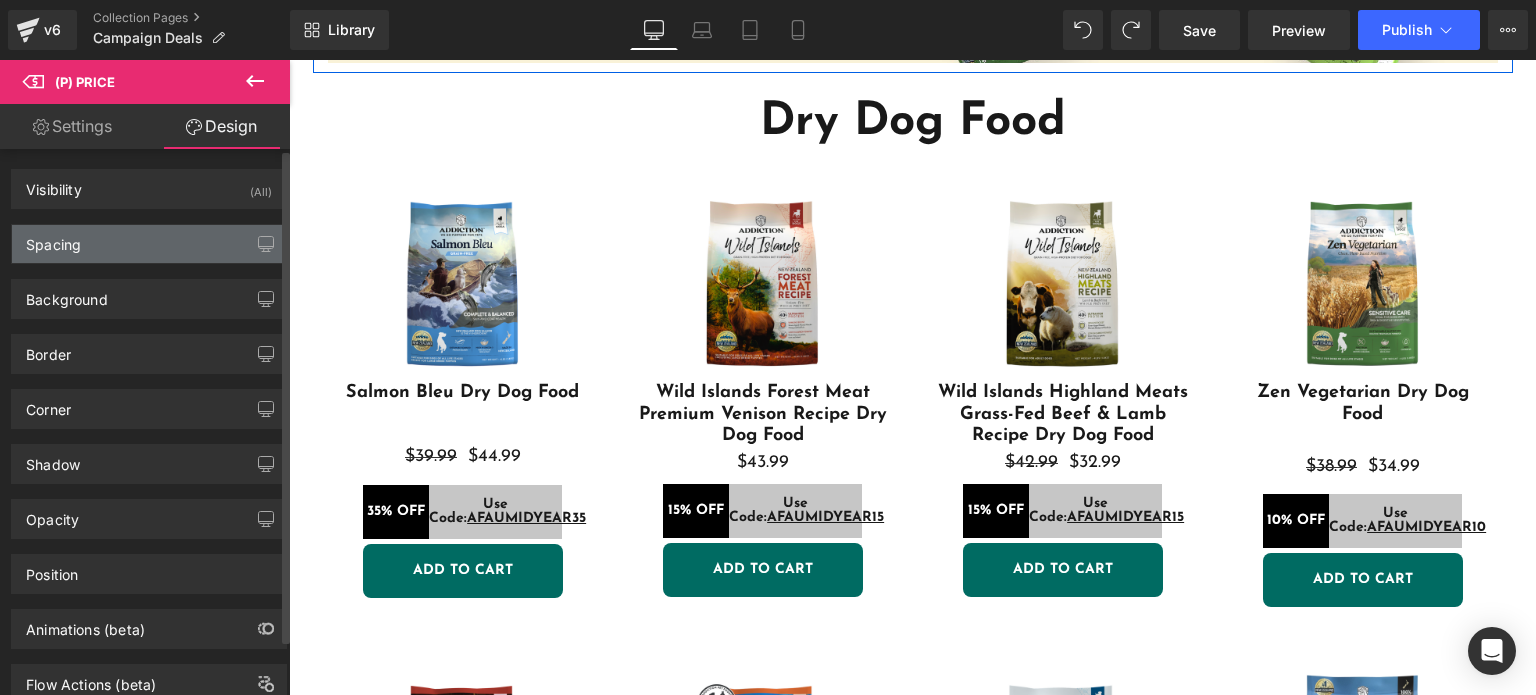 click on "Spacing" at bounding box center [149, 244] 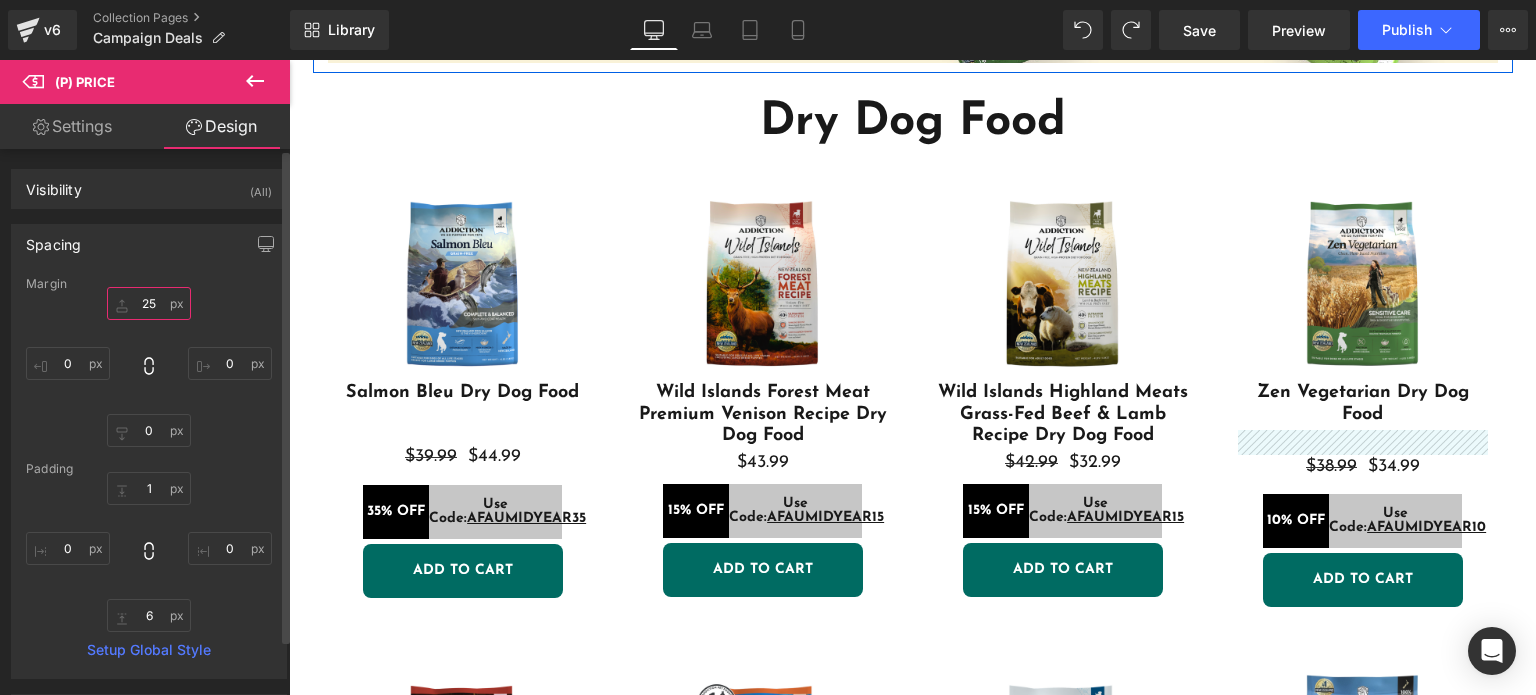 click at bounding box center (149, 303) 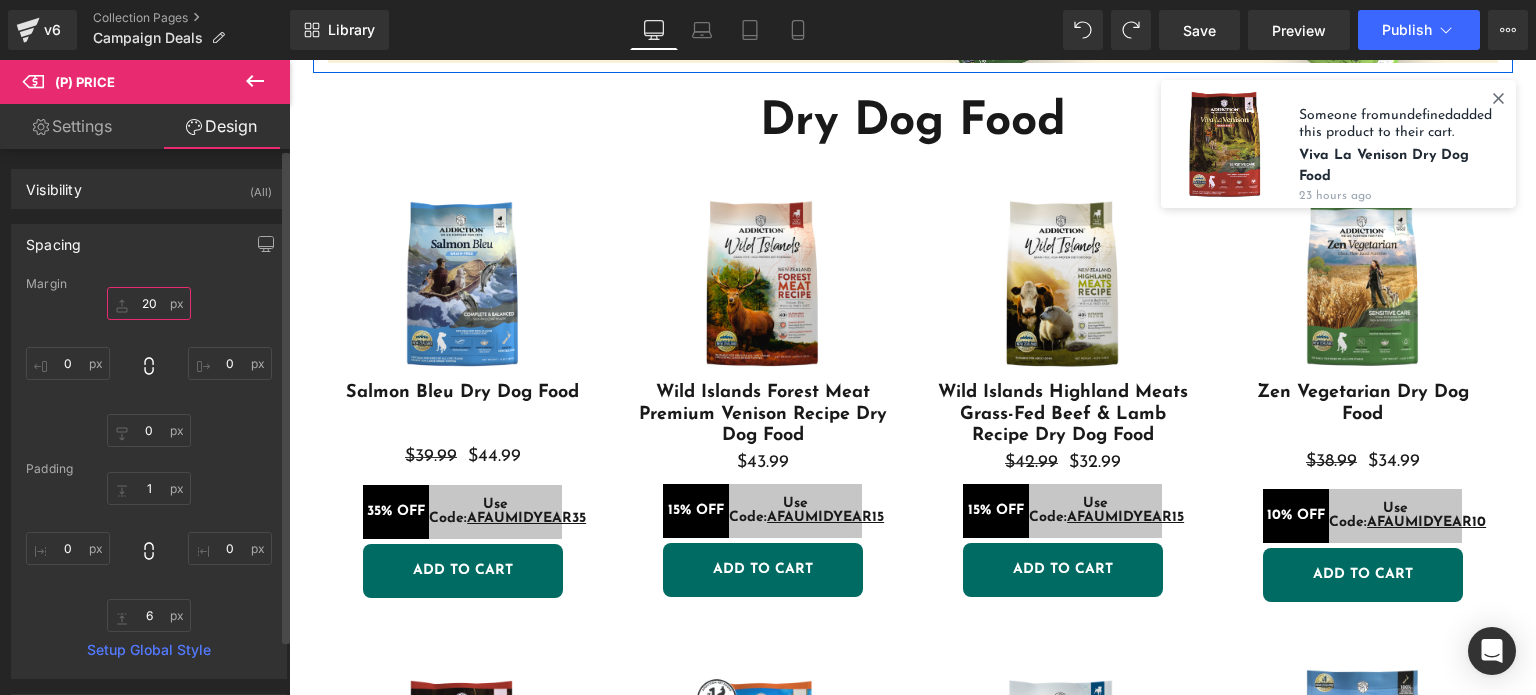 type on "2" 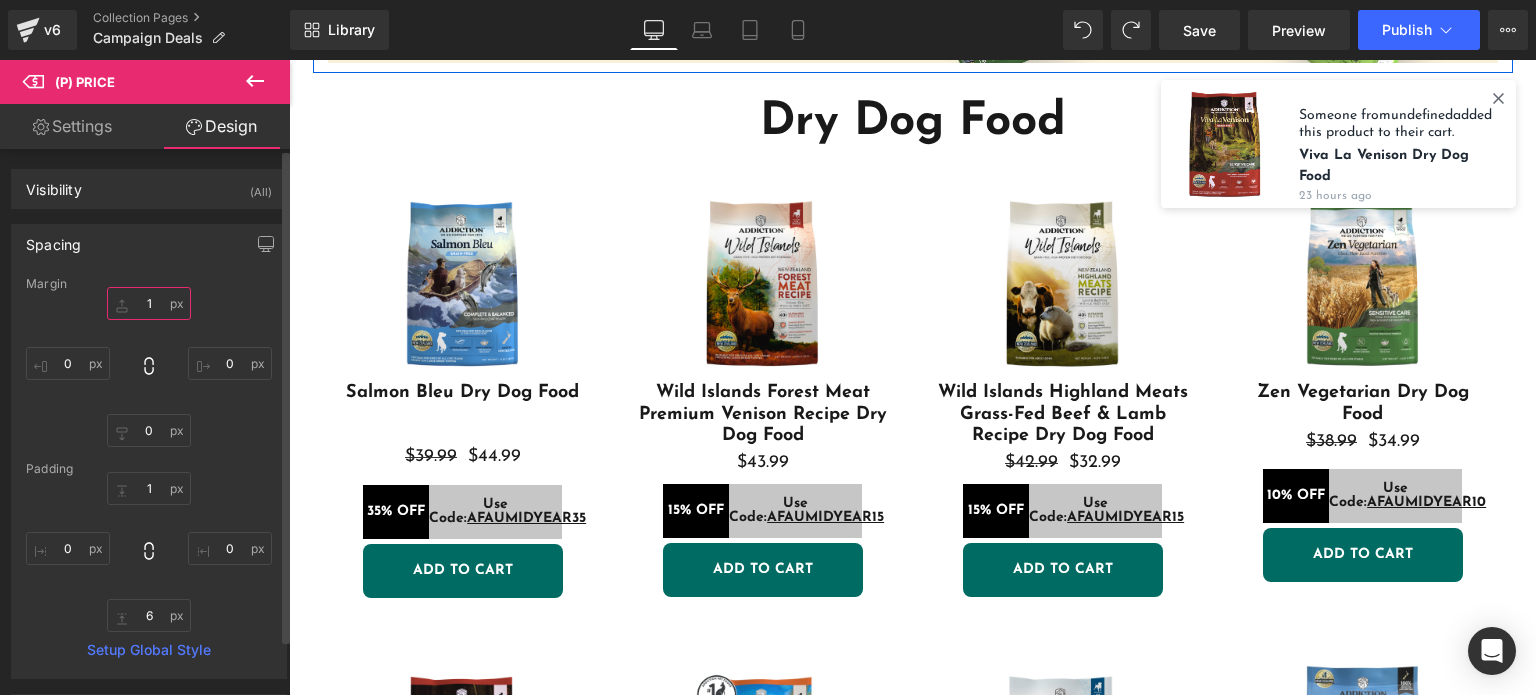type on "15" 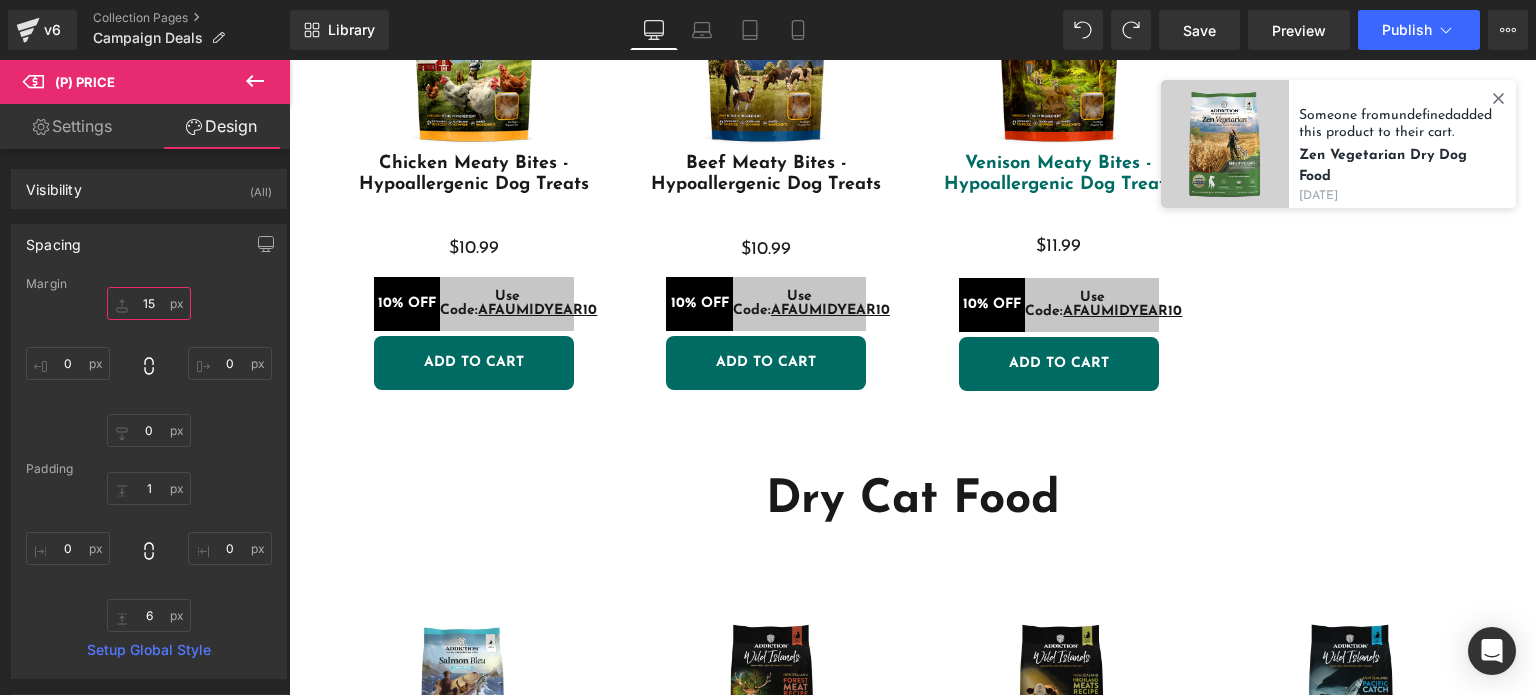 scroll, scrollTop: 2418, scrollLeft: 0, axis: vertical 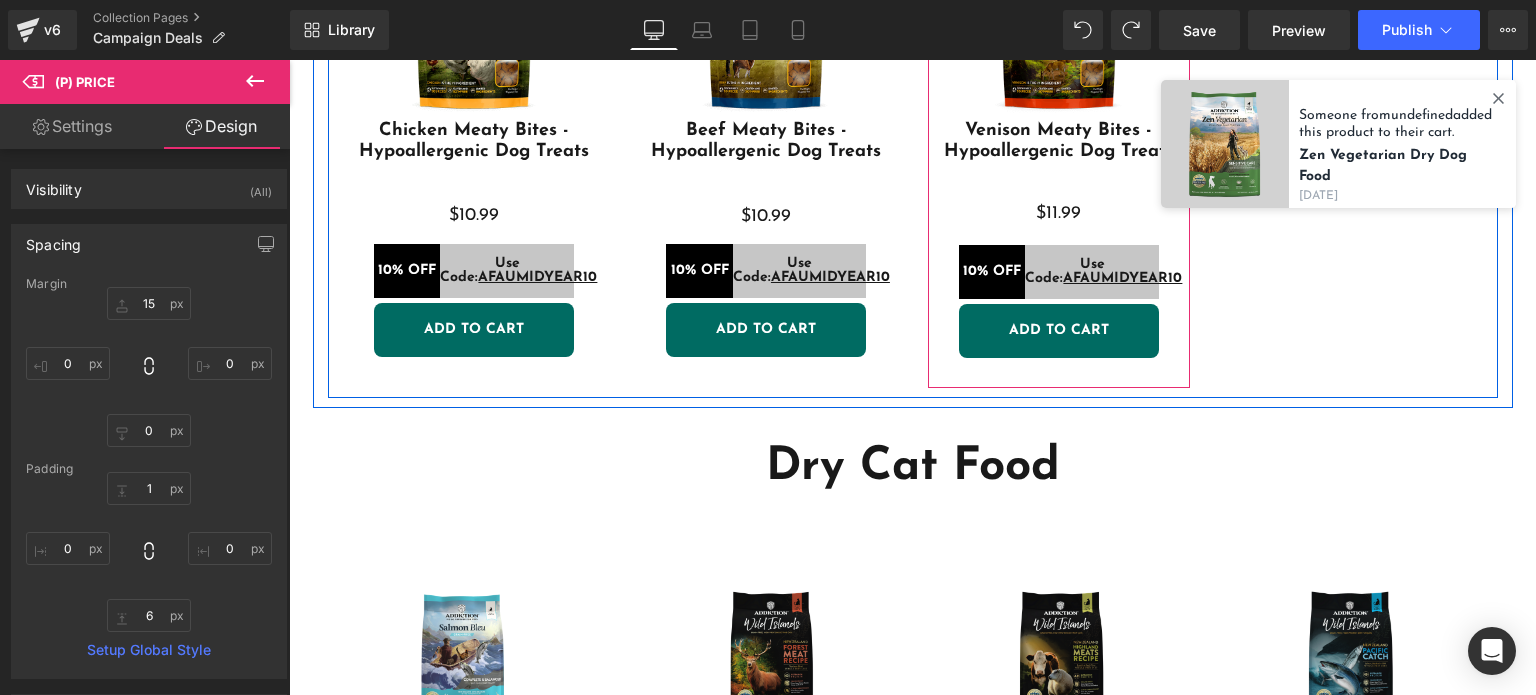 click on "$11.99
$11.99
(P) Price" at bounding box center (1059, 219) 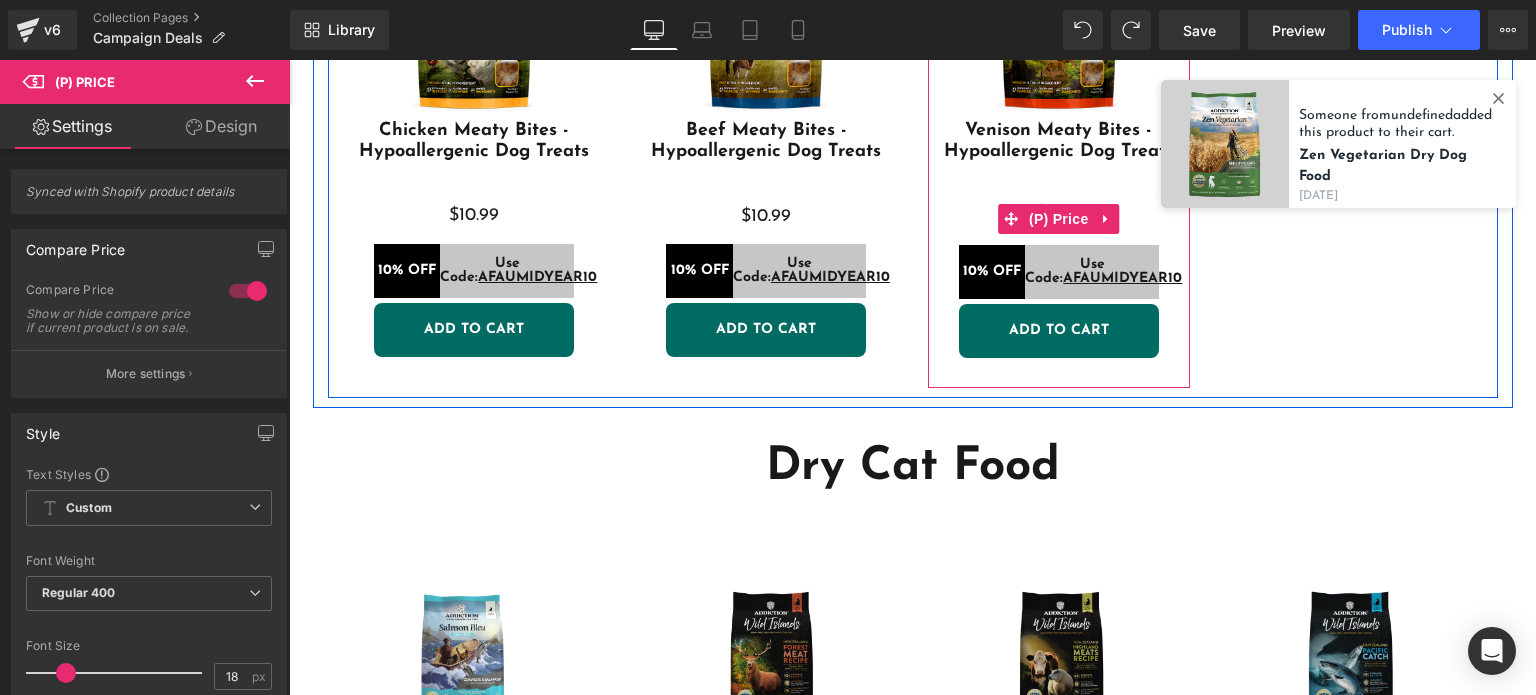 click on "(P) Price" at bounding box center (1059, 219) 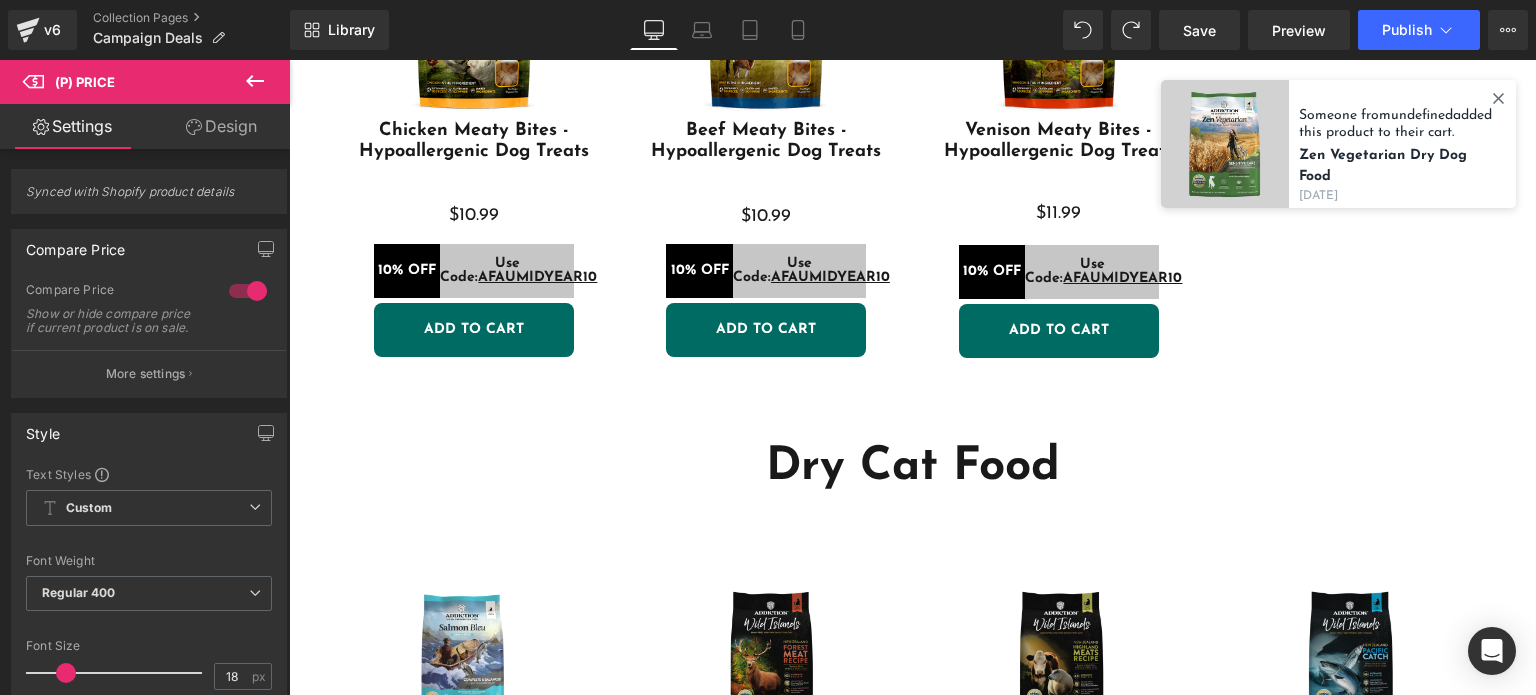click on "Design" at bounding box center (221, 126) 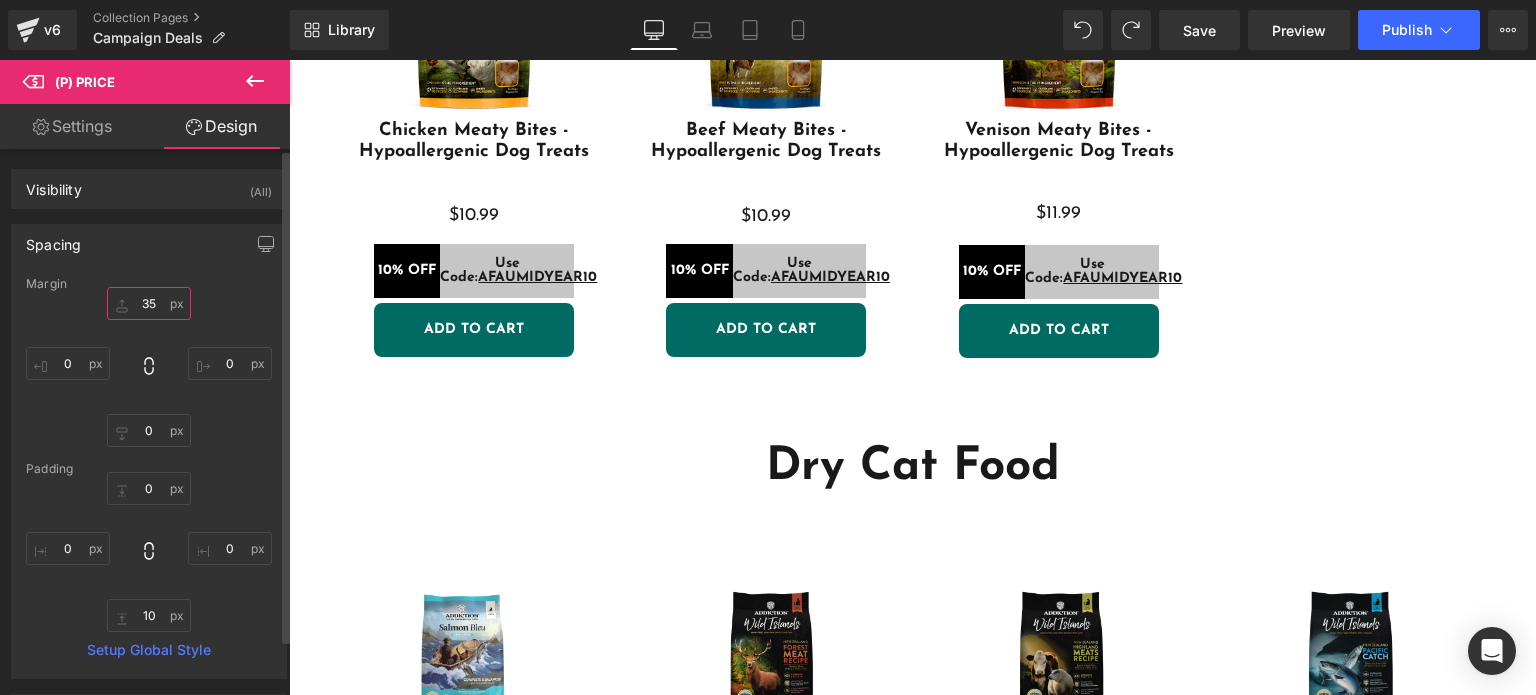 click at bounding box center (149, 303) 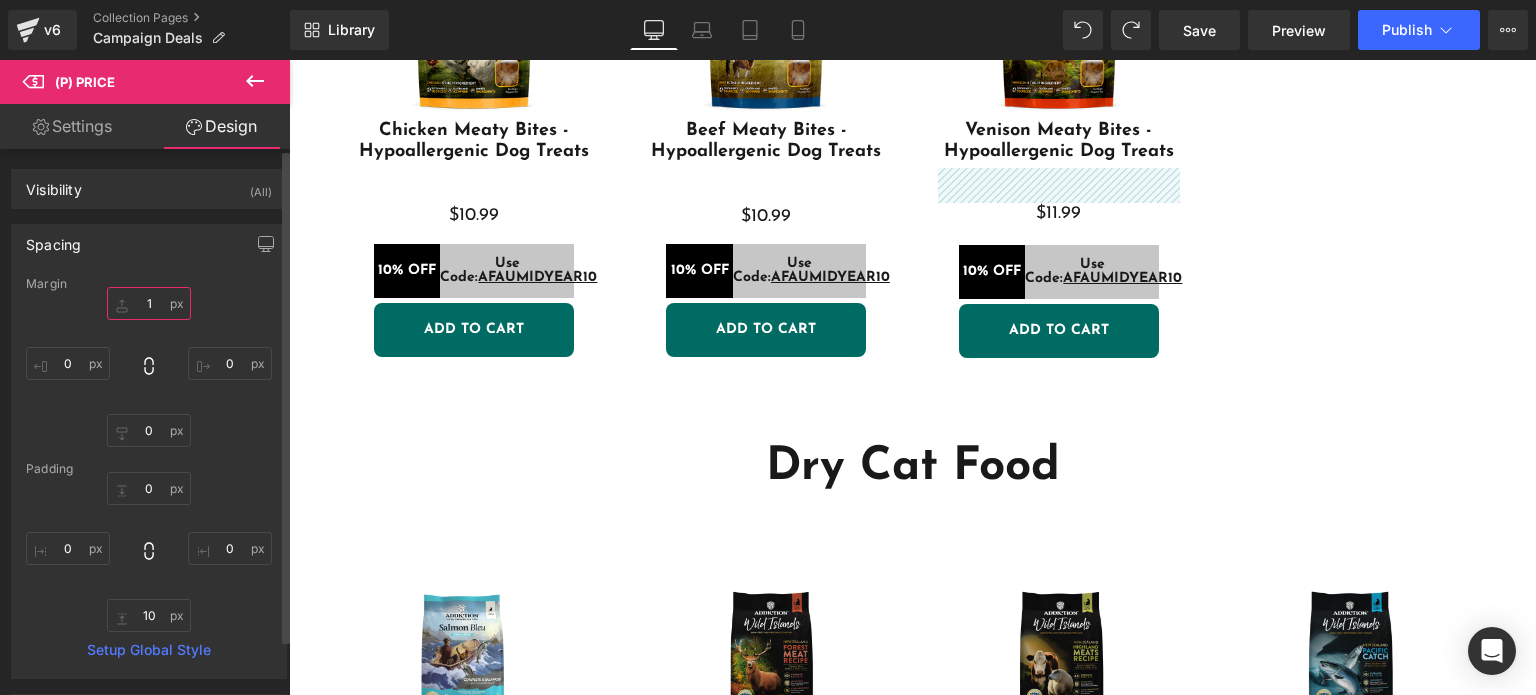 type on "15" 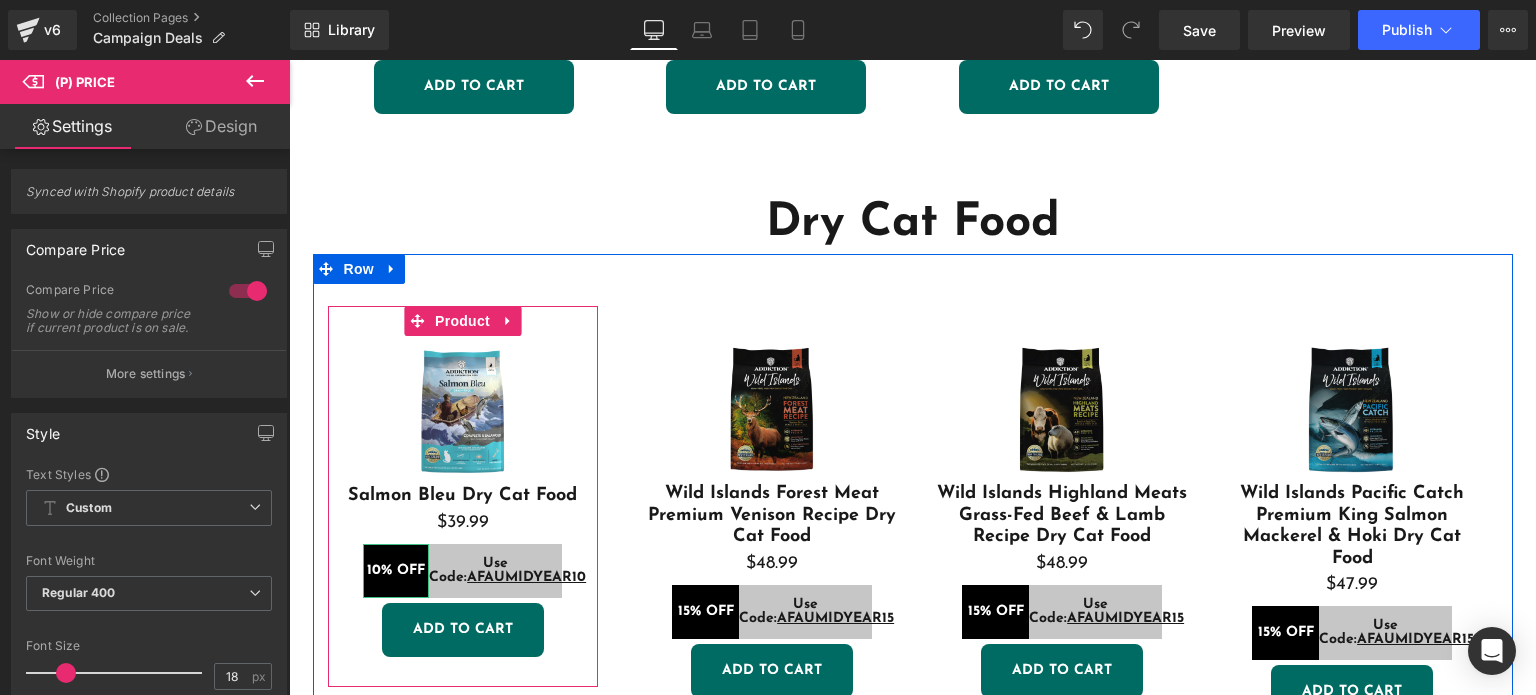 scroll, scrollTop: 2643, scrollLeft: 0, axis: vertical 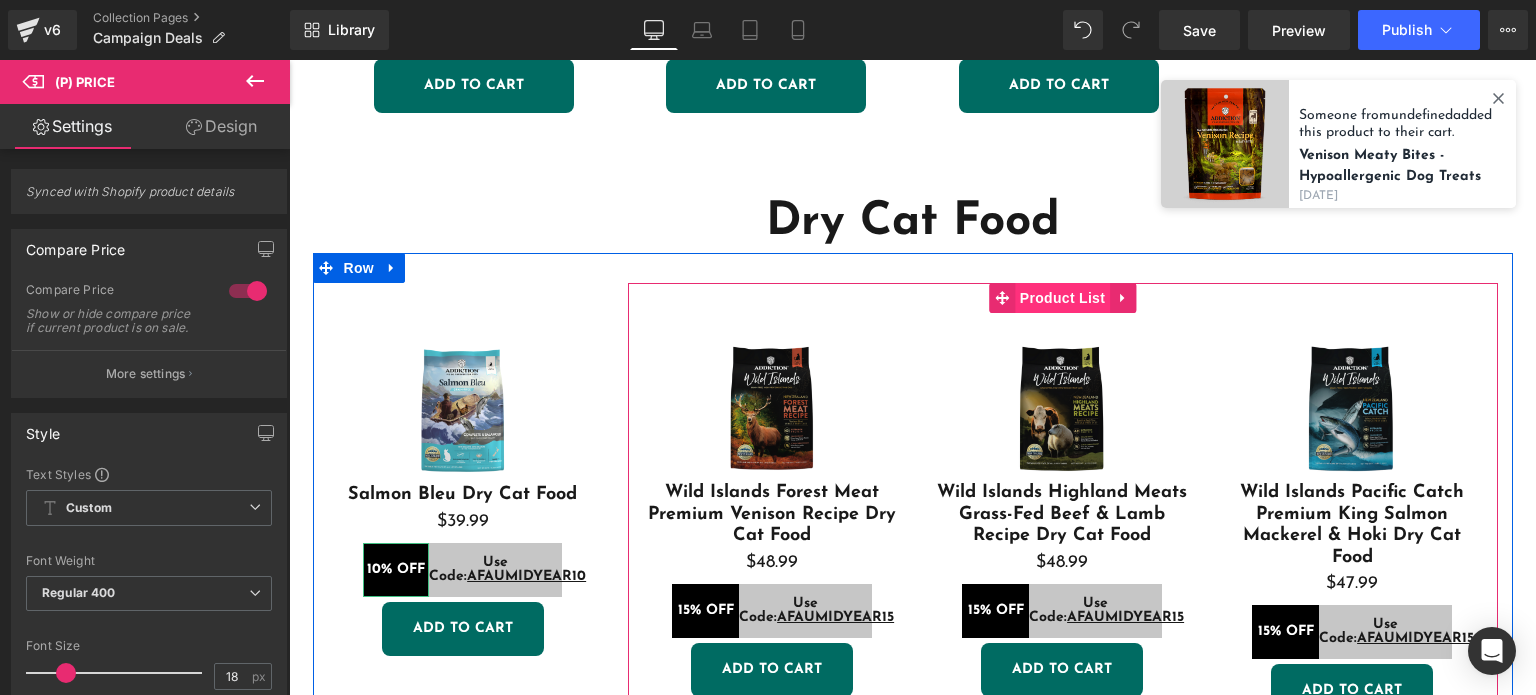 click on "Product List" at bounding box center (1062, 298) 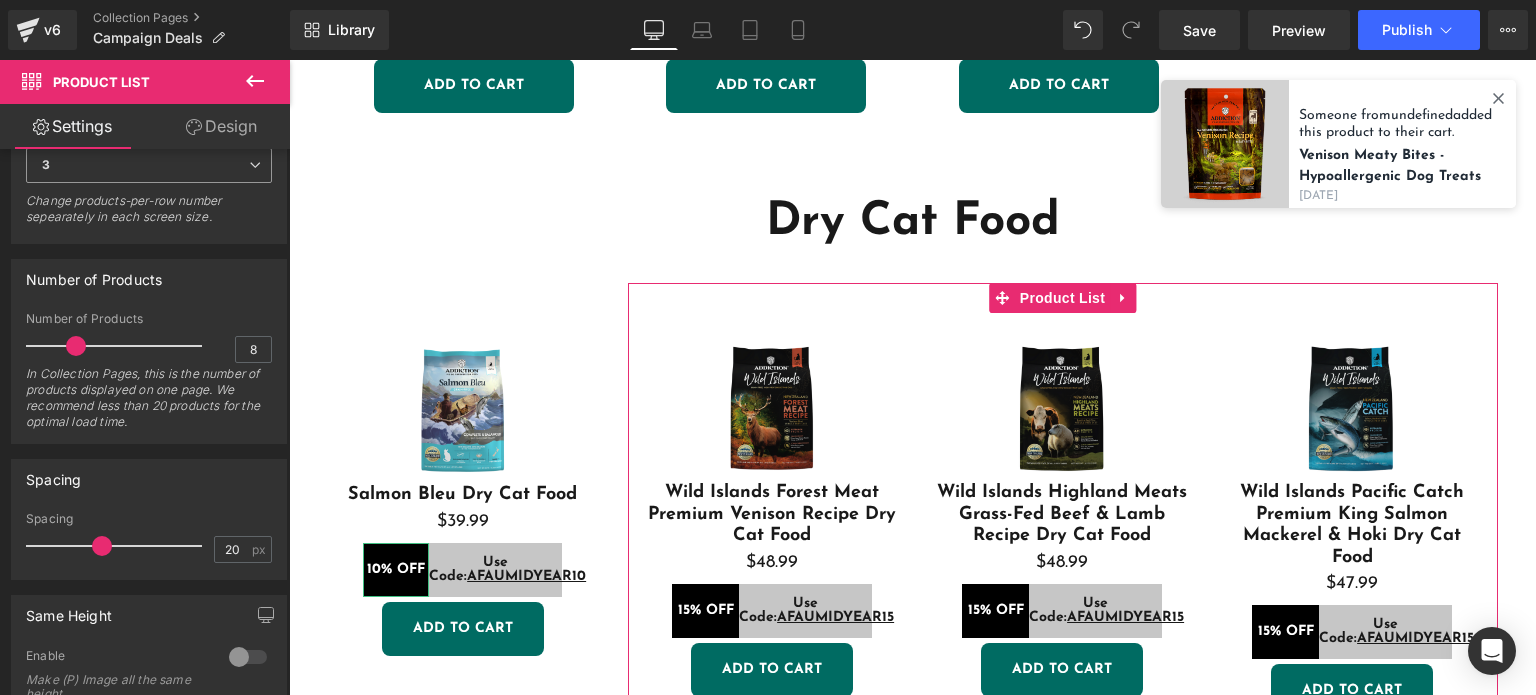 scroll, scrollTop: 462, scrollLeft: 0, axis: vertical 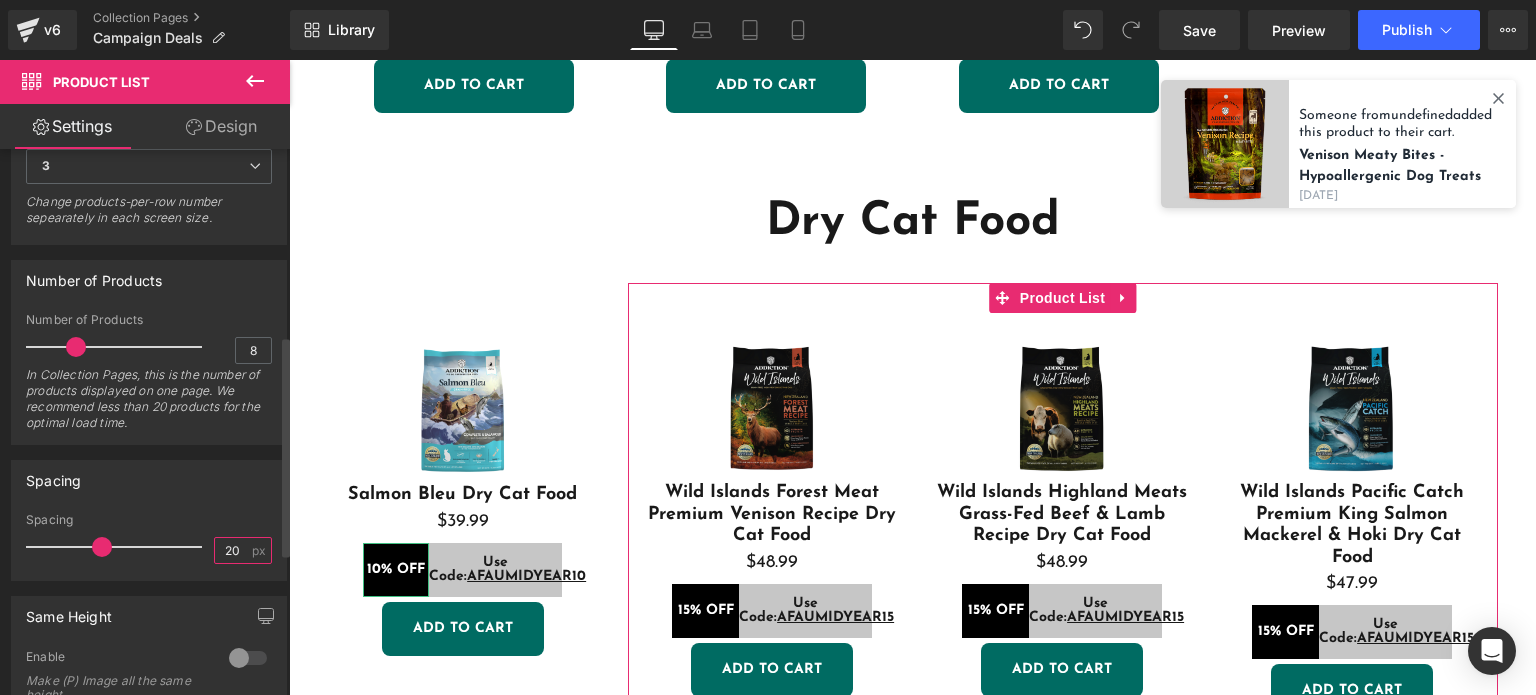 drag, startPoint x: 241, startPoint y: 537, endPoint x: 192, endPoint y: 537, distance: 49 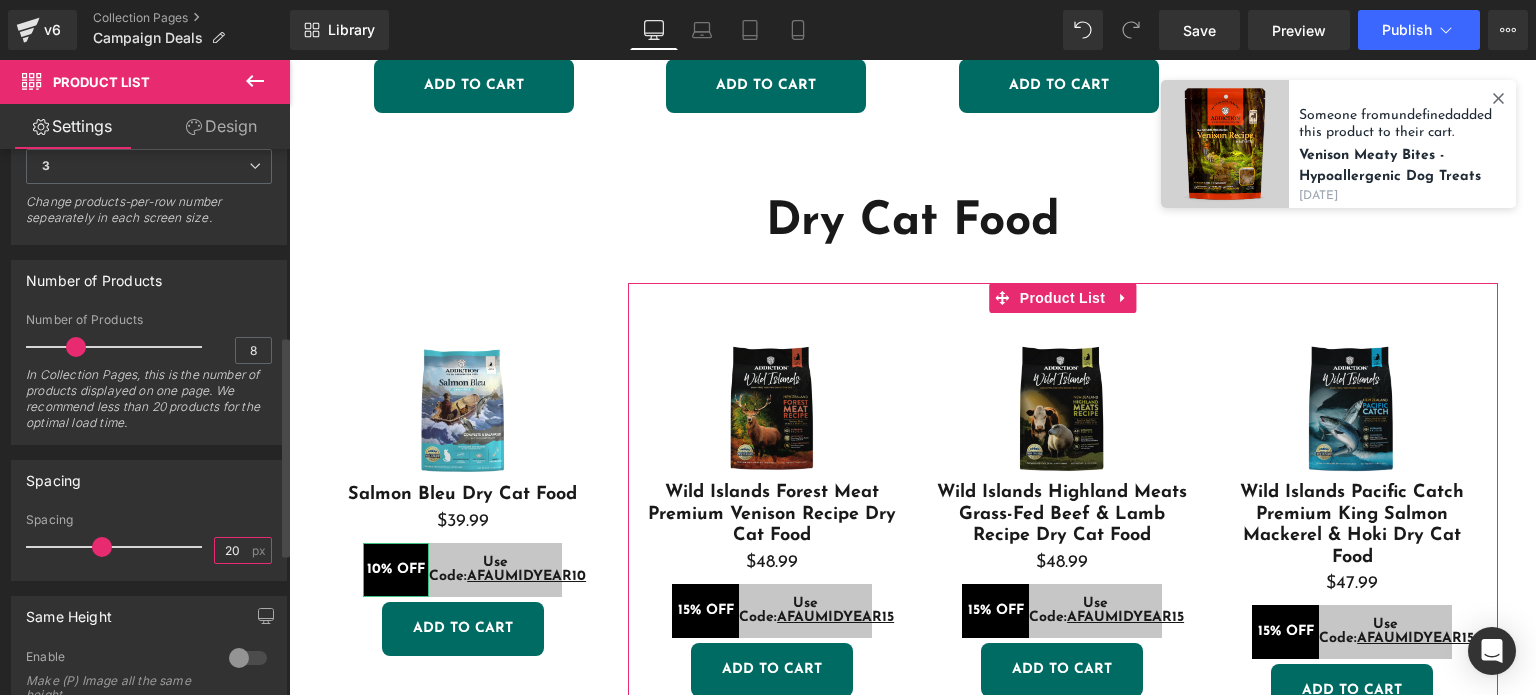 click on "Spacing 20 px" at bounding box center (149, 546) 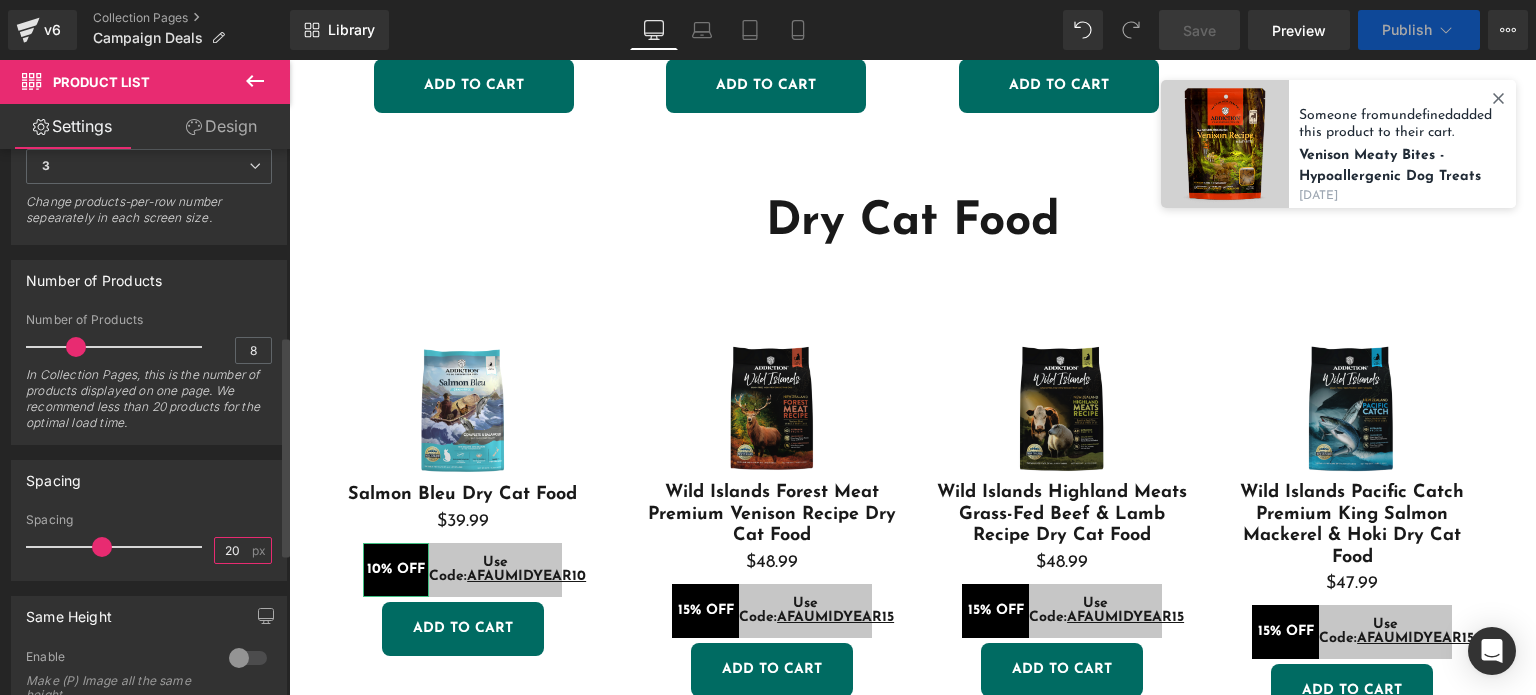 type on "2" 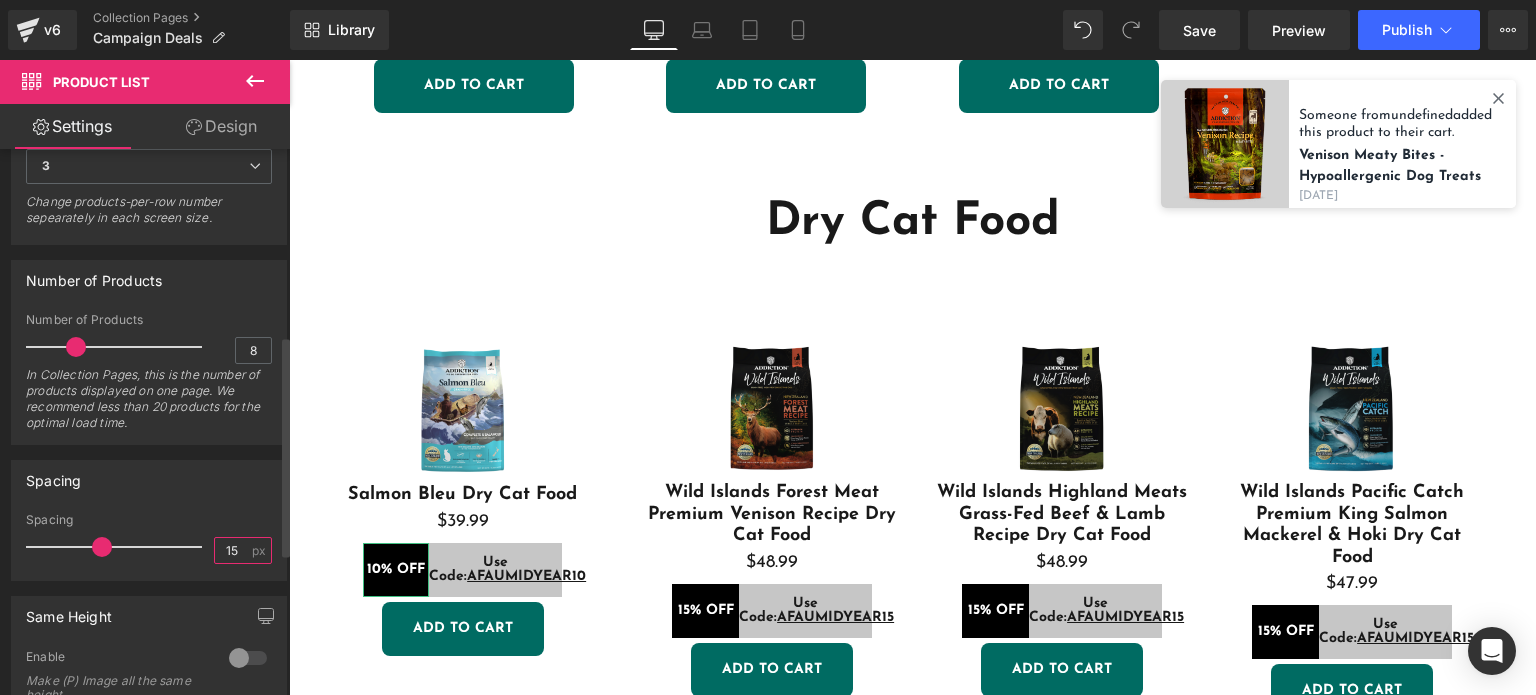 type on "15" 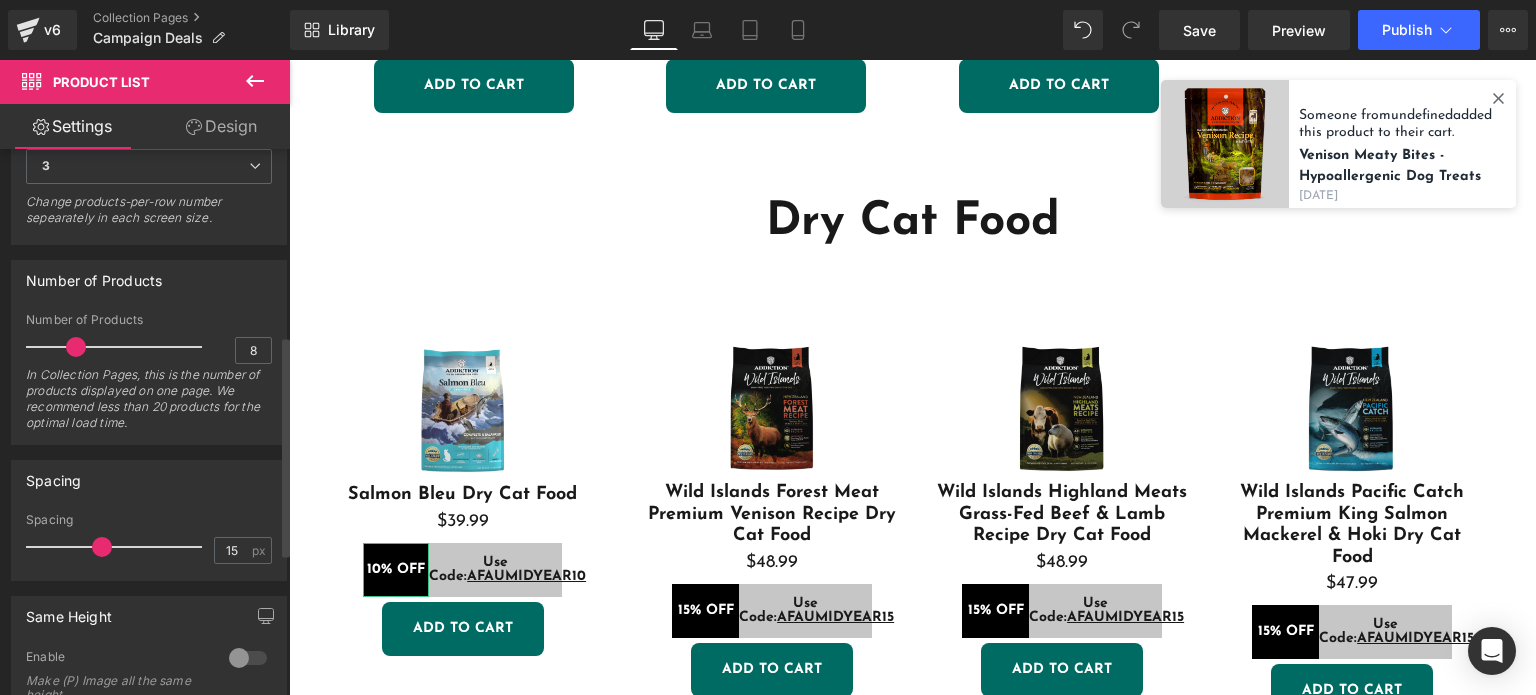 click on "Spacing" at bounding box center (149, 520) 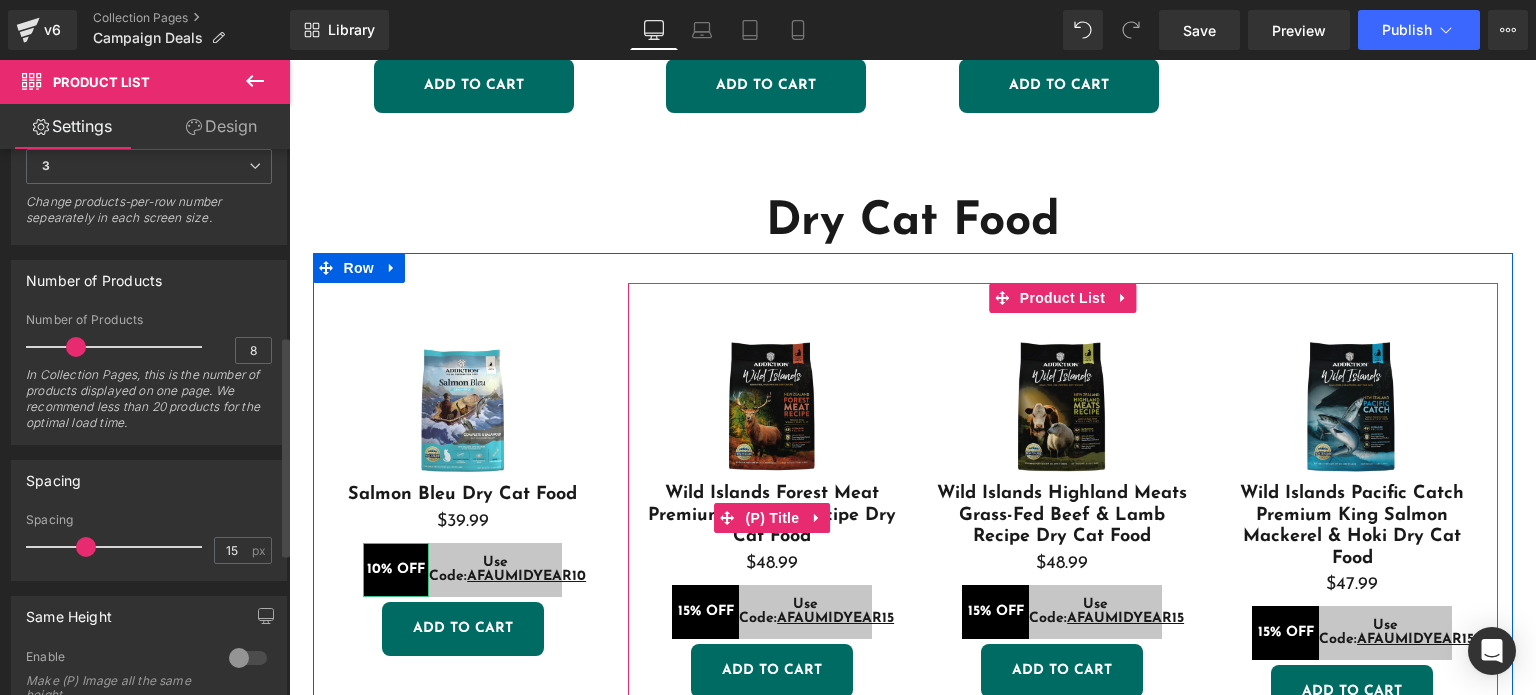 scroll, scrollTop: 2795, scrollLeft: 0, axis: vertical 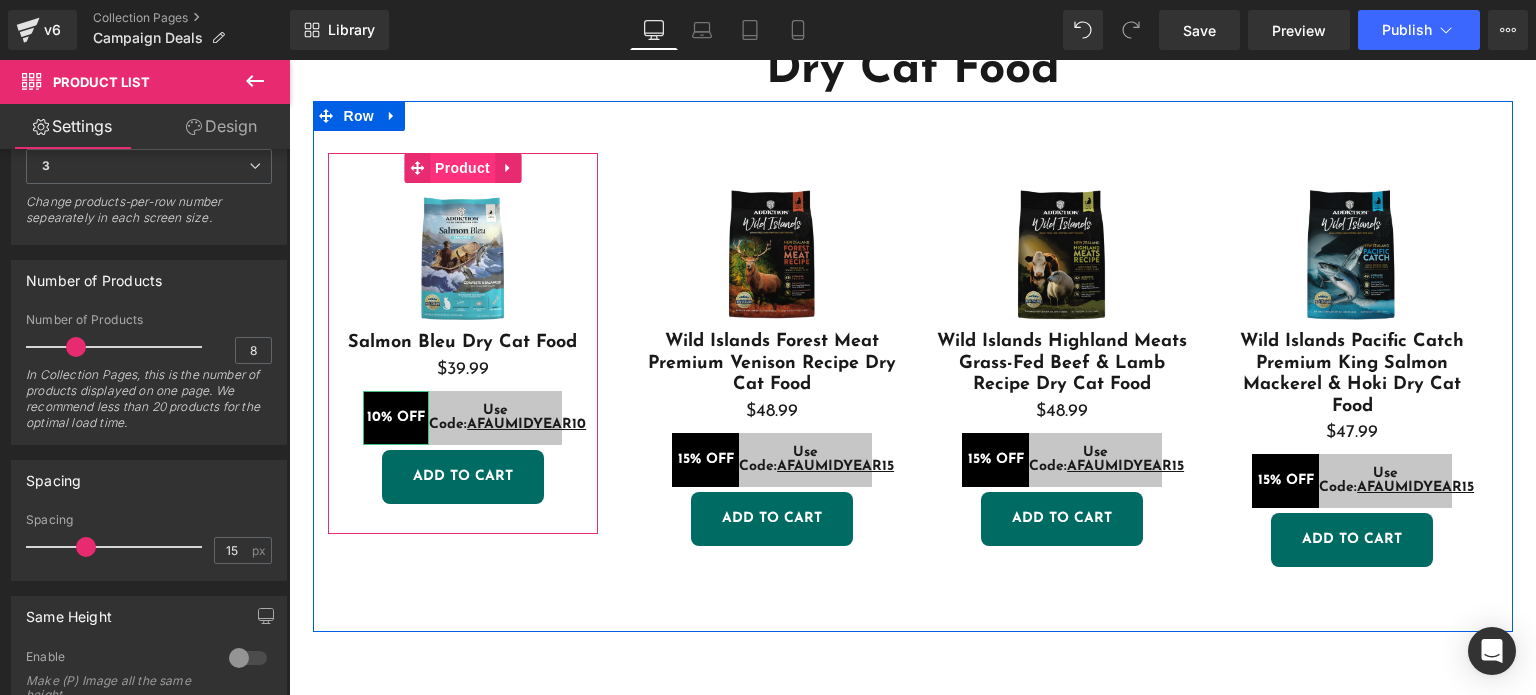 click on "Product" at bounding box center (462, 168) 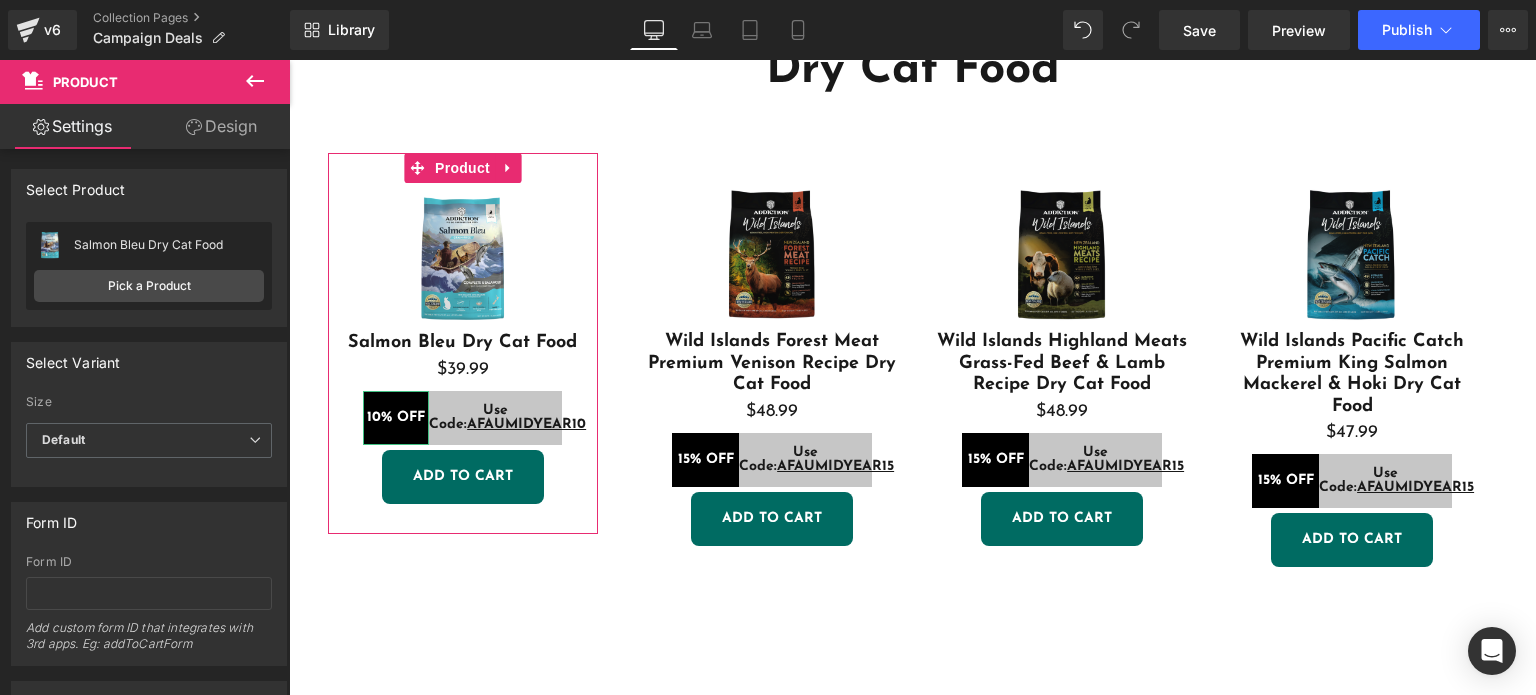 drag, startPoint x: 218, startPoint y: 129, endPoint x: 207, endPoint y: 90, distance: 40.5216 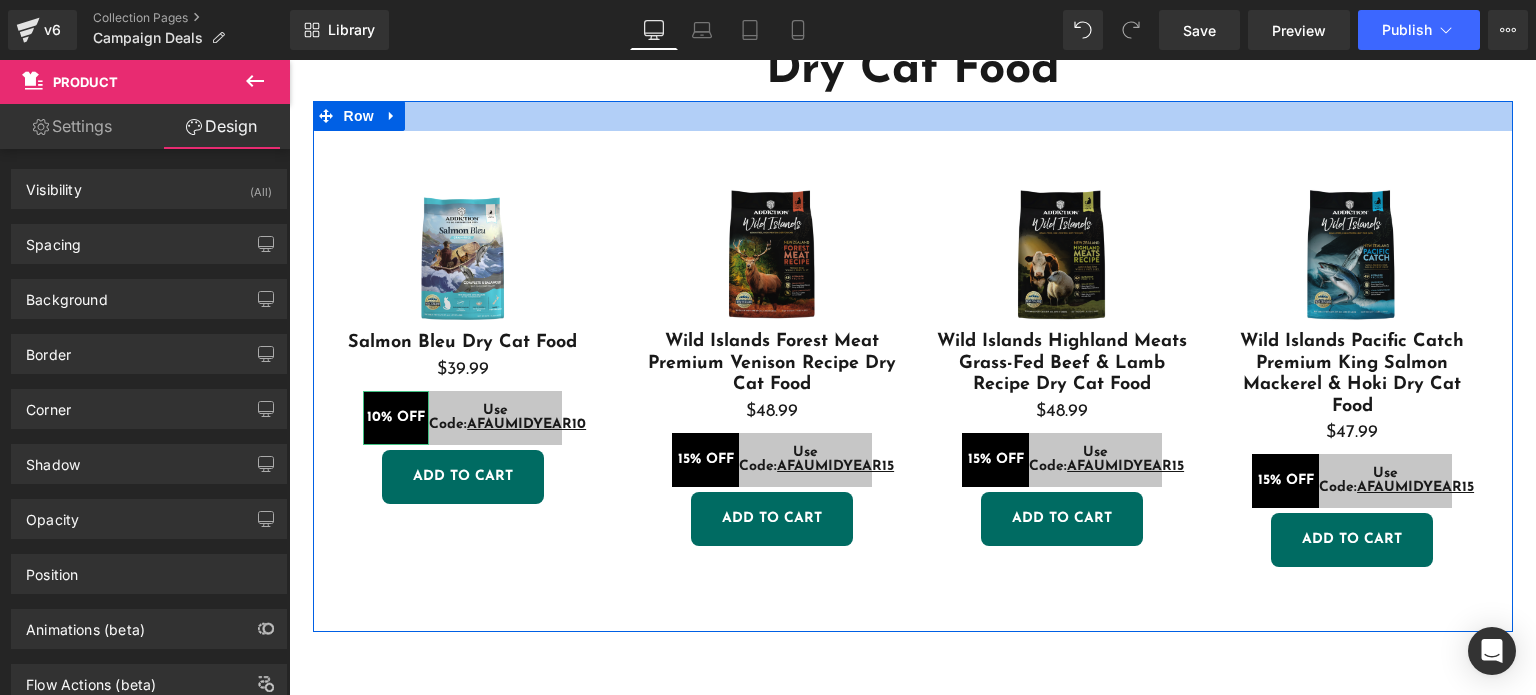 click at bounding box center (913, 116) 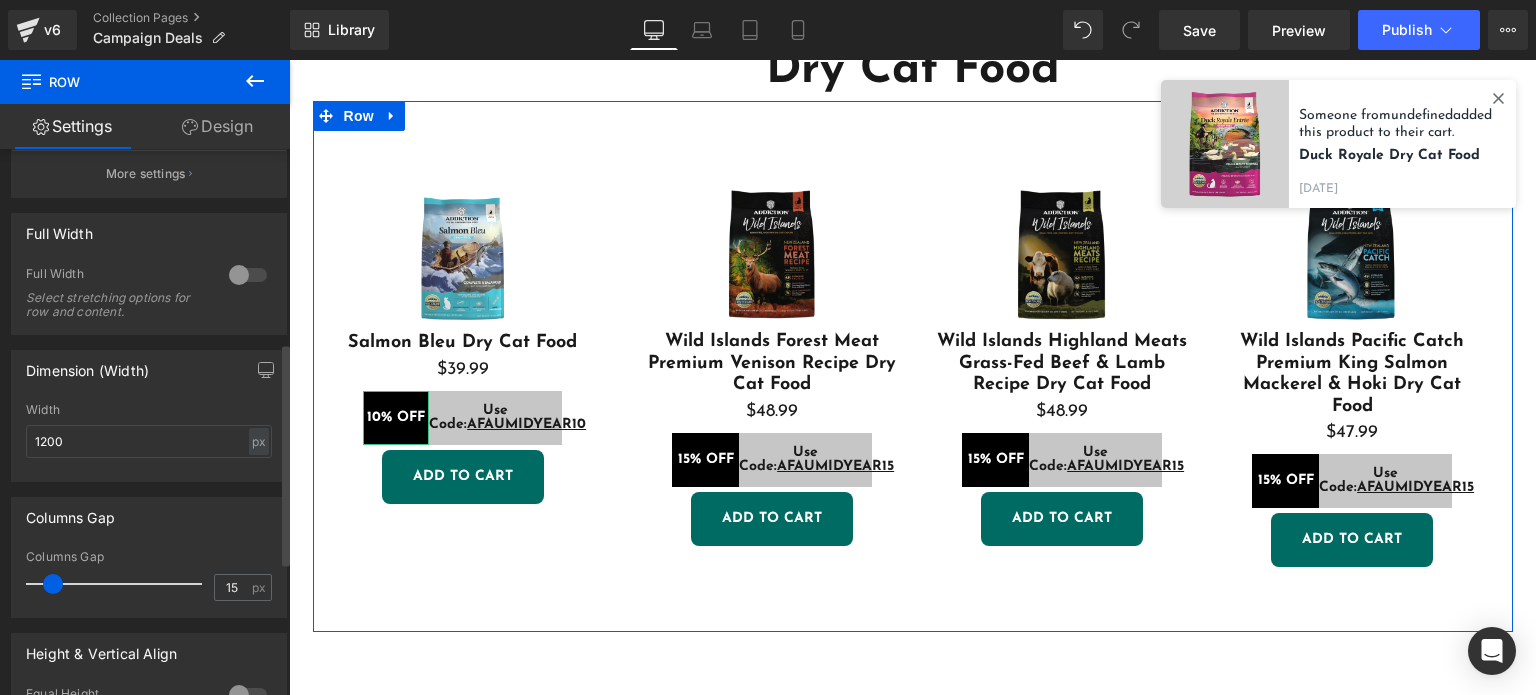 scroll, scrollTop: 475, scrollLeft: 0, axis: vertical 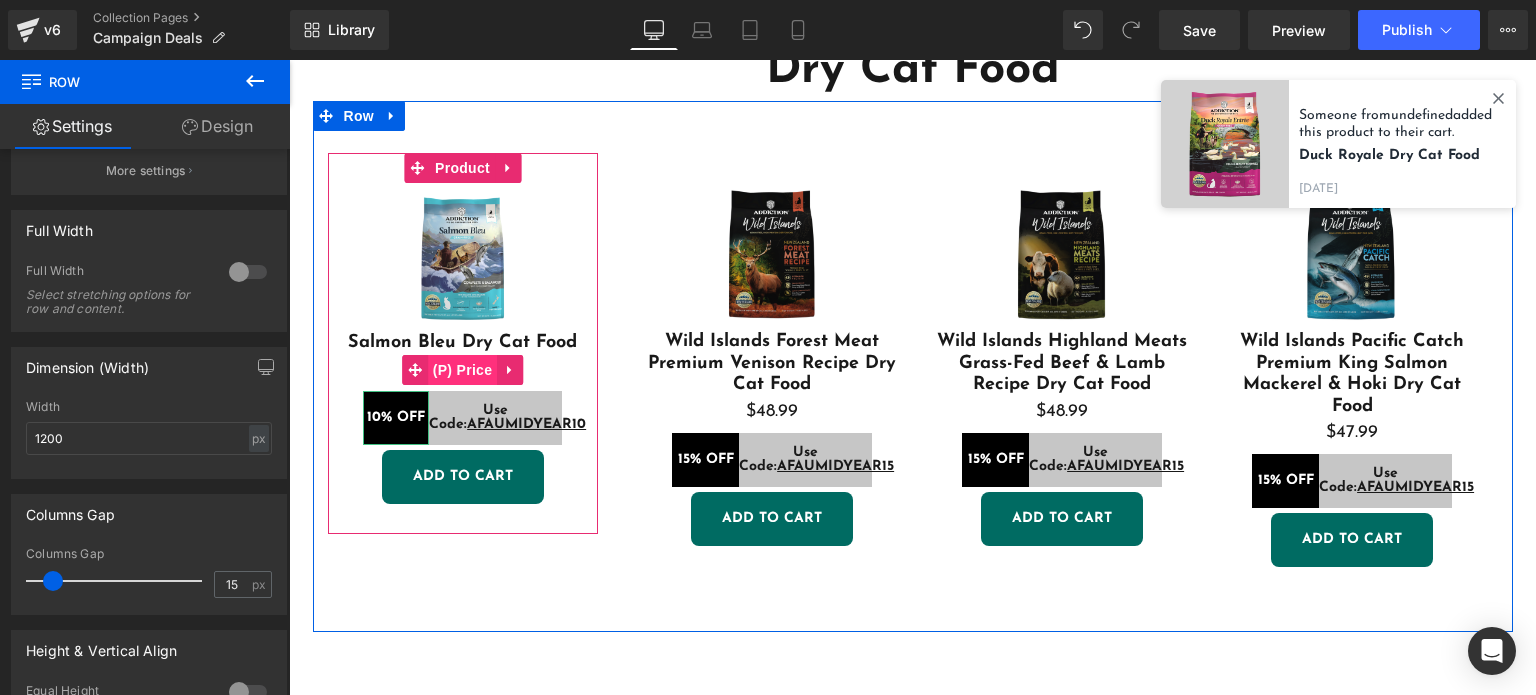 click on "(P) Price" at bounding box center (463, 370) 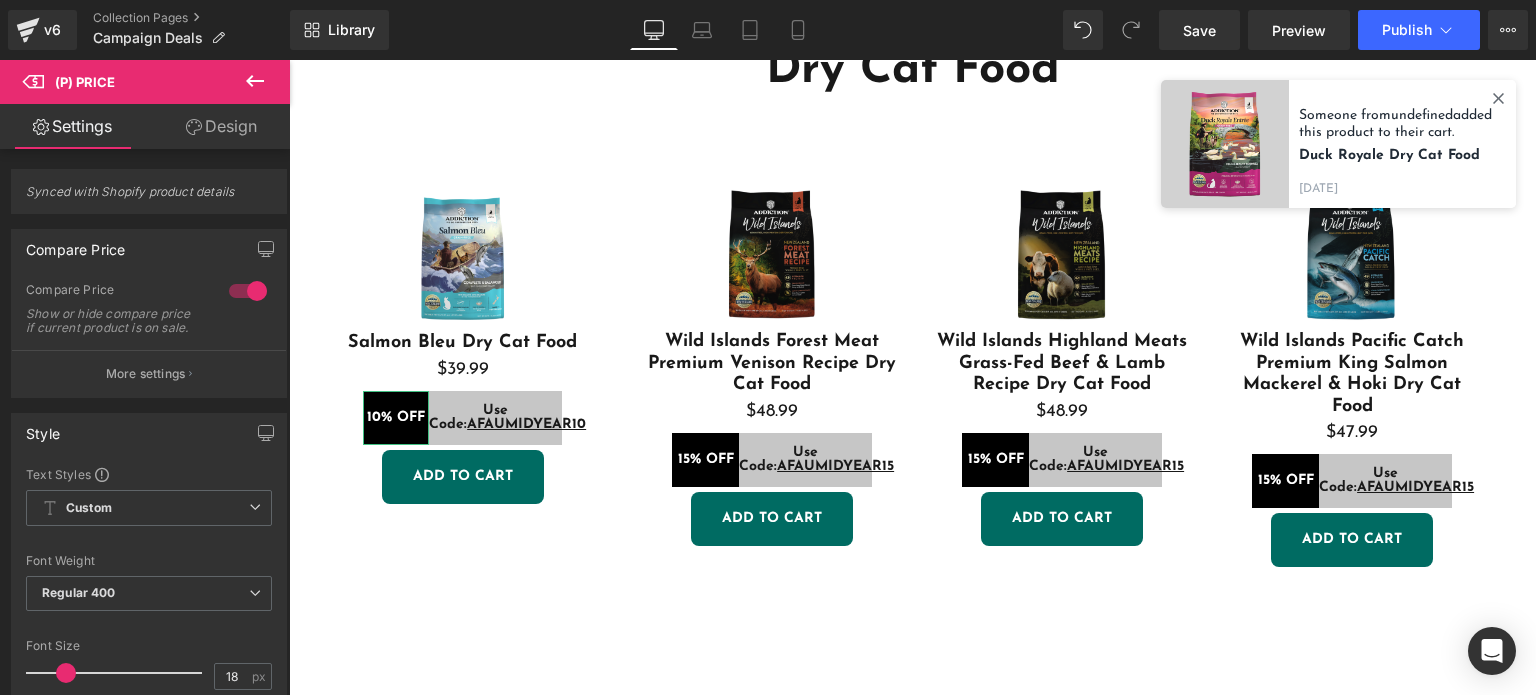 click on "Design" at bounding box center (221, 126) 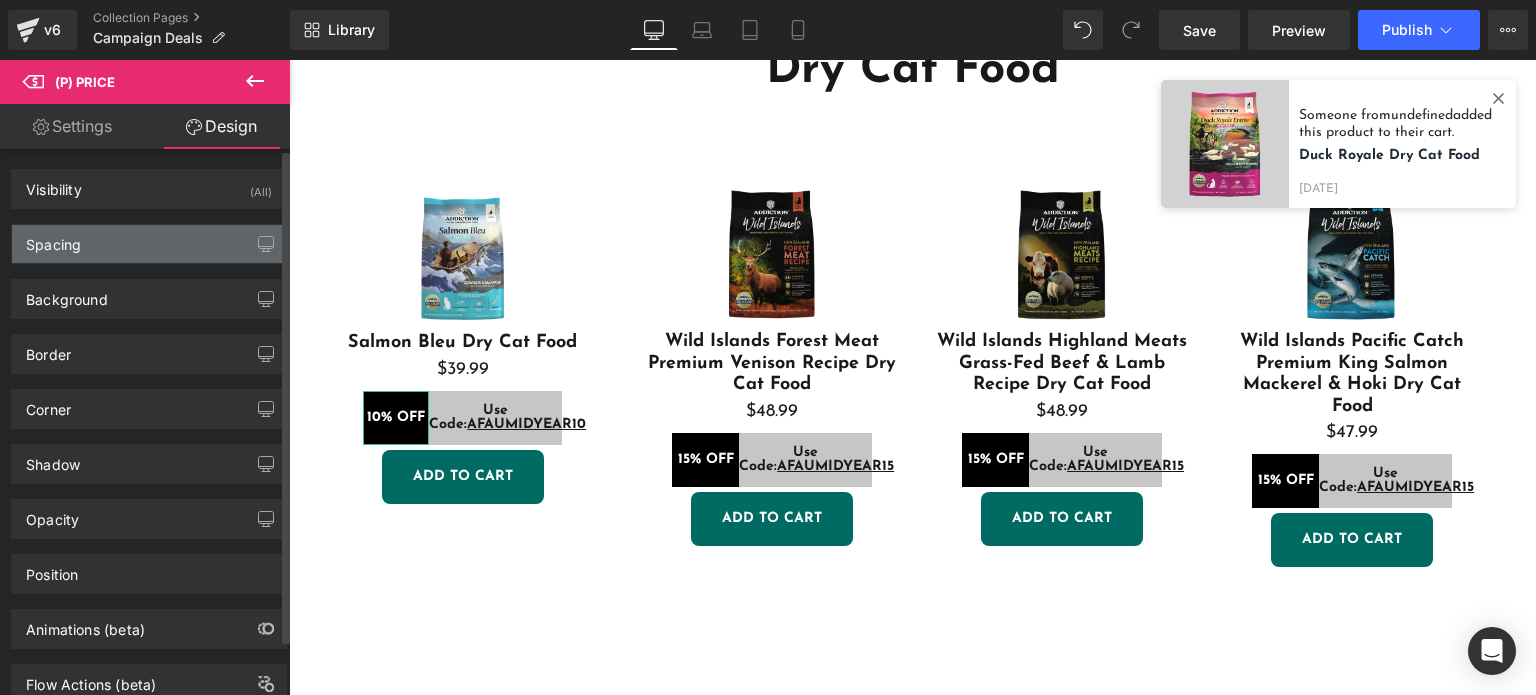 click on "Spacing" at bounding box center [149, 244] 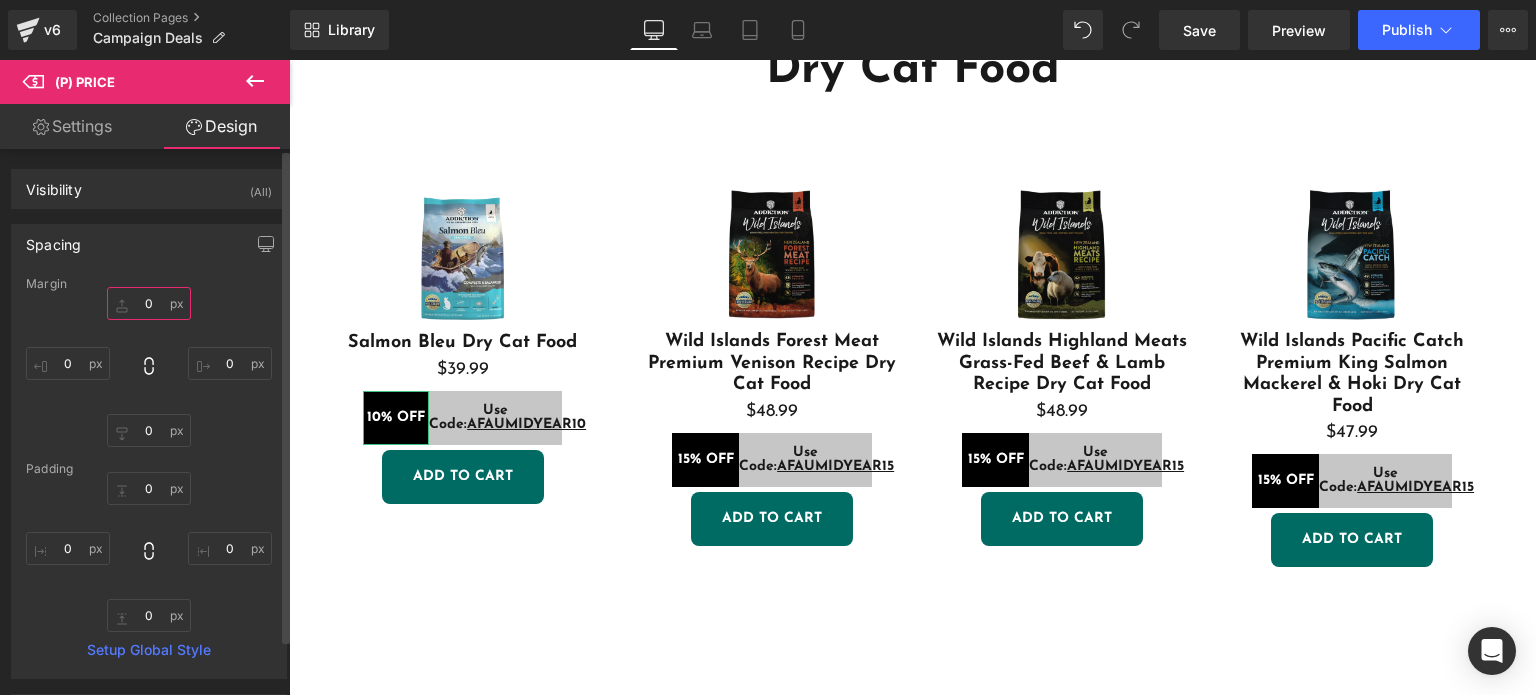 click at bounding box center (149, 303) 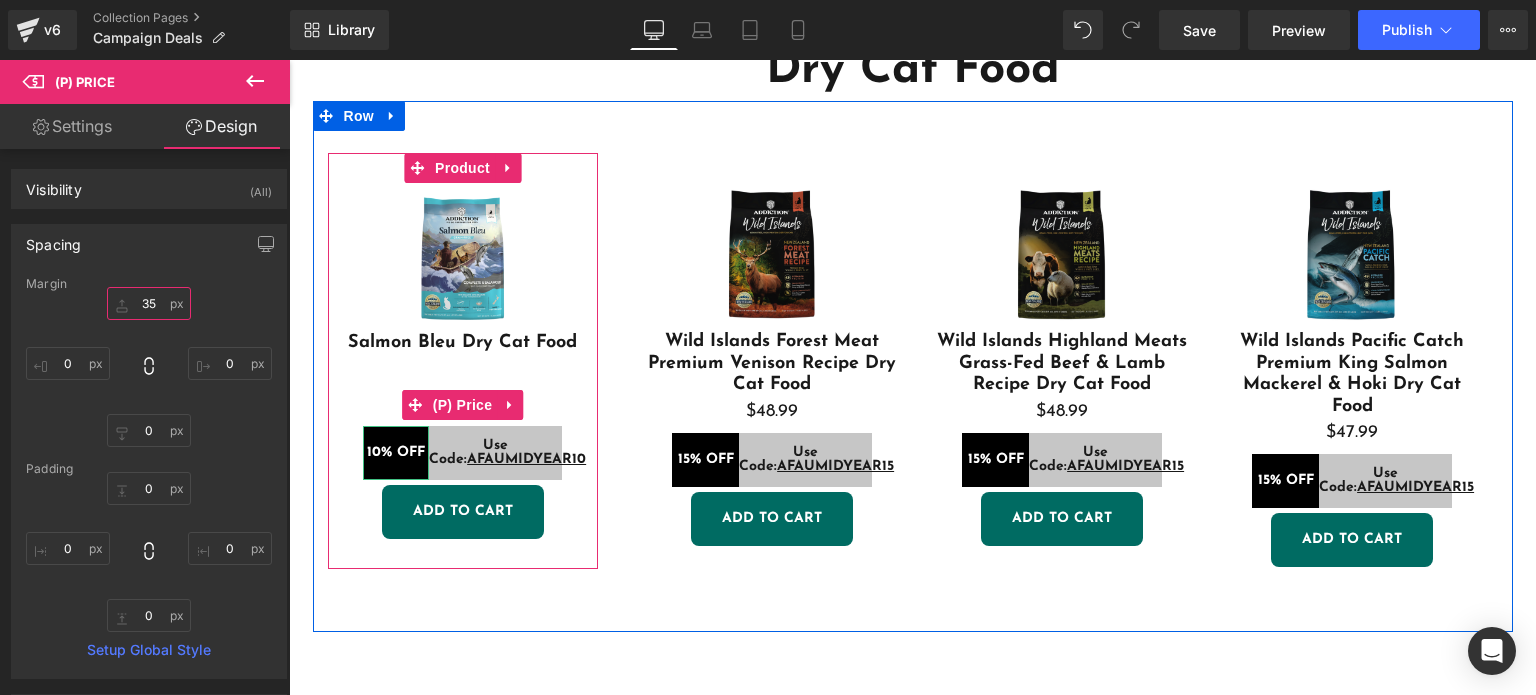 type on "3" 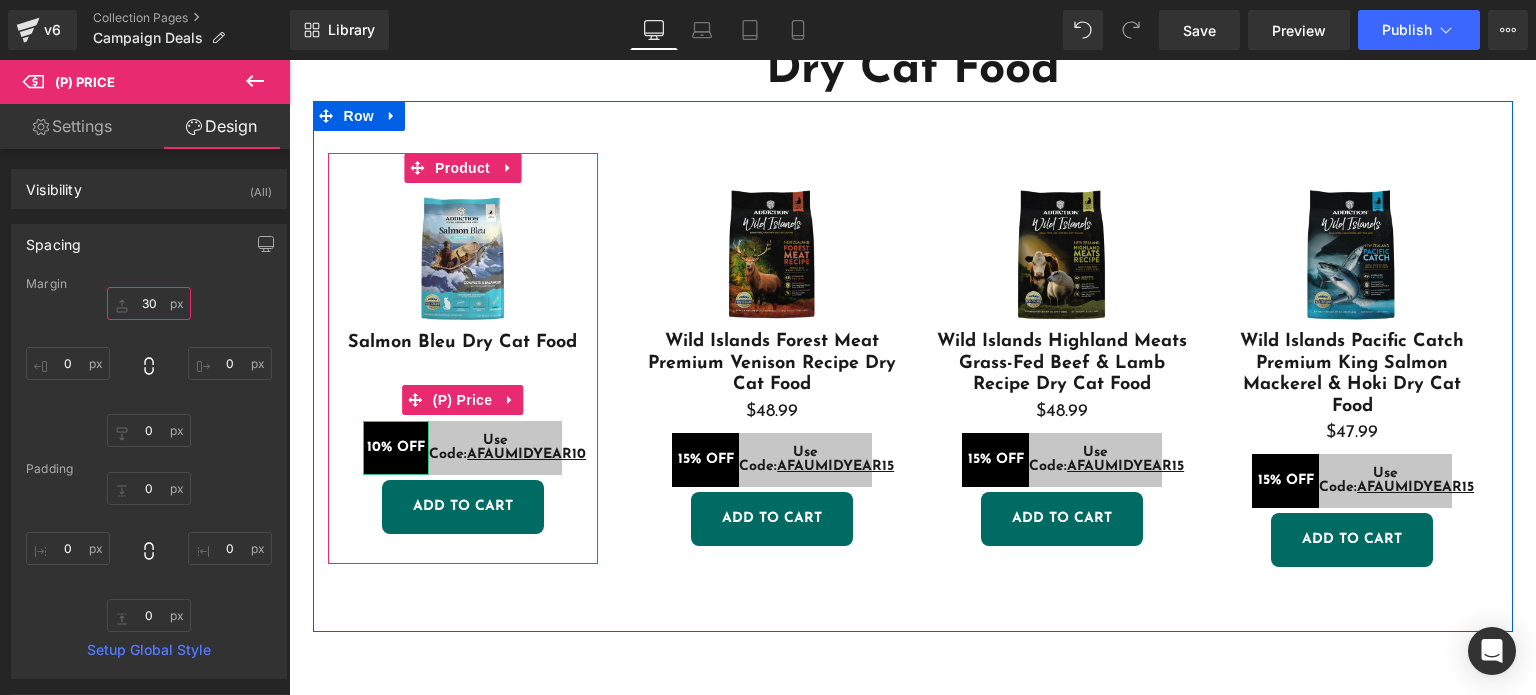 type on "3" 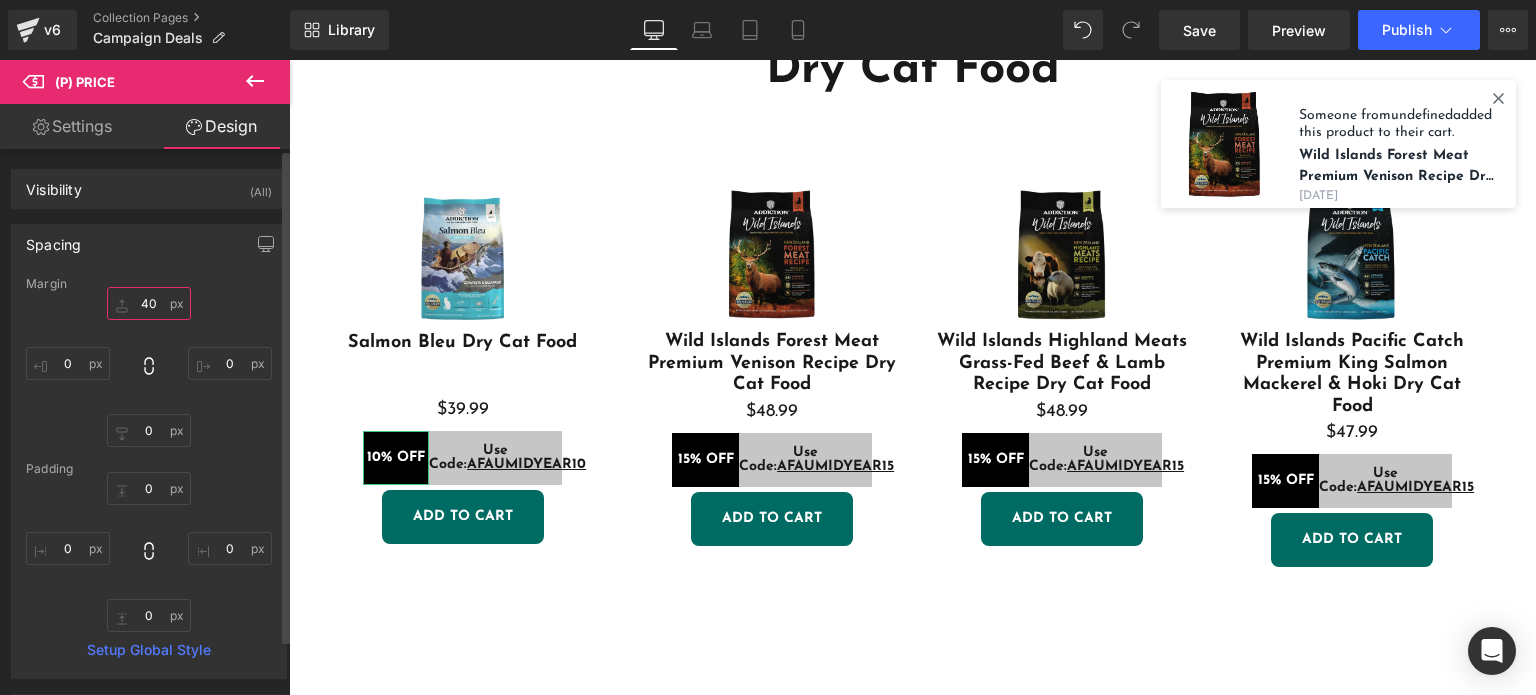 type on "4" 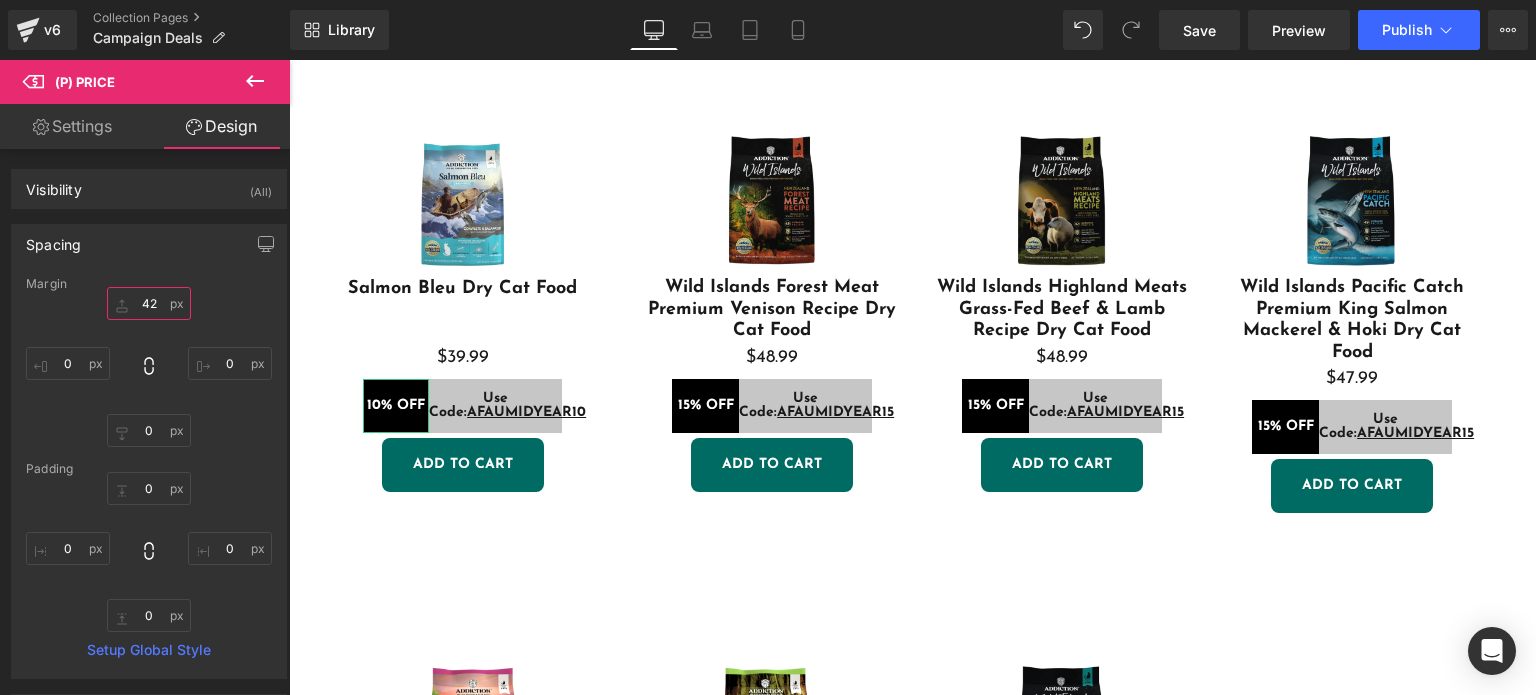 scroll, scrollTop: 2874, scrollLeft: 0, axis: vertical 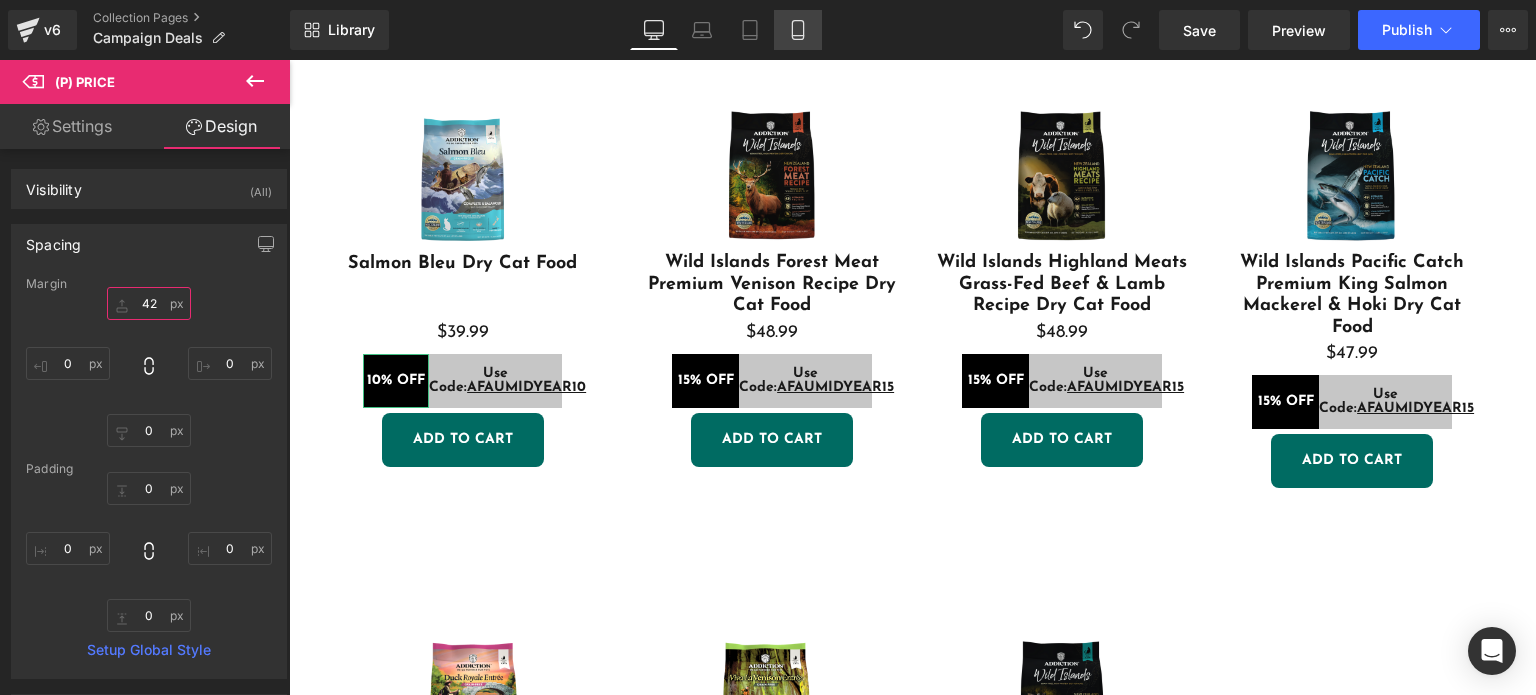 type on "42" 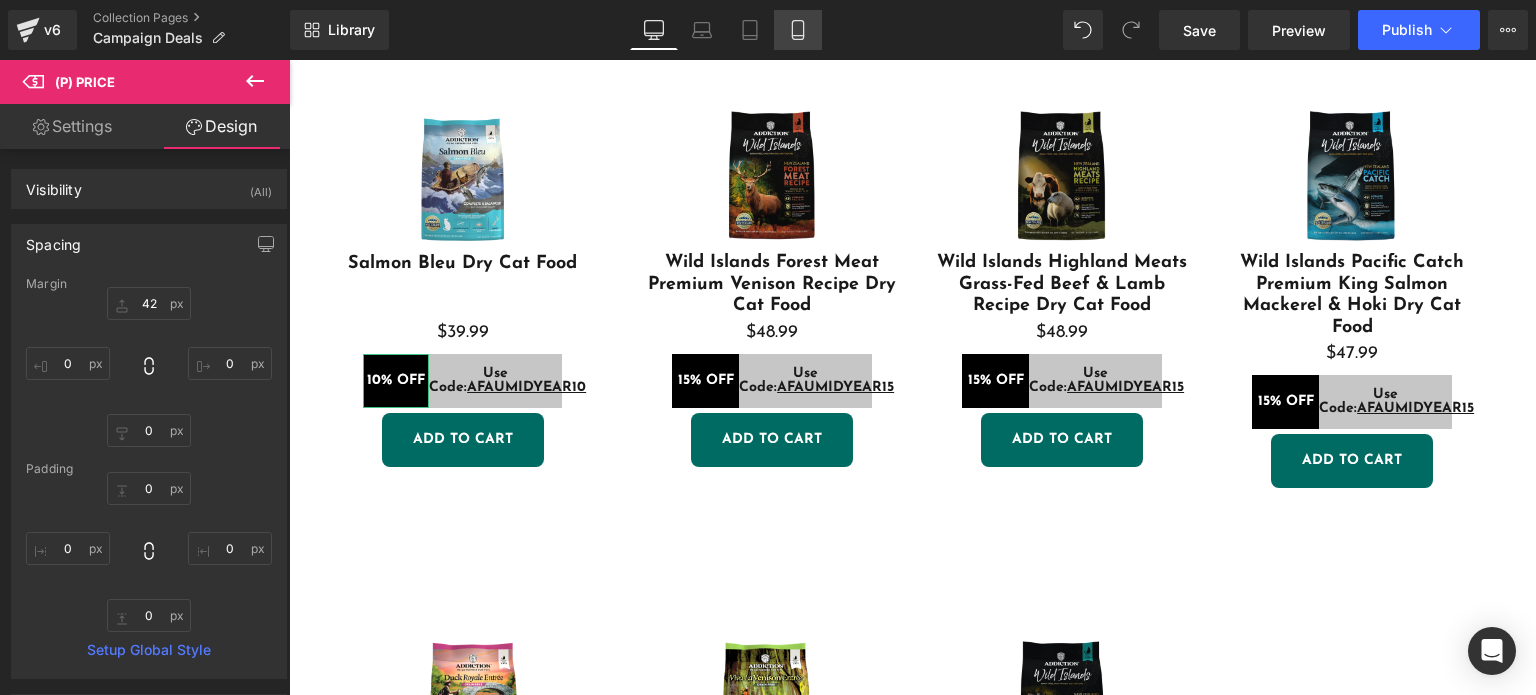 click 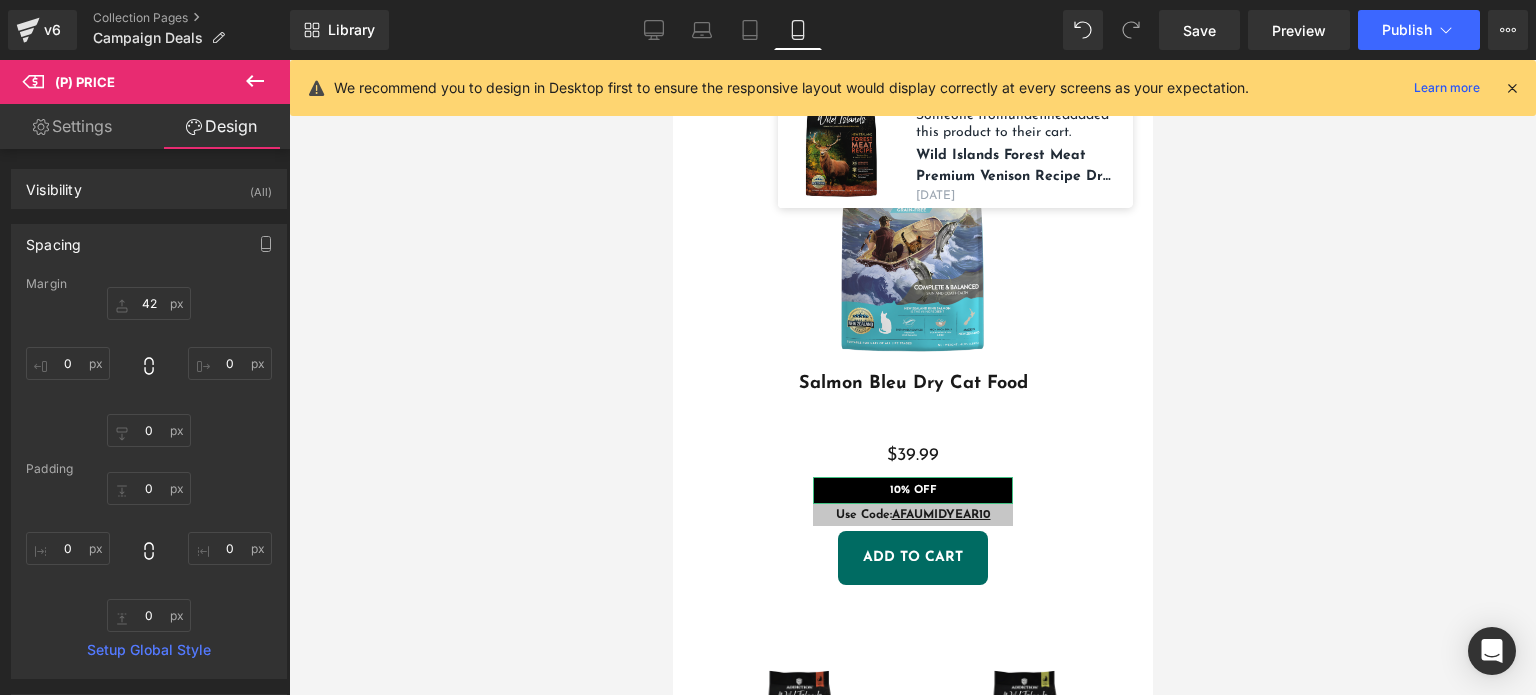 scroll, scrollTop: 4320, scrollLeft: 0, axis: vertical 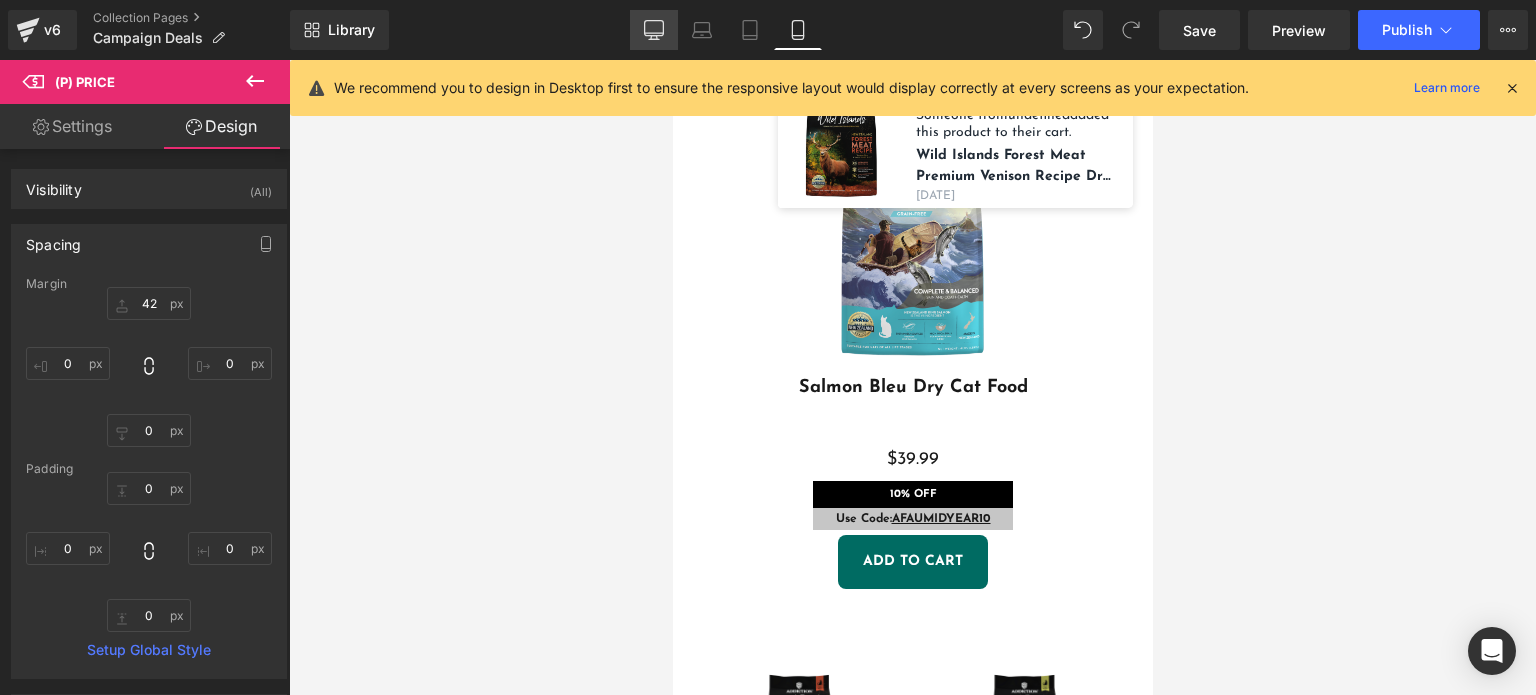 click 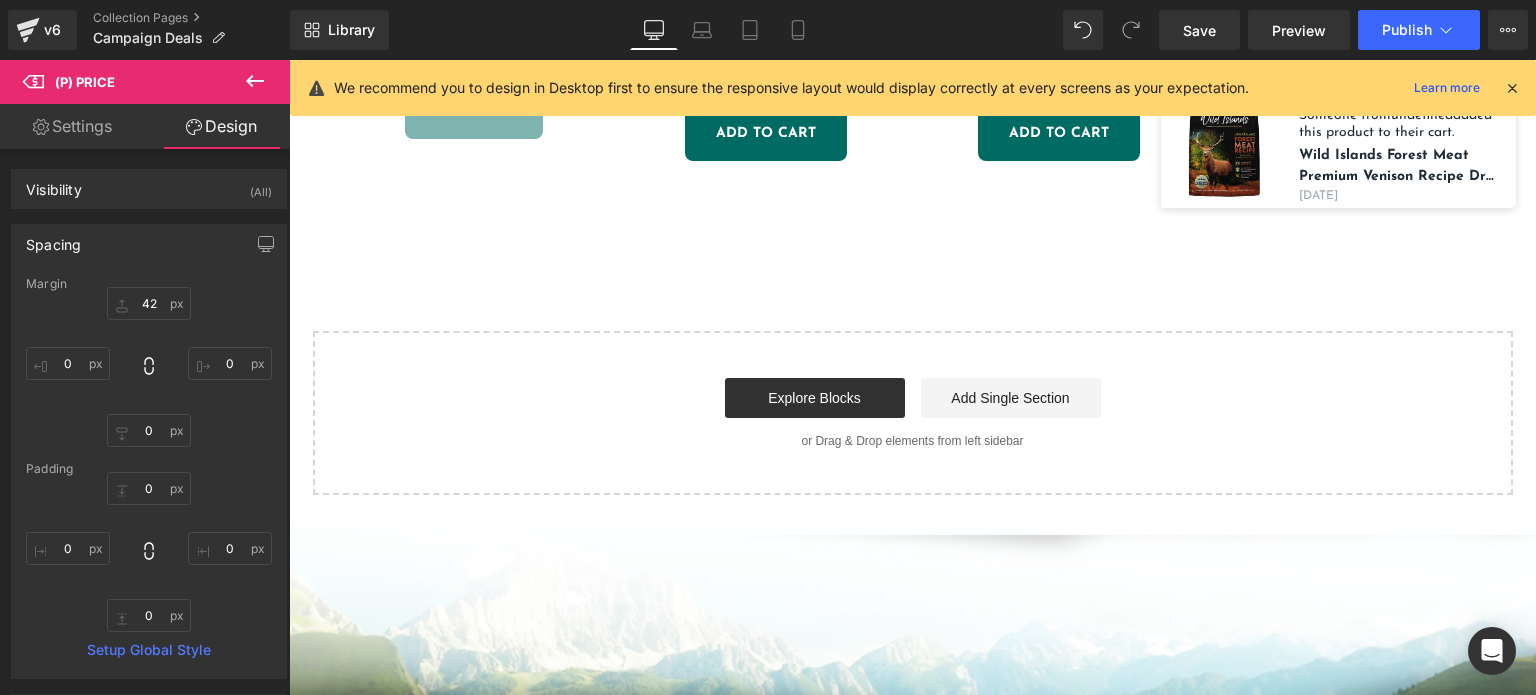 scroll, scrollTop: 2763, scrollLeft: 0, axis: vertical 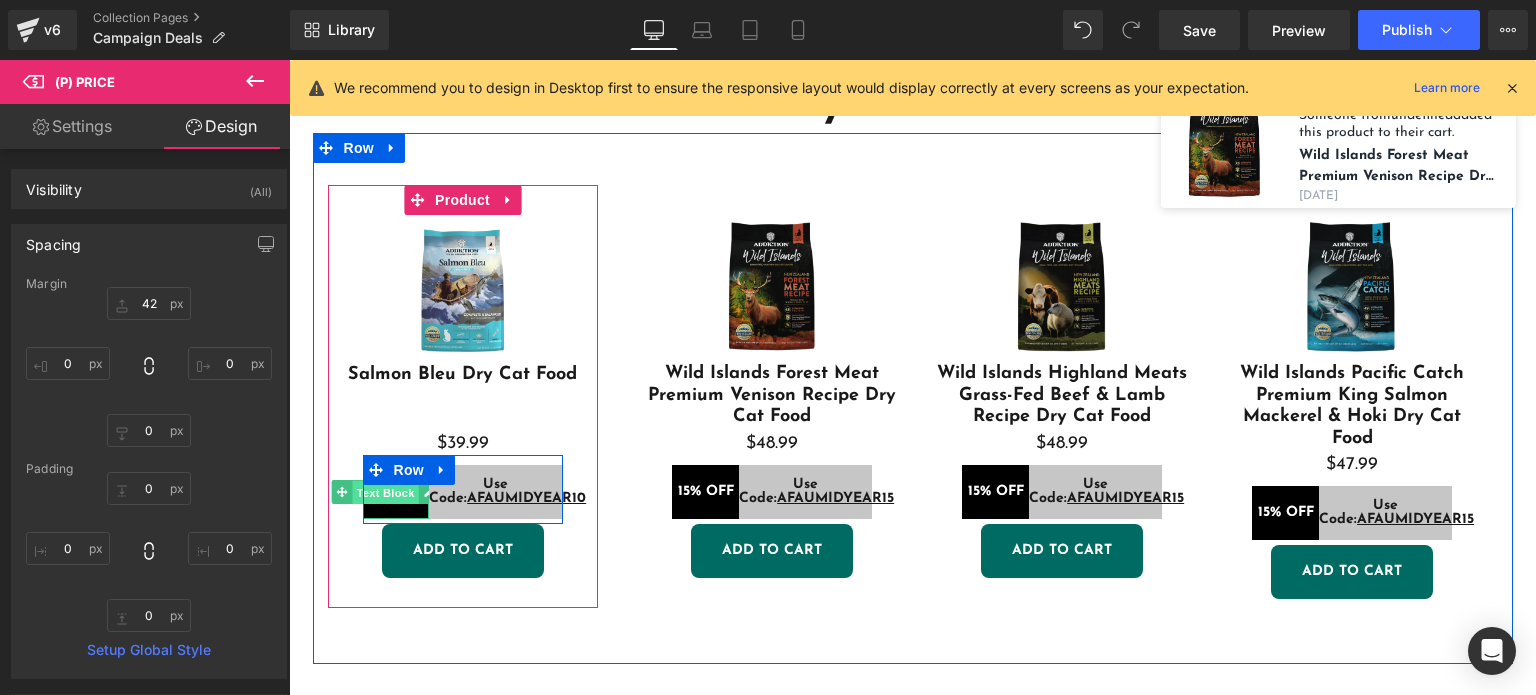 click on "Text Block" at bounding box center [385, 492] 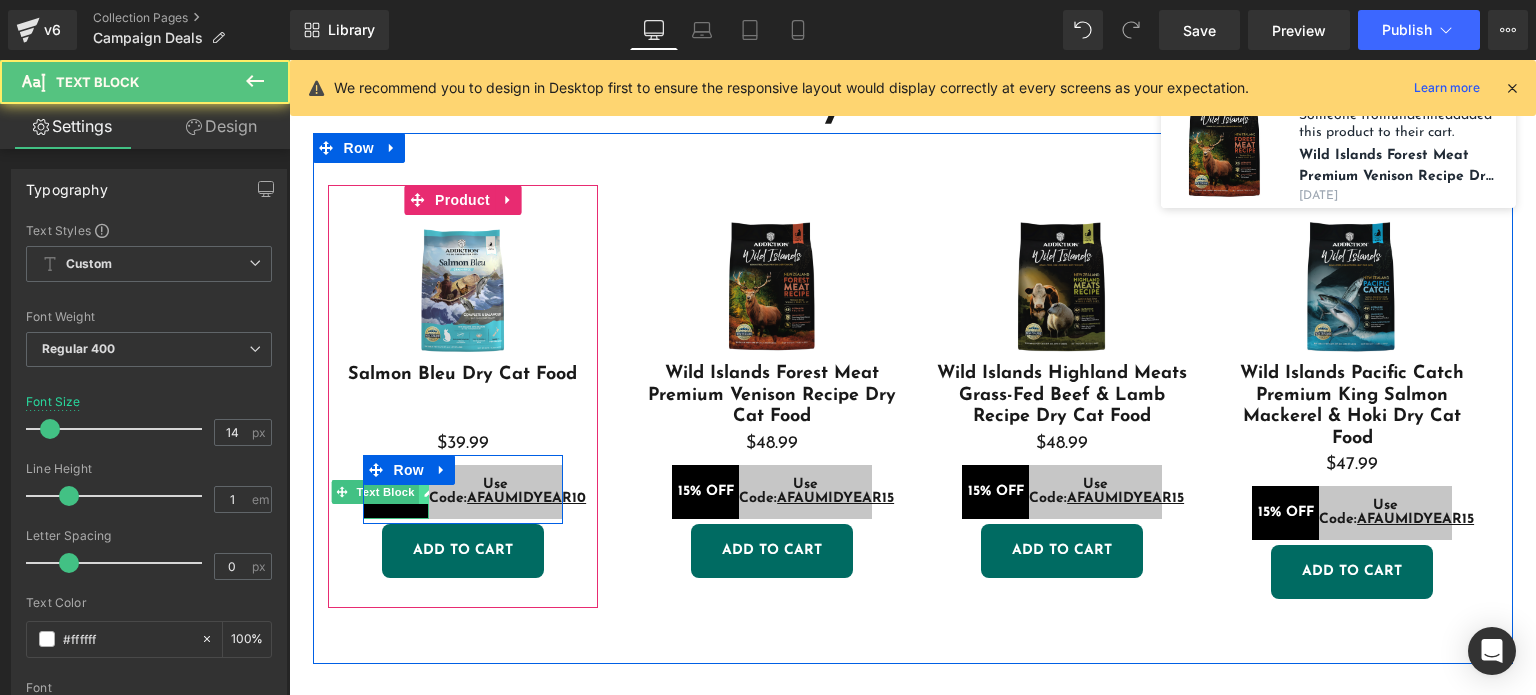 click at bounding box center [429, 492] 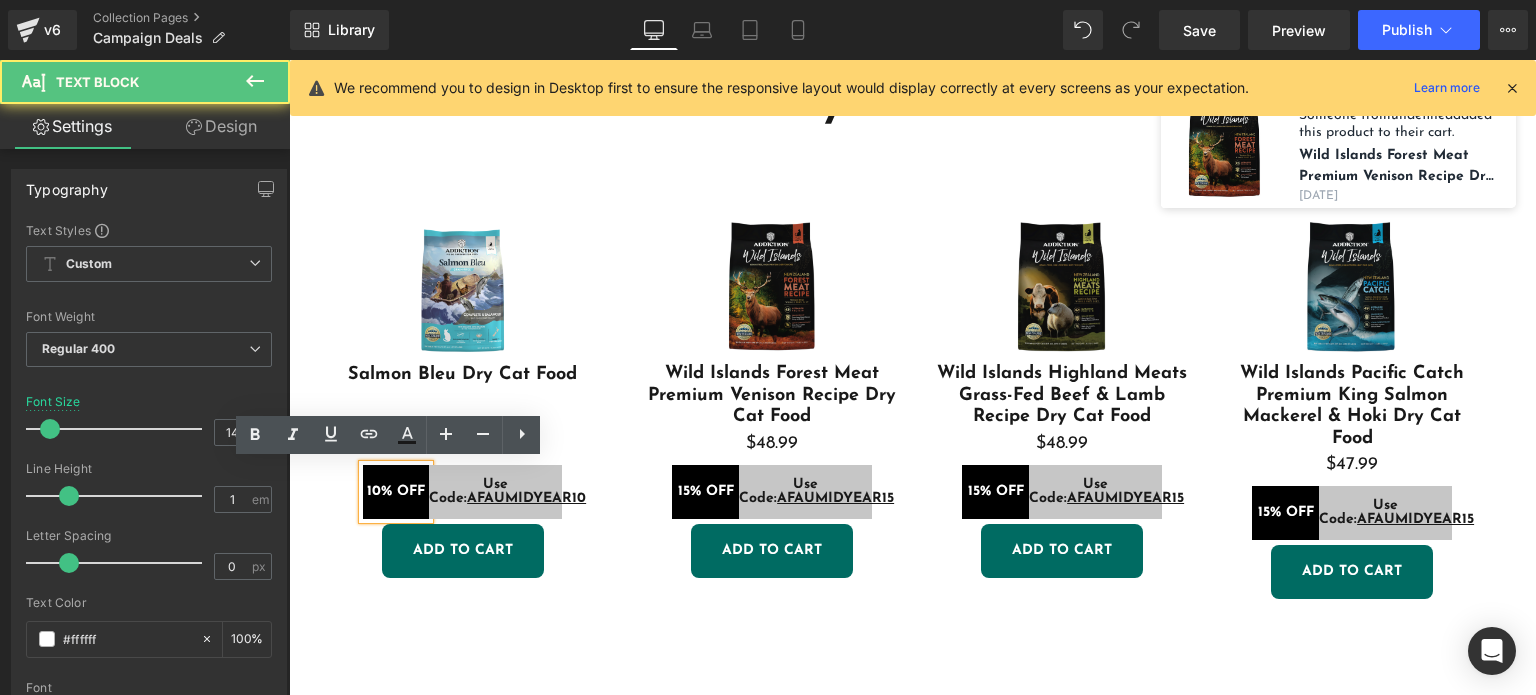 click on "10% OFF" at bounding box center (396, 491) 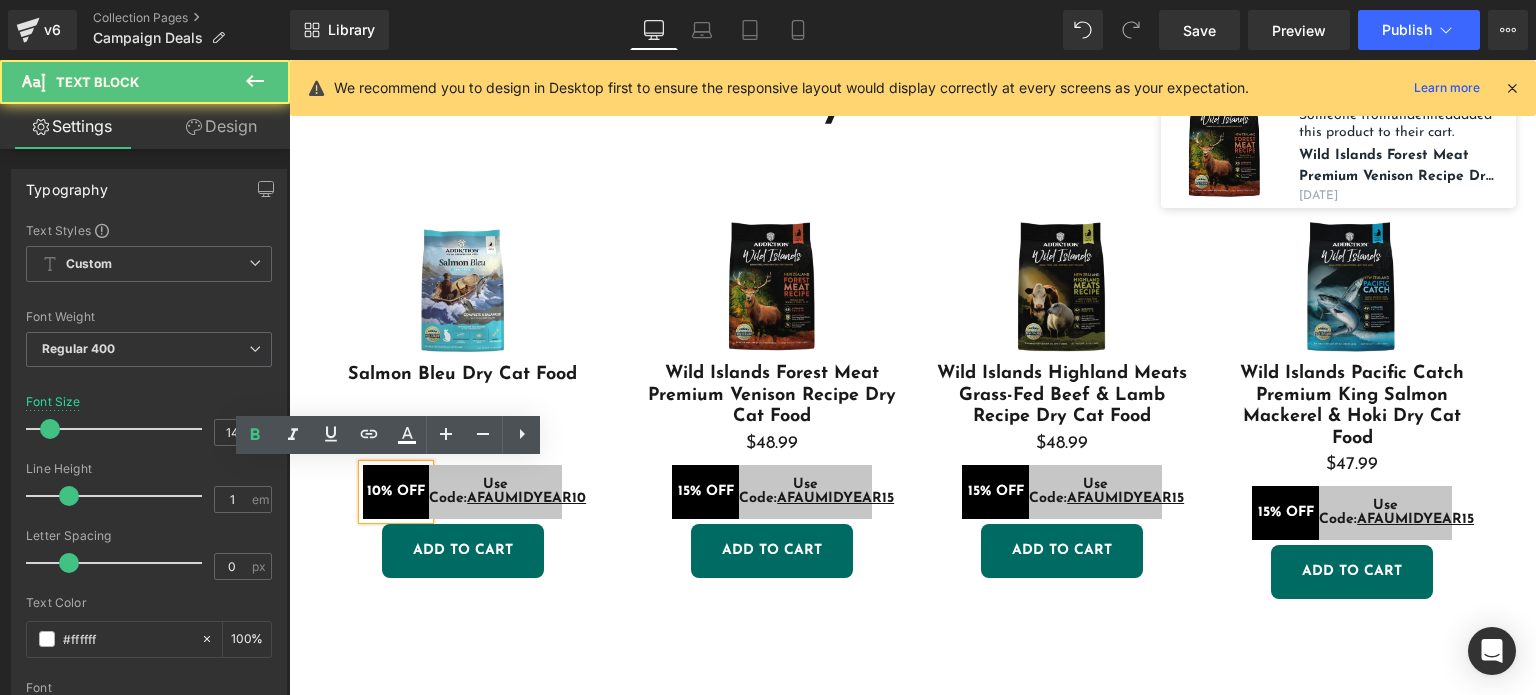 type 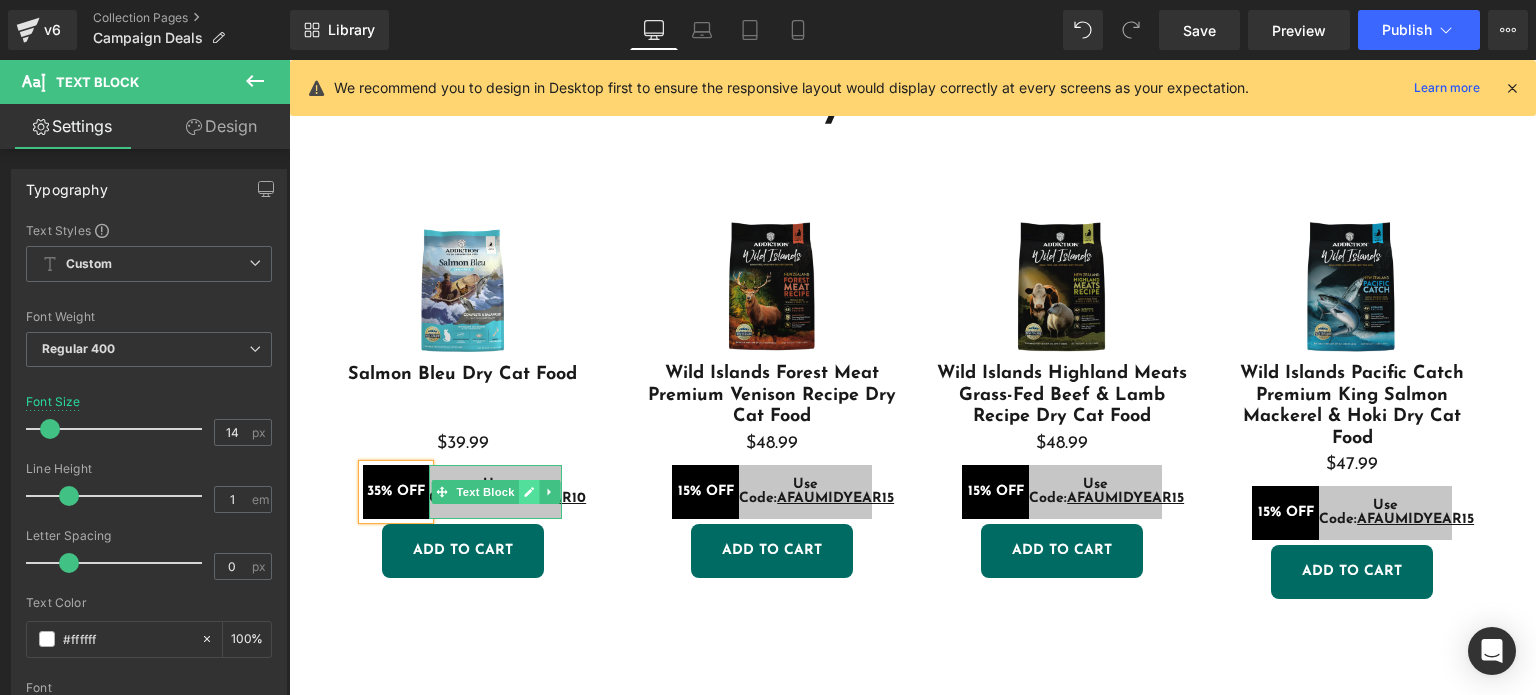 click at bounding box center (529, 492) 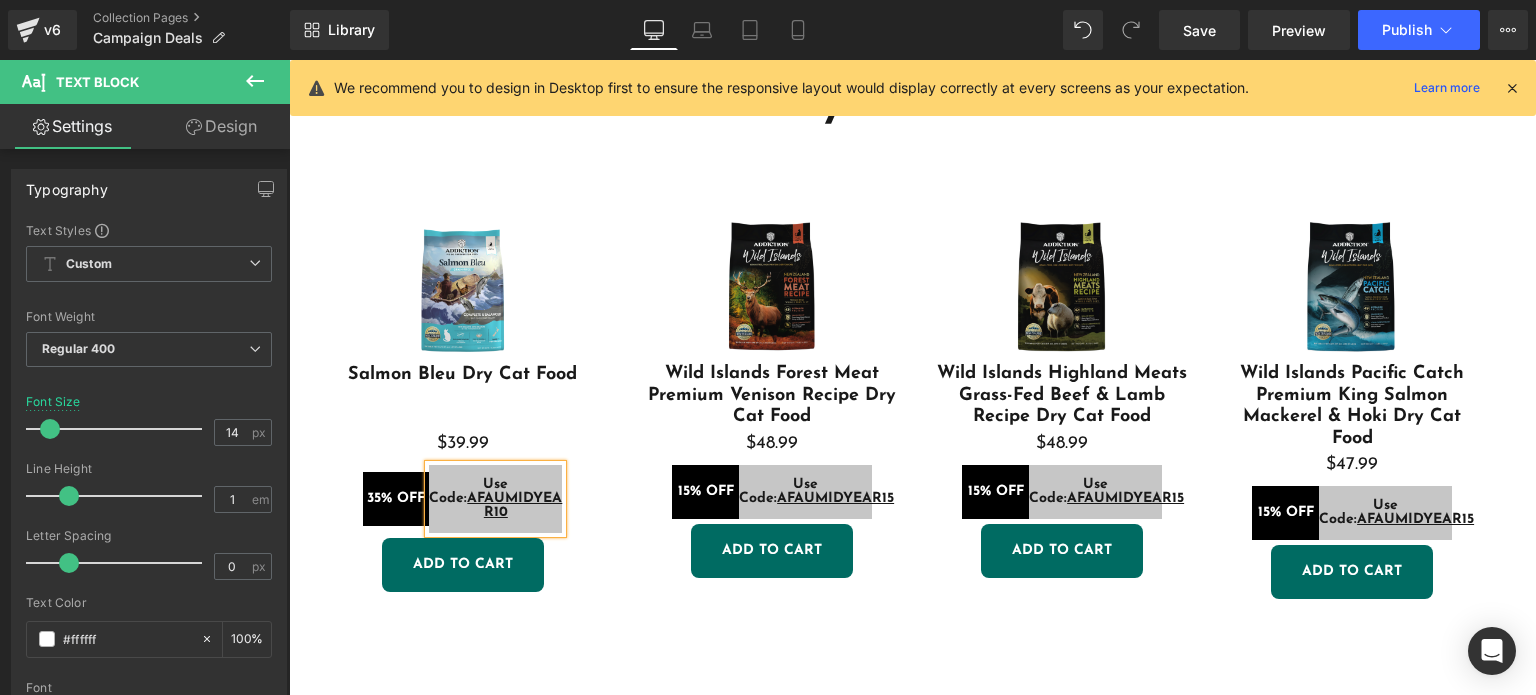 click on "AFAUMIDYEAR10" at bounding box center [514, 505] 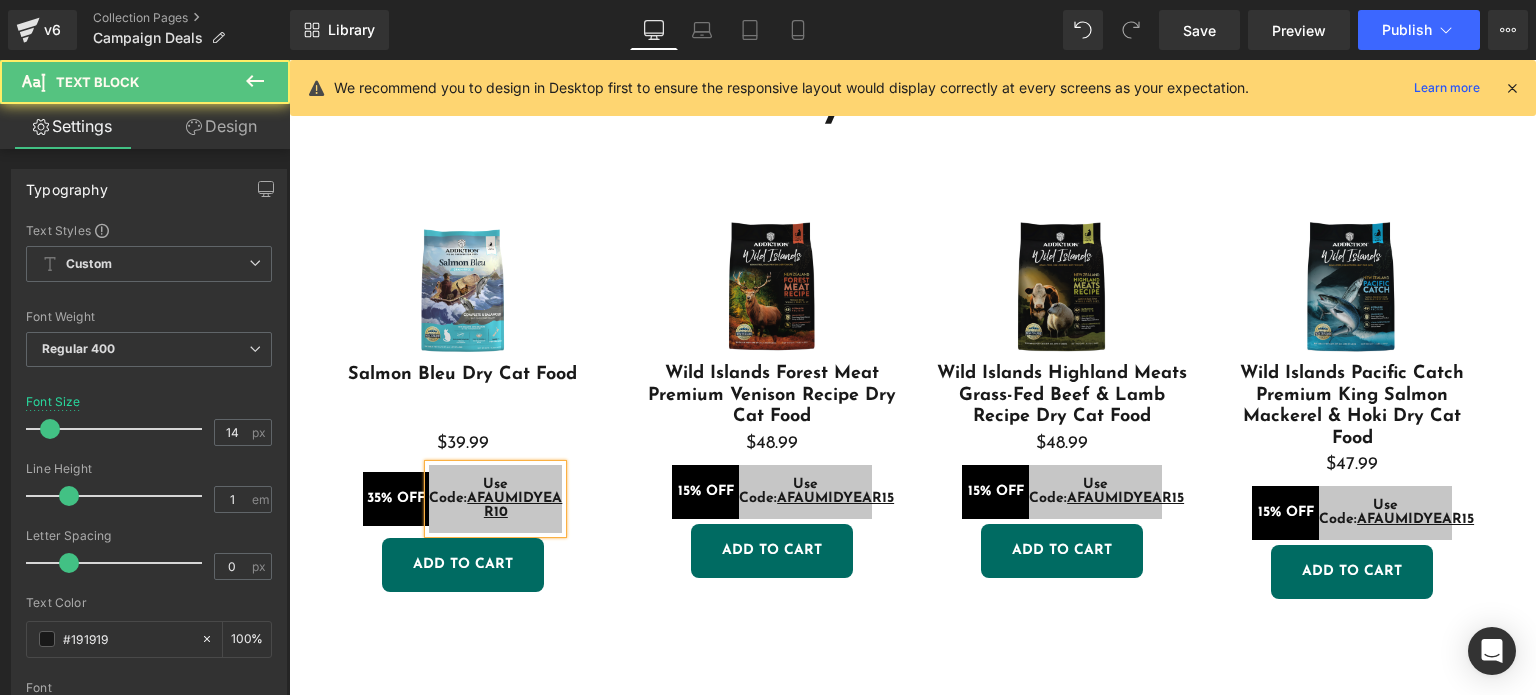 type 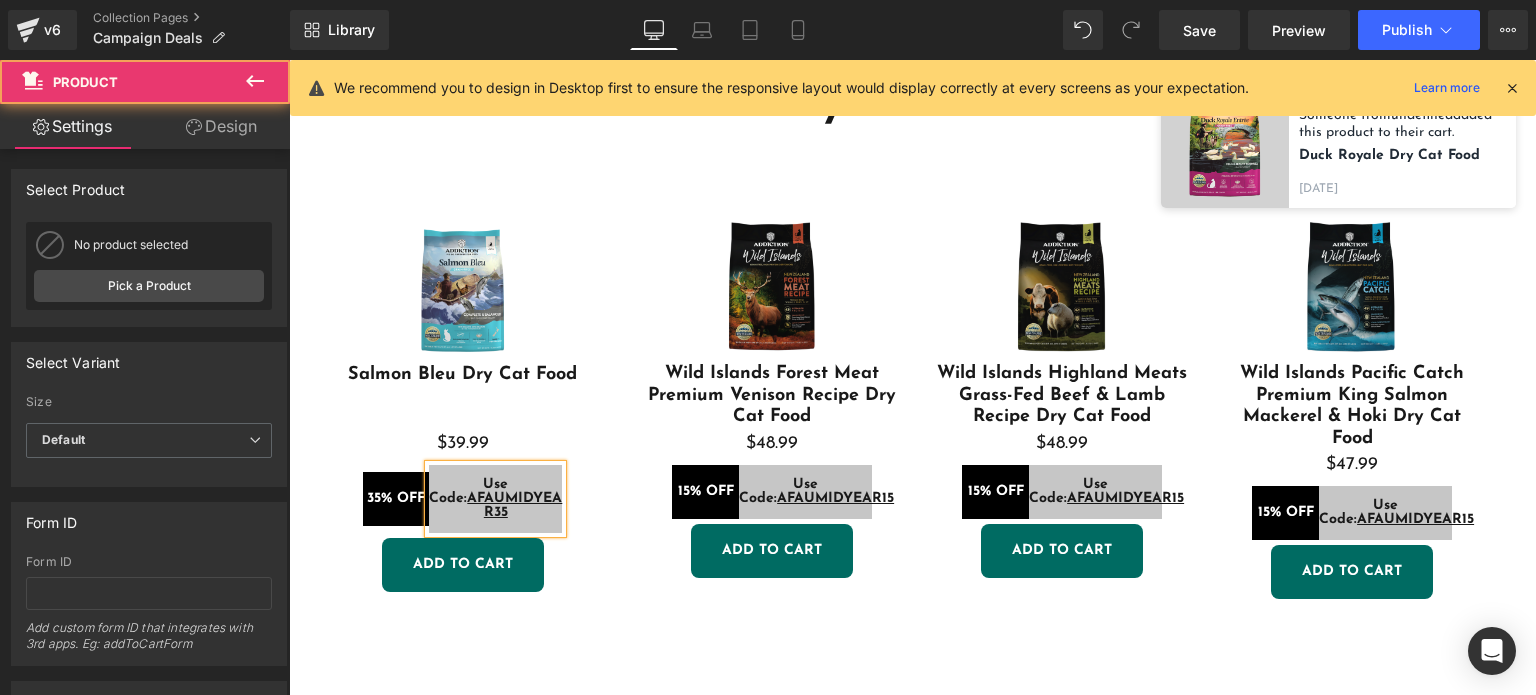 click on "Sale Off
(P) Image
Salmon Bleu Dry Cat Food
(P) Title
$0
$39.99
(P) Price 35% OFF Text Block         Use Code:  AFAUMIDYEAR35 Text Block         Row
Add To Cart
(P) Cart Button" at bounding box center (463, 403) 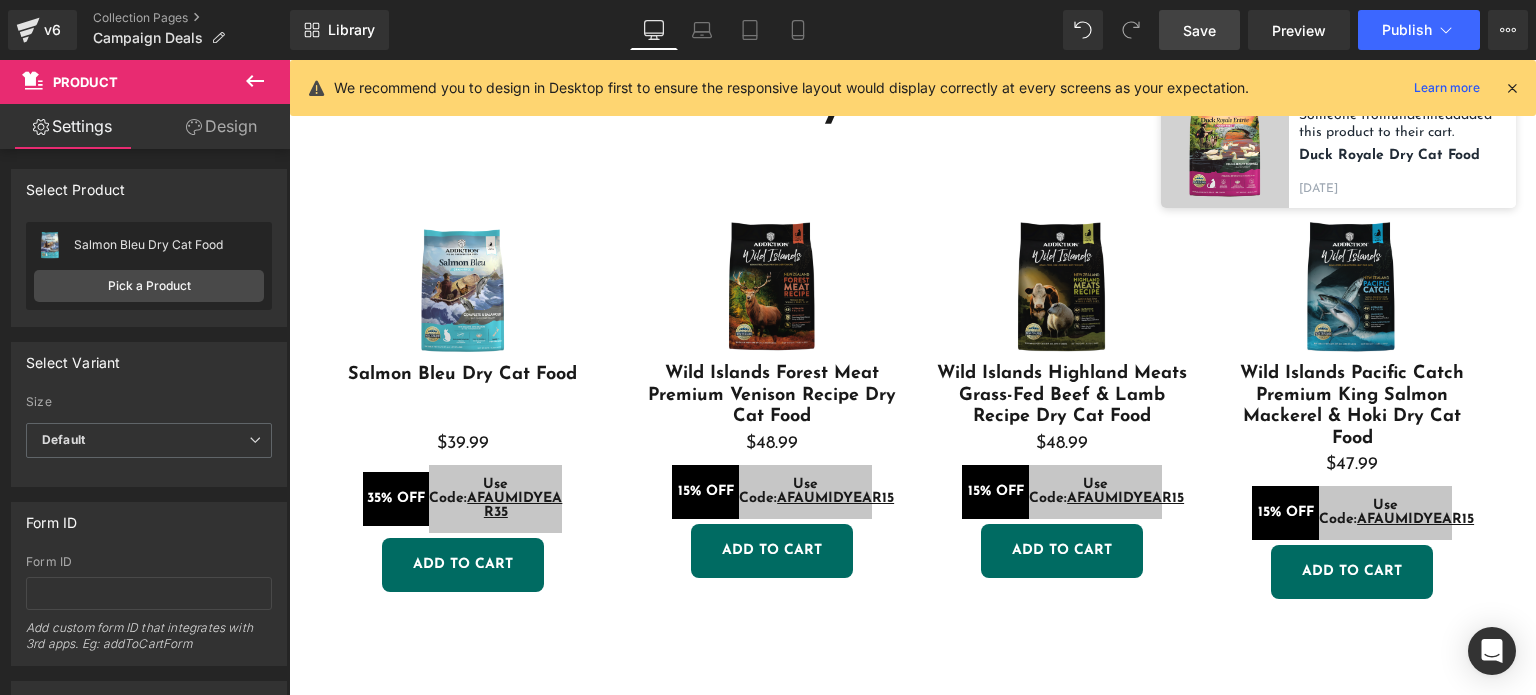 click on "Save" at bounding box center [1199, 30] 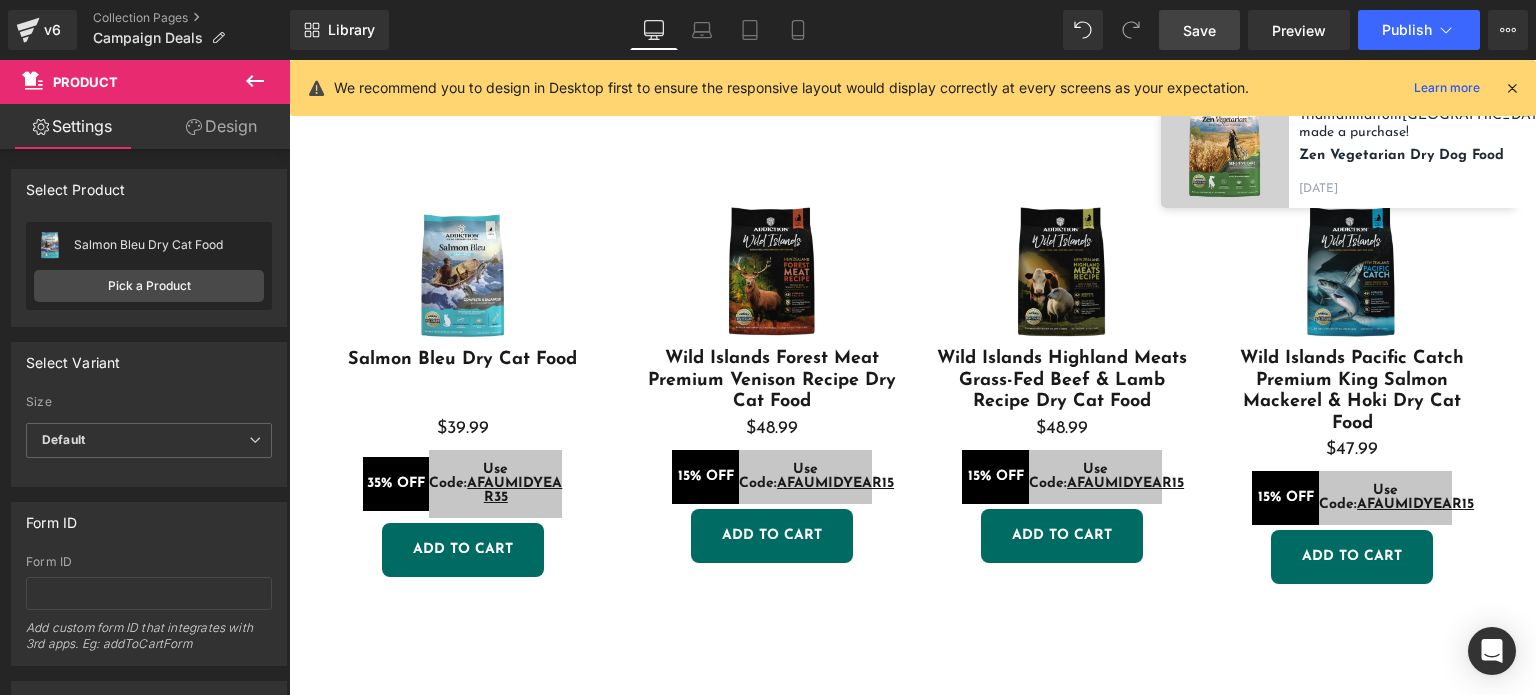 scroll, scrollTop: 2762, scrollLeft: 0, axis: vertical 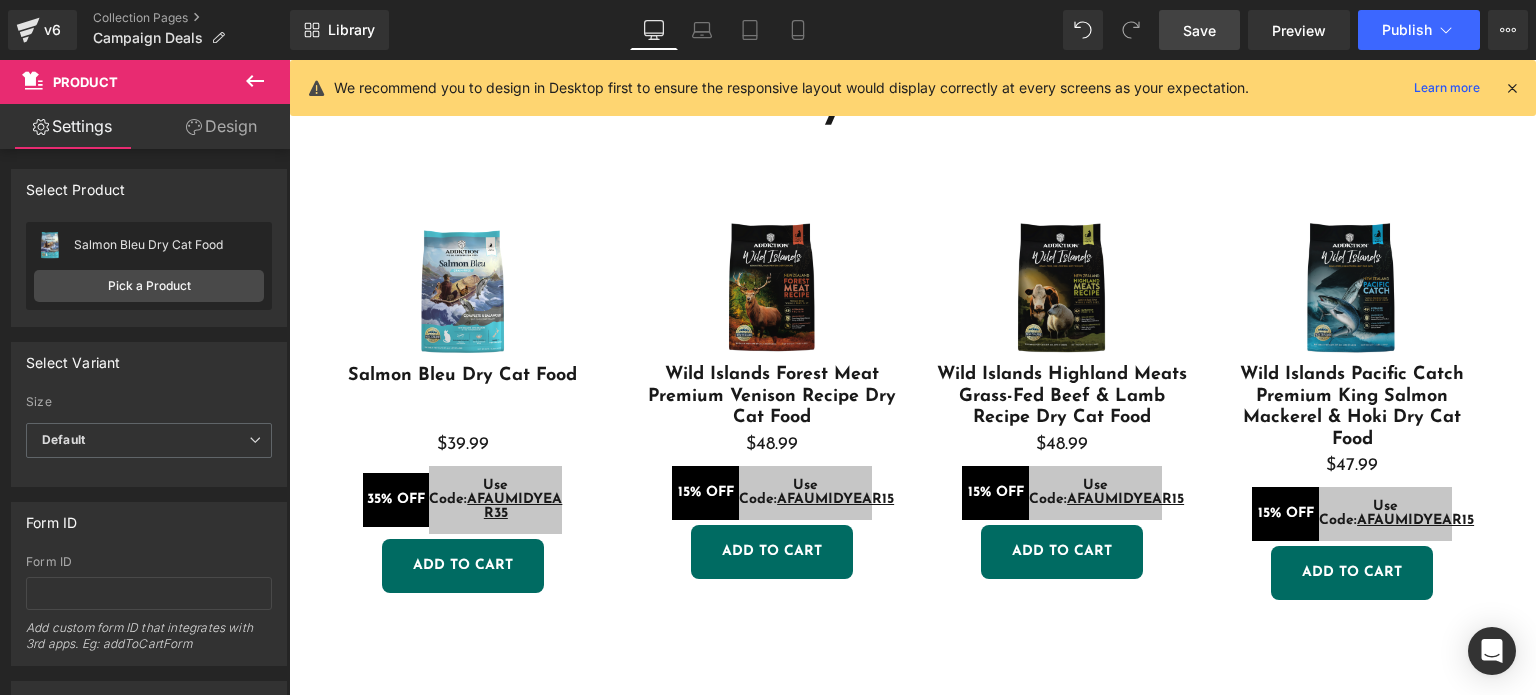 click on "Save" at bounding box center (1199, 30) 